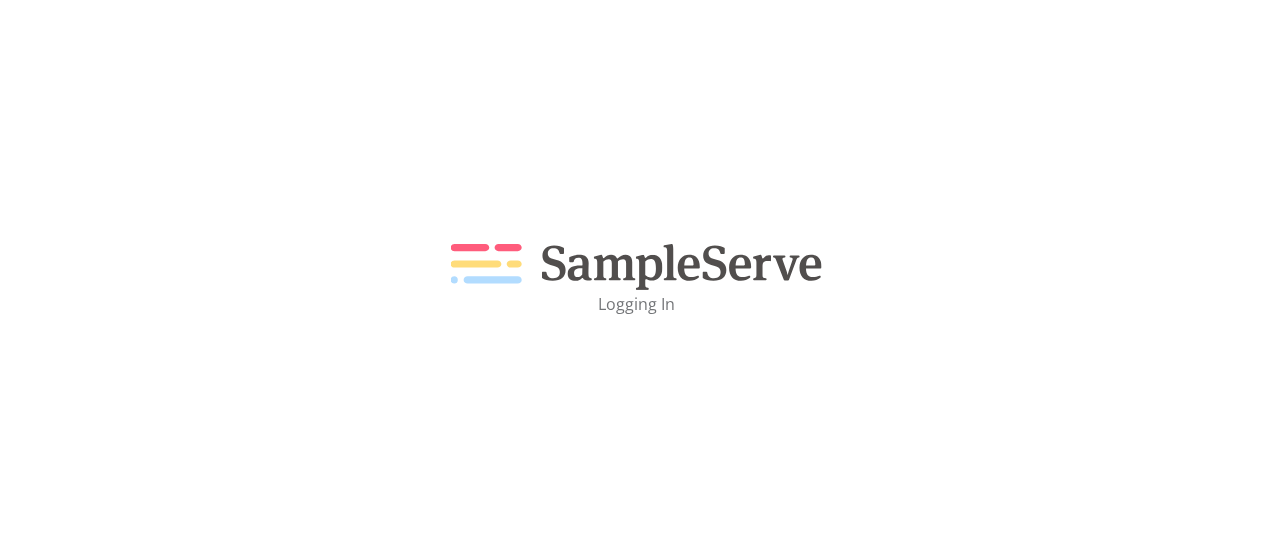 scroll, scrollTop: 0, scrollLeft: 0, axis: both 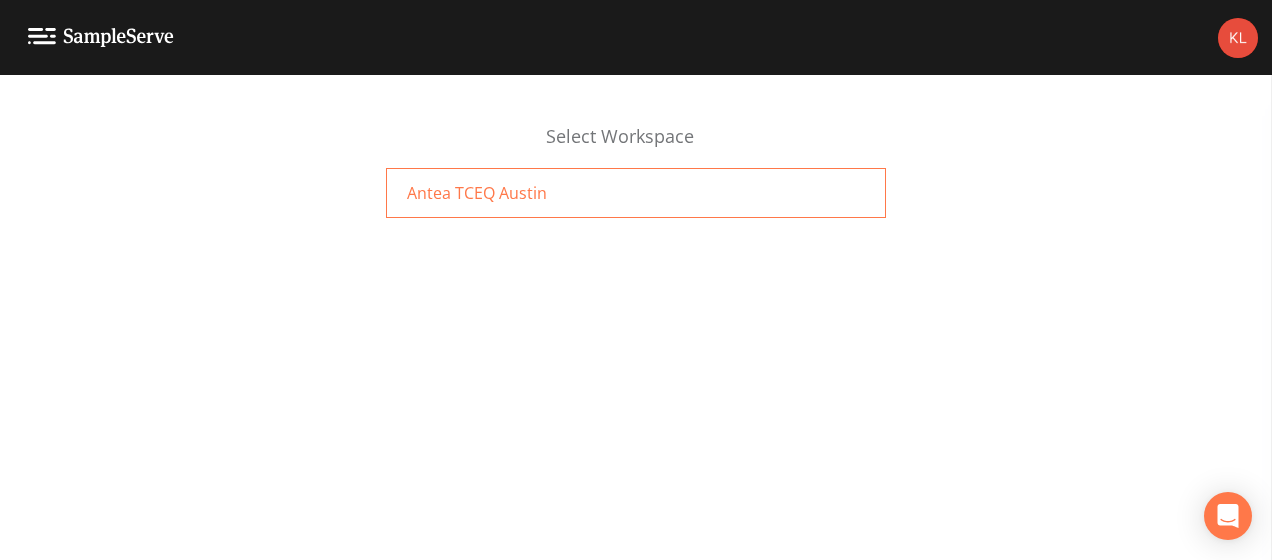 click on "Antea TCEQ Austin" at bounding box center [477, 193] 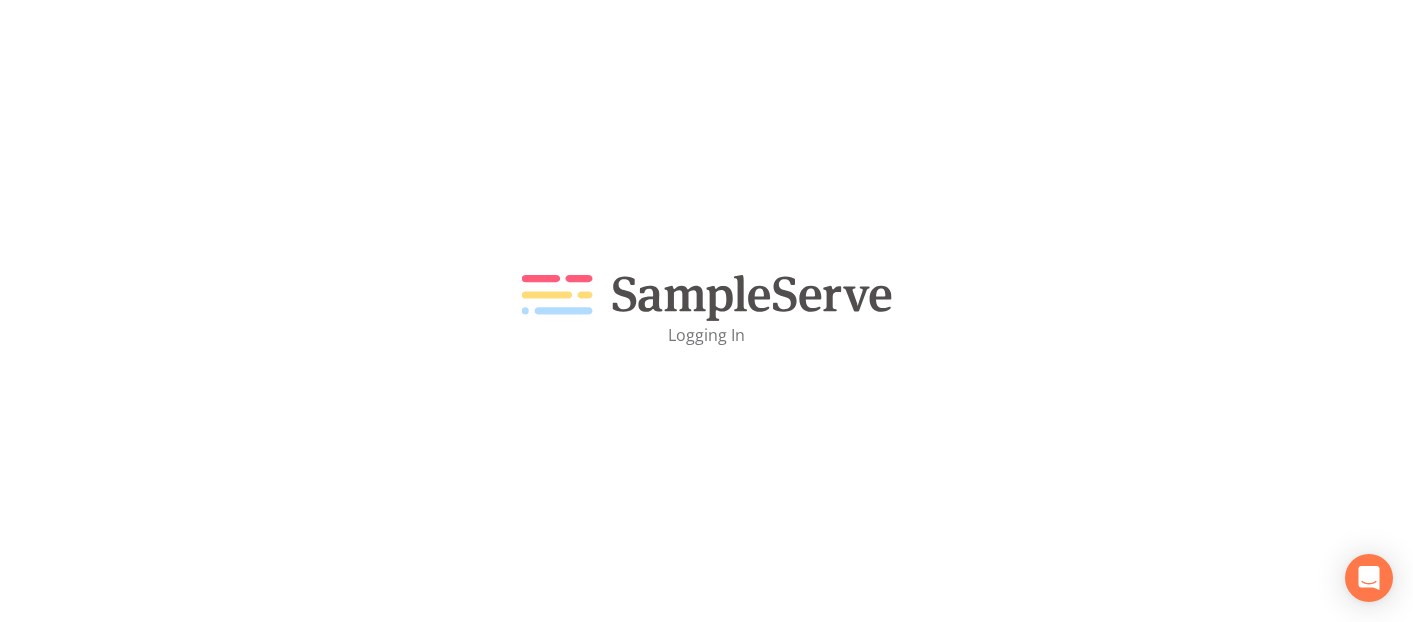 scroll, scrollTop: 0, scrollLeft: 0, axis: both 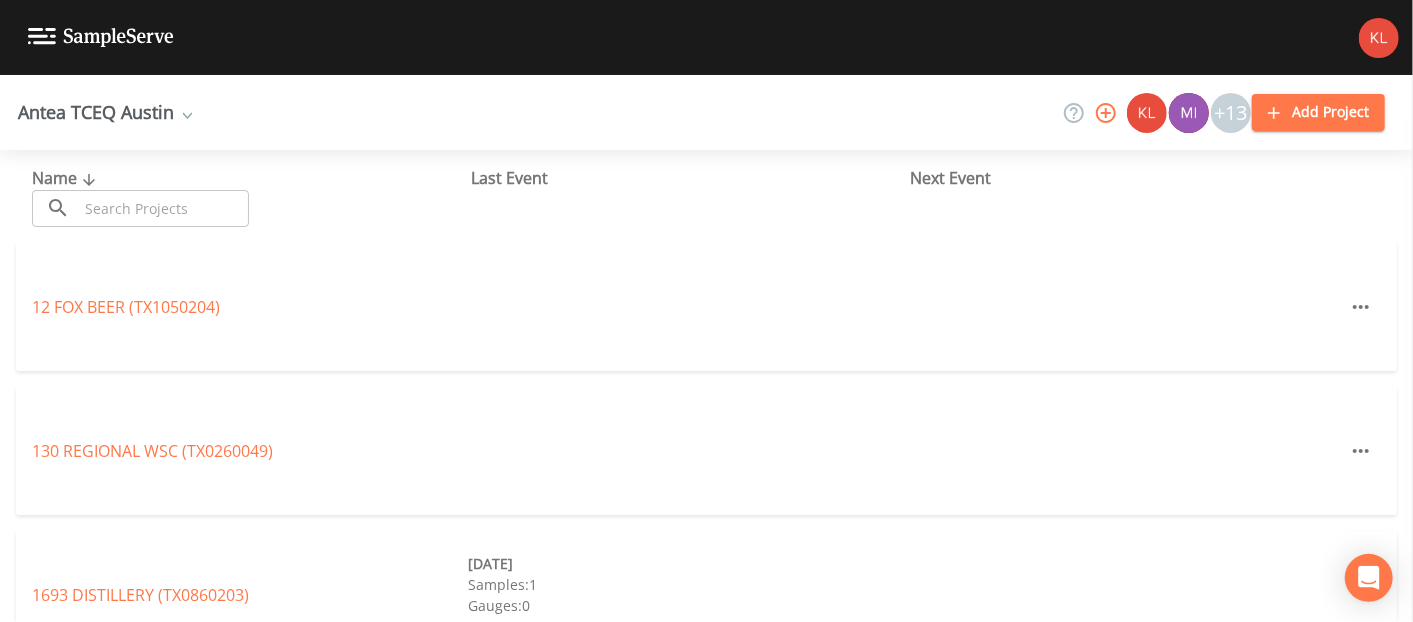 click at bounding box center [163, 208] 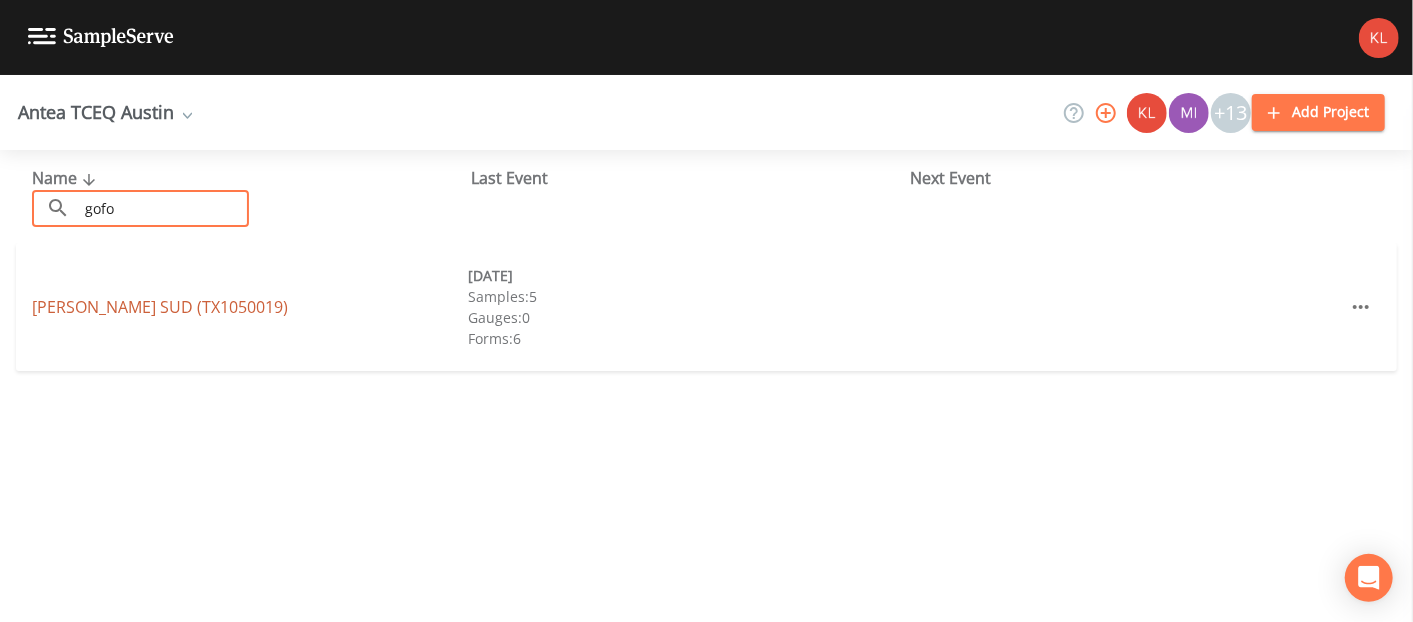 type on "gofo" 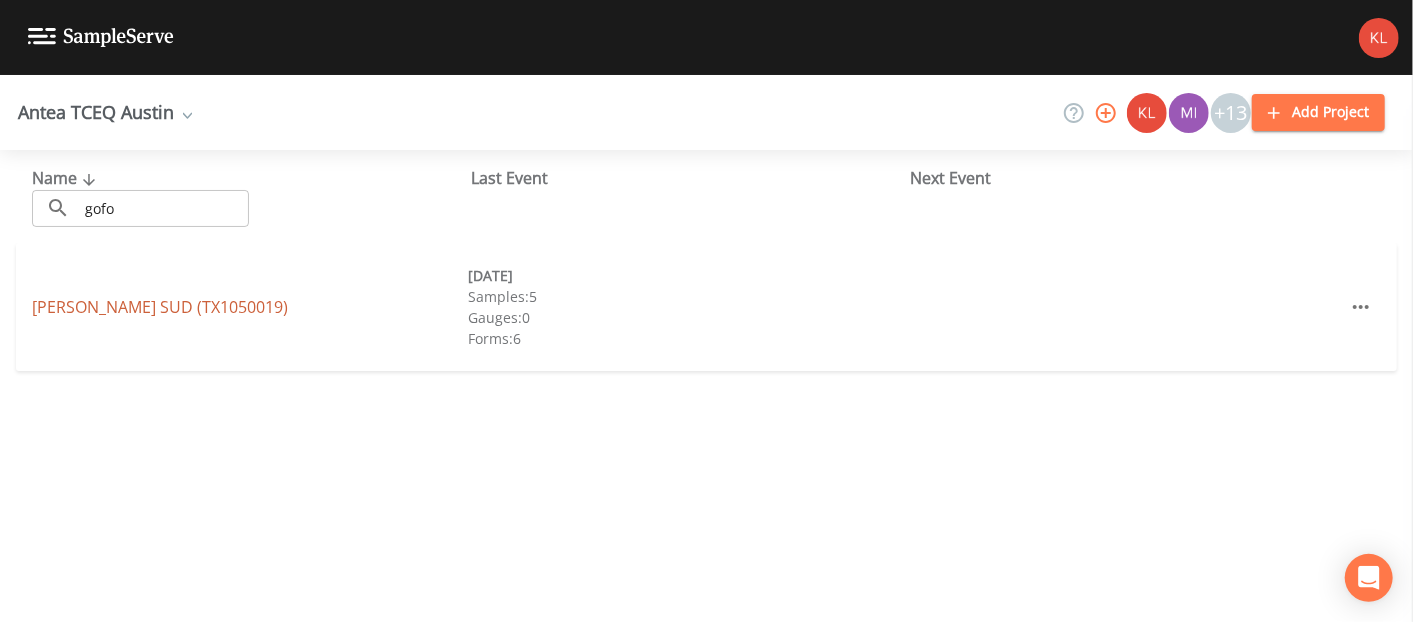 click on "GOFORTH SUD   (TX1050019)" at bounding box center [160, 307] 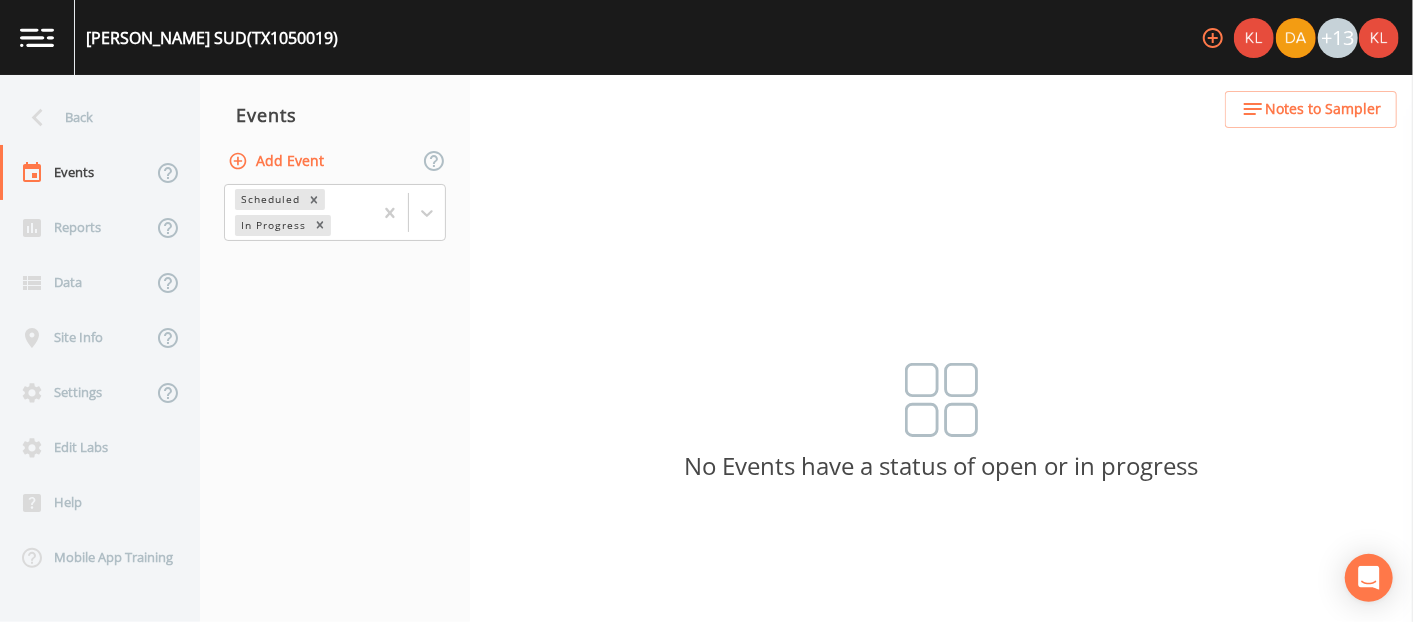 click on "Add Event" at bounding box center (278, 161) 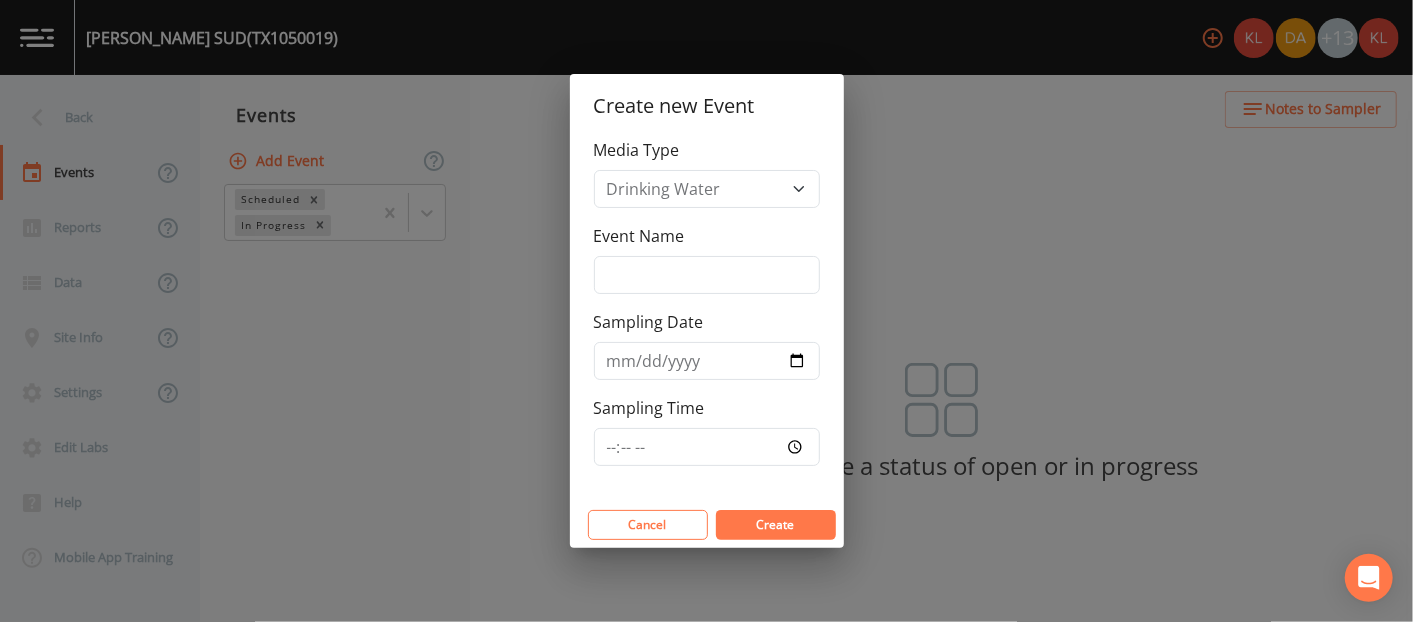 click on "Media Type Drinking Water Event Name Sampling Date Sampling Time" at bounding box center (707, 320) 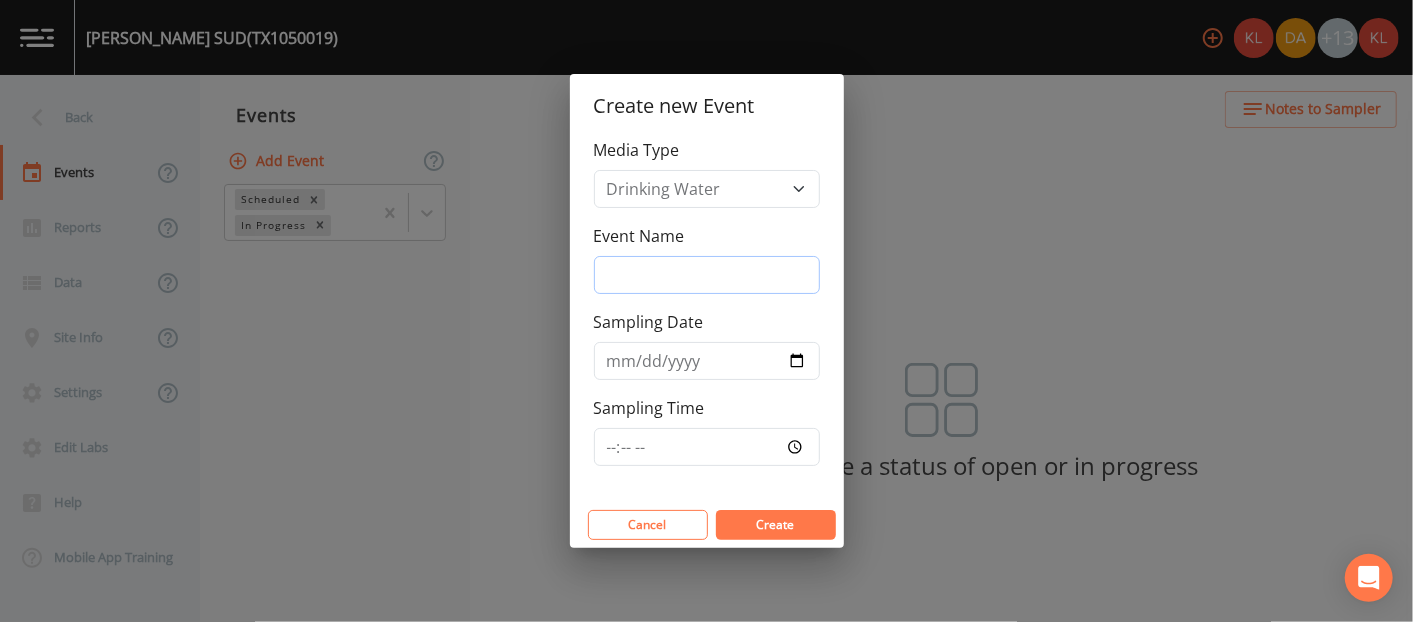 click on "Event Name" at bounding box center (707, 275) 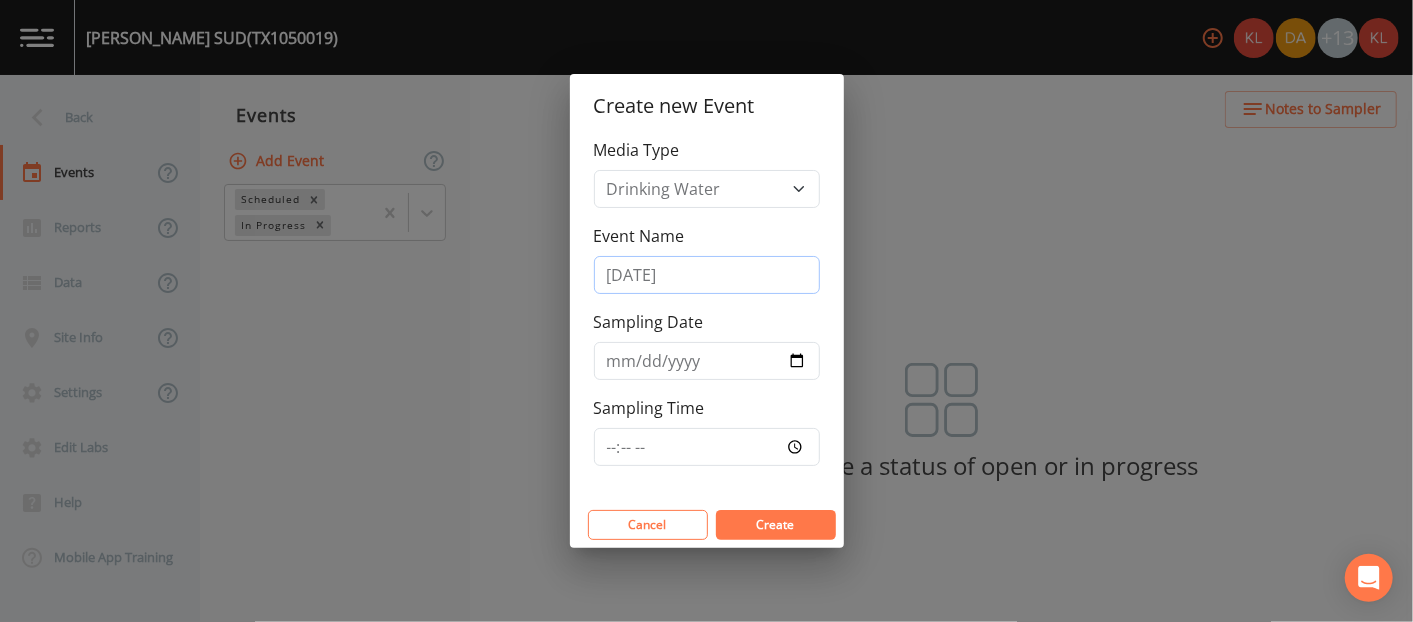 type on "7/30/25" 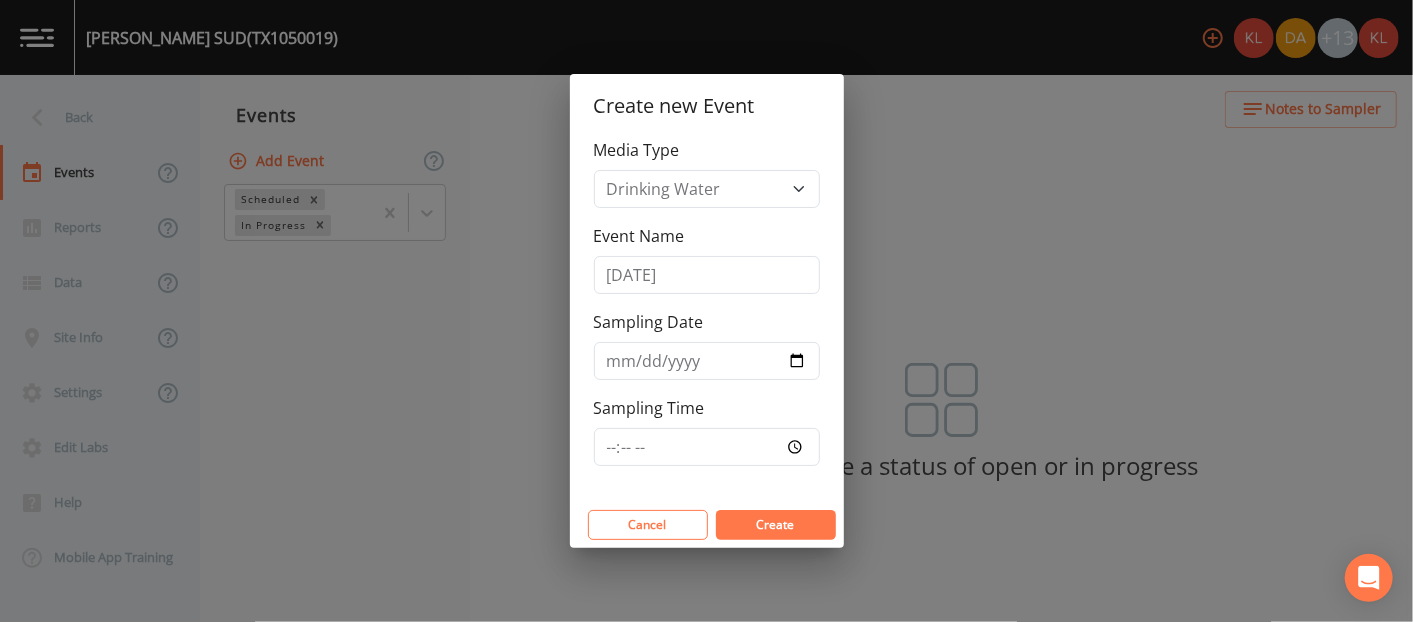 click on "Create" at bounding box center (776, 524) 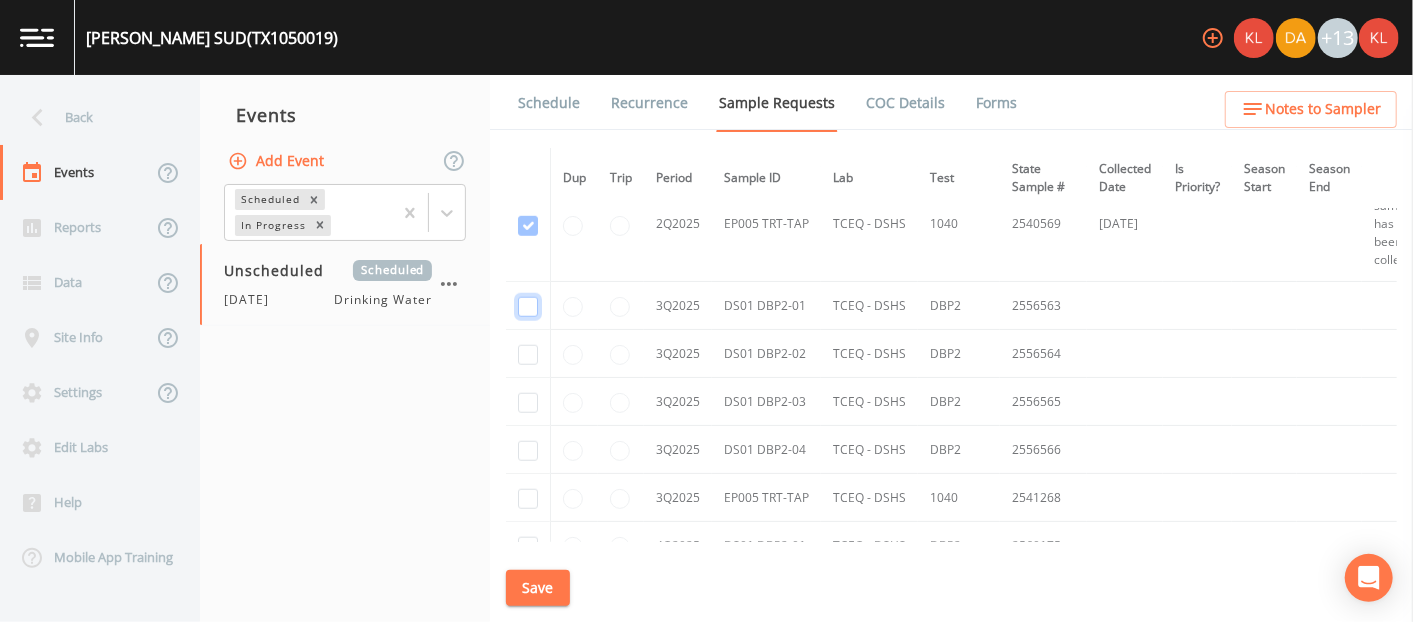 click at bounding box center (528, -4144) 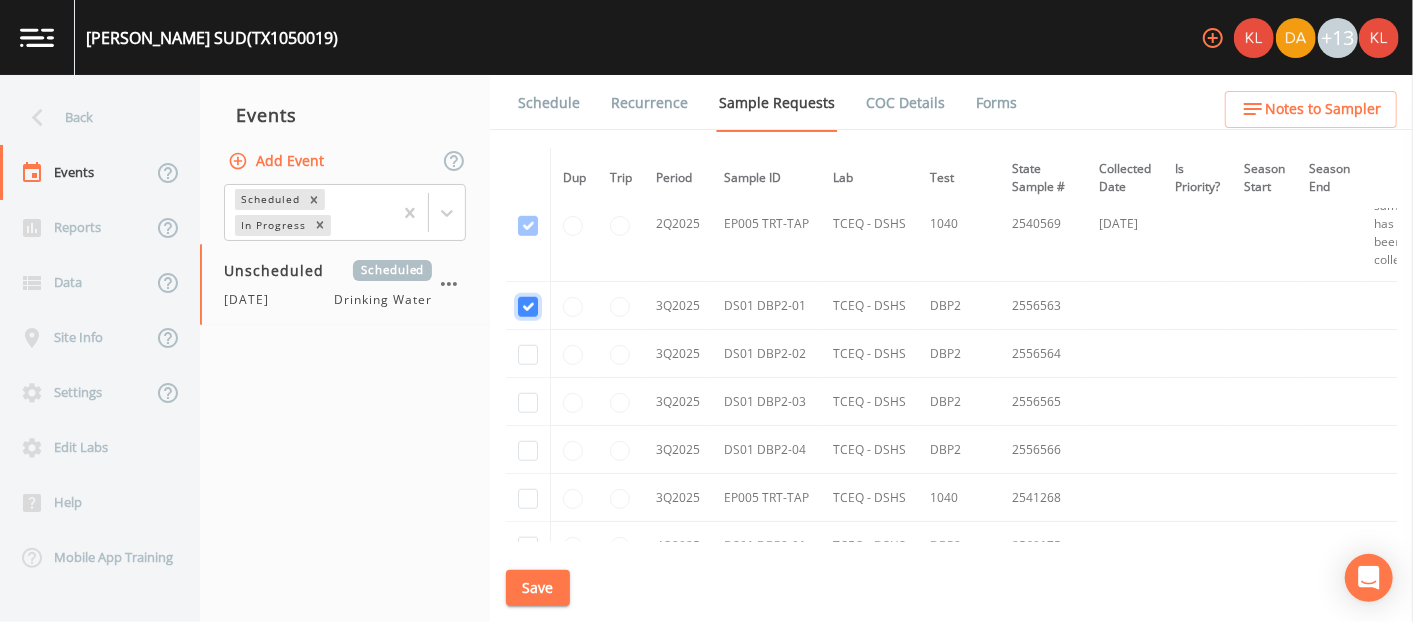 checkbox on "true" 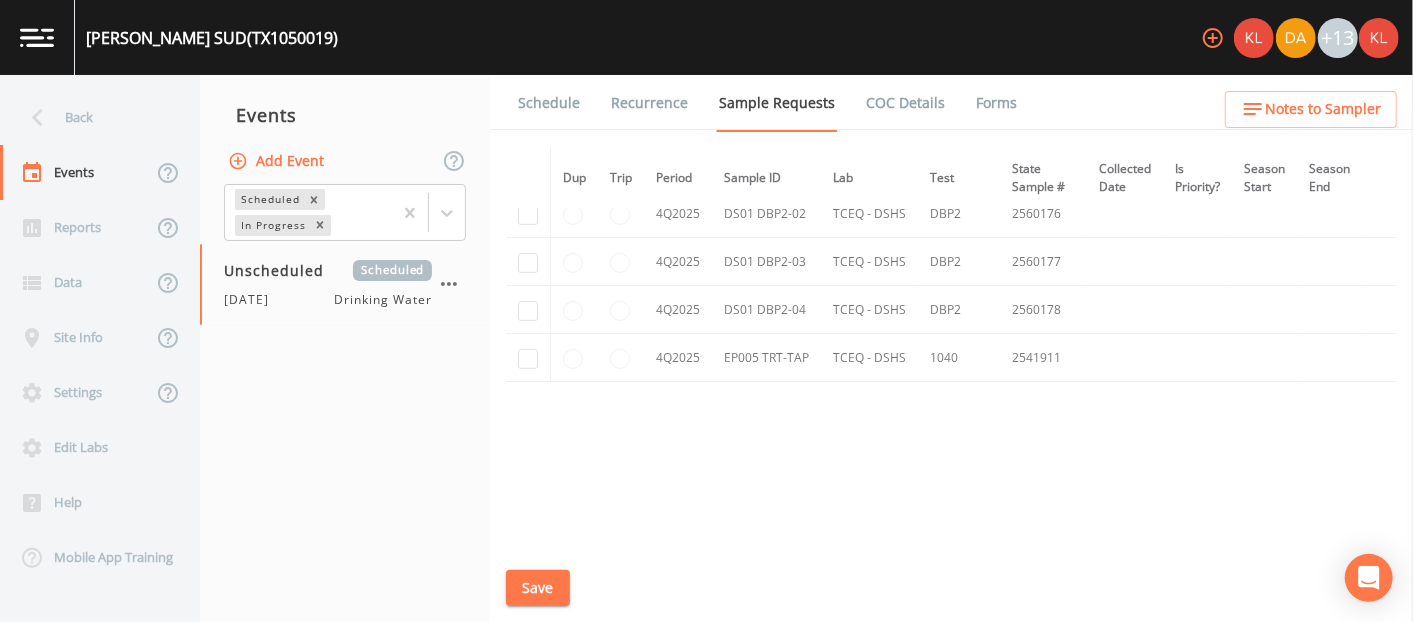 scroll, scrollTop: 4425, scrollLeft: 0, axis: vertical 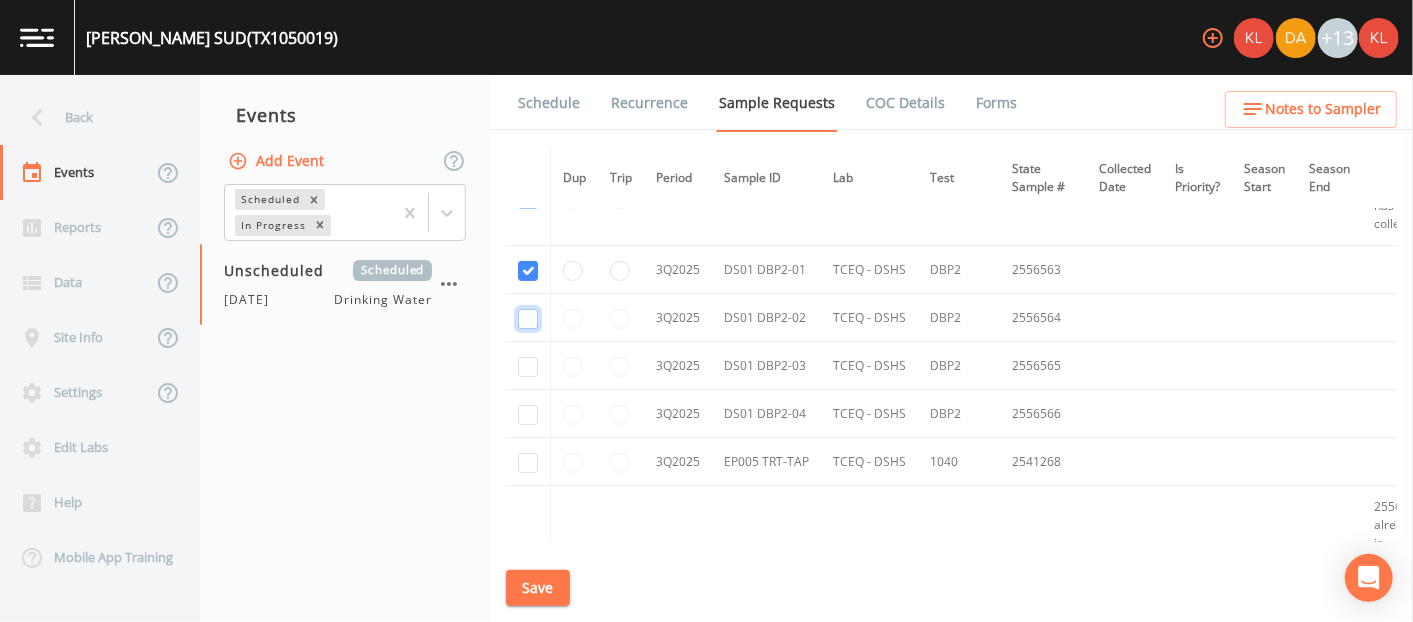 click at bounding box center [528, -3390] 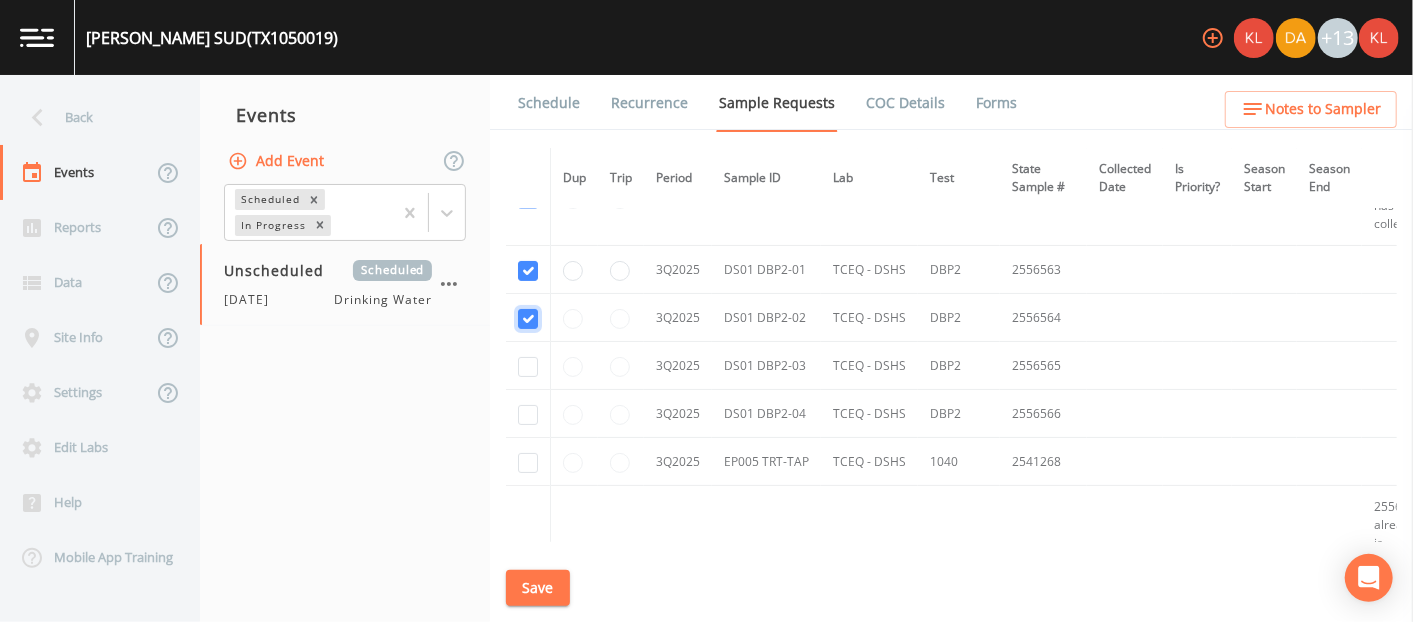 checkbox on "true" 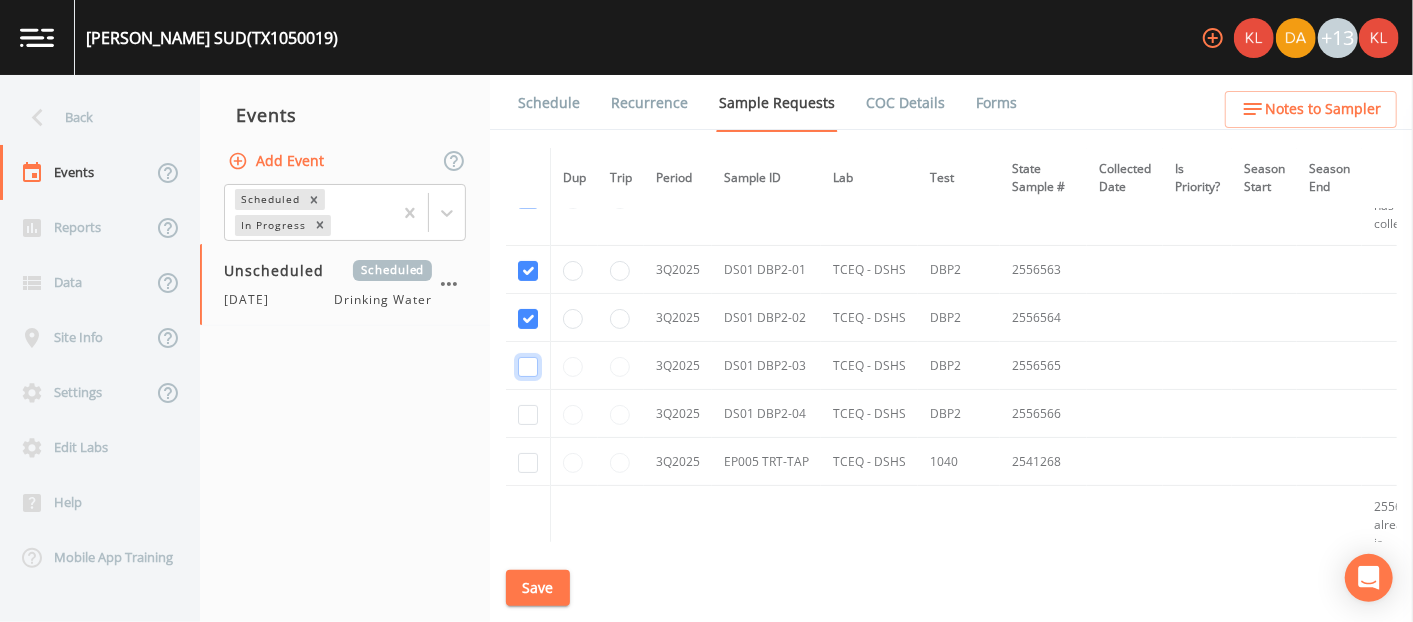 click at bounding box center [528, -3293] 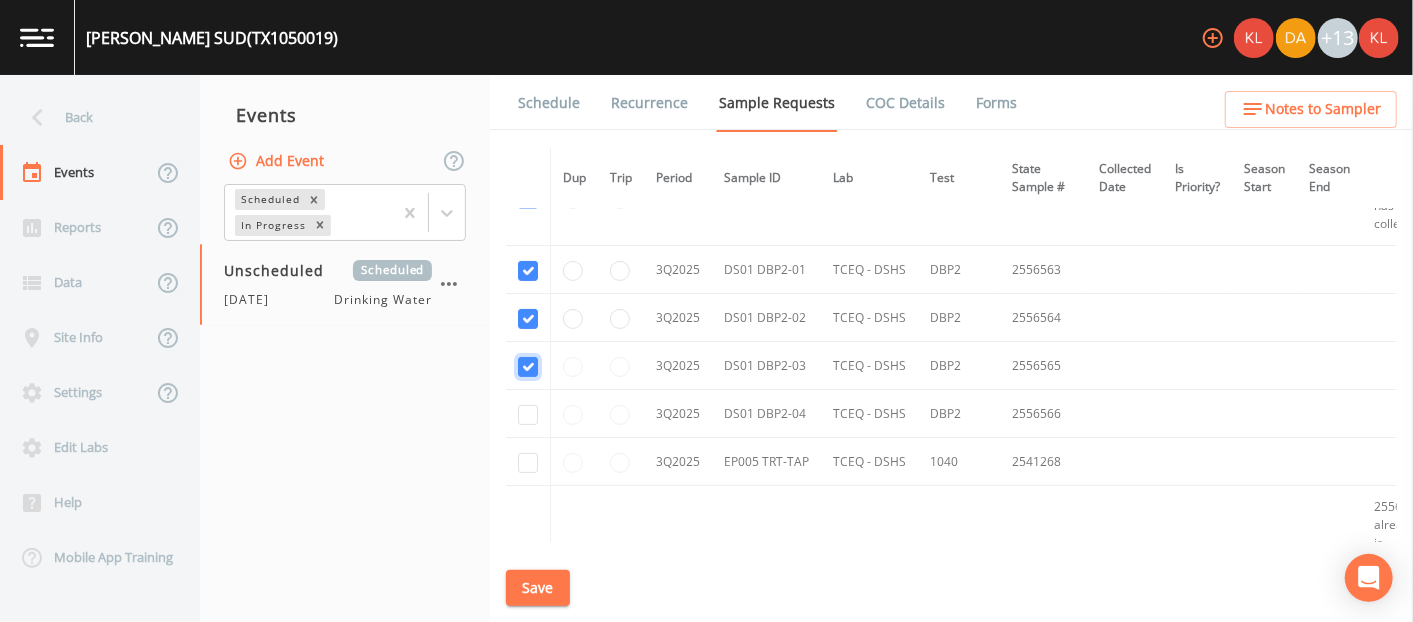 checkbox on "true" 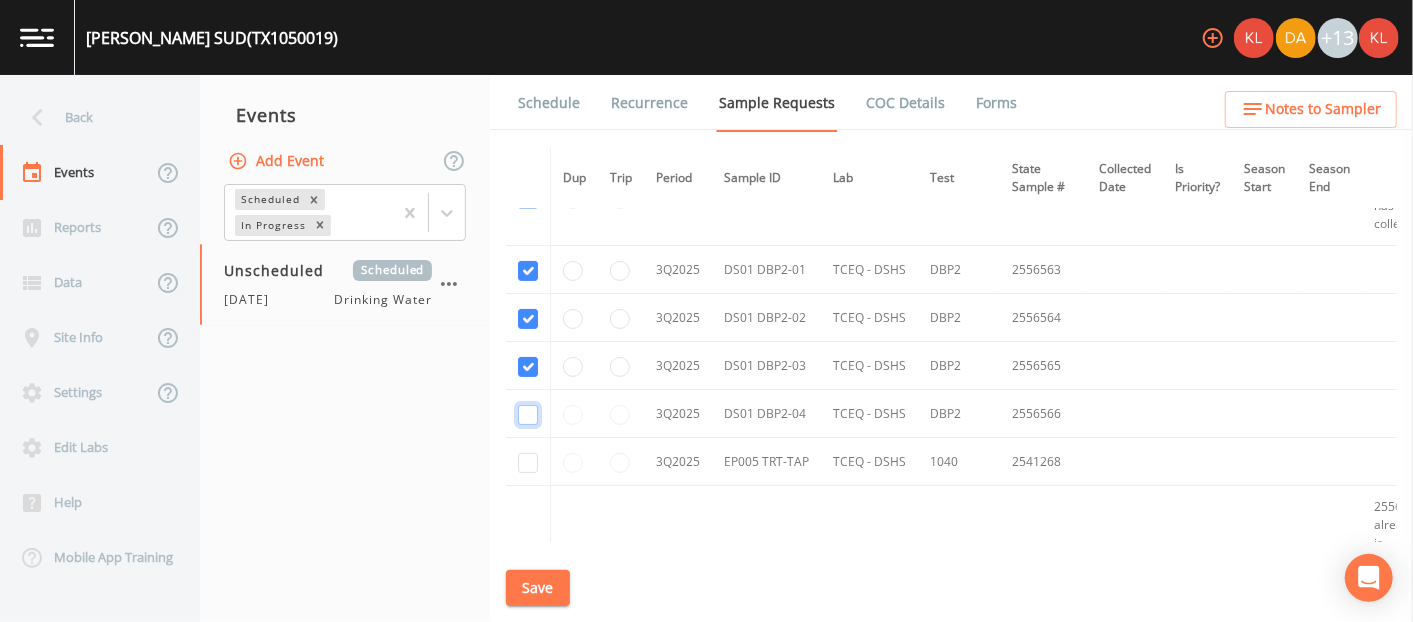 click at bounding box center (528, -3196) 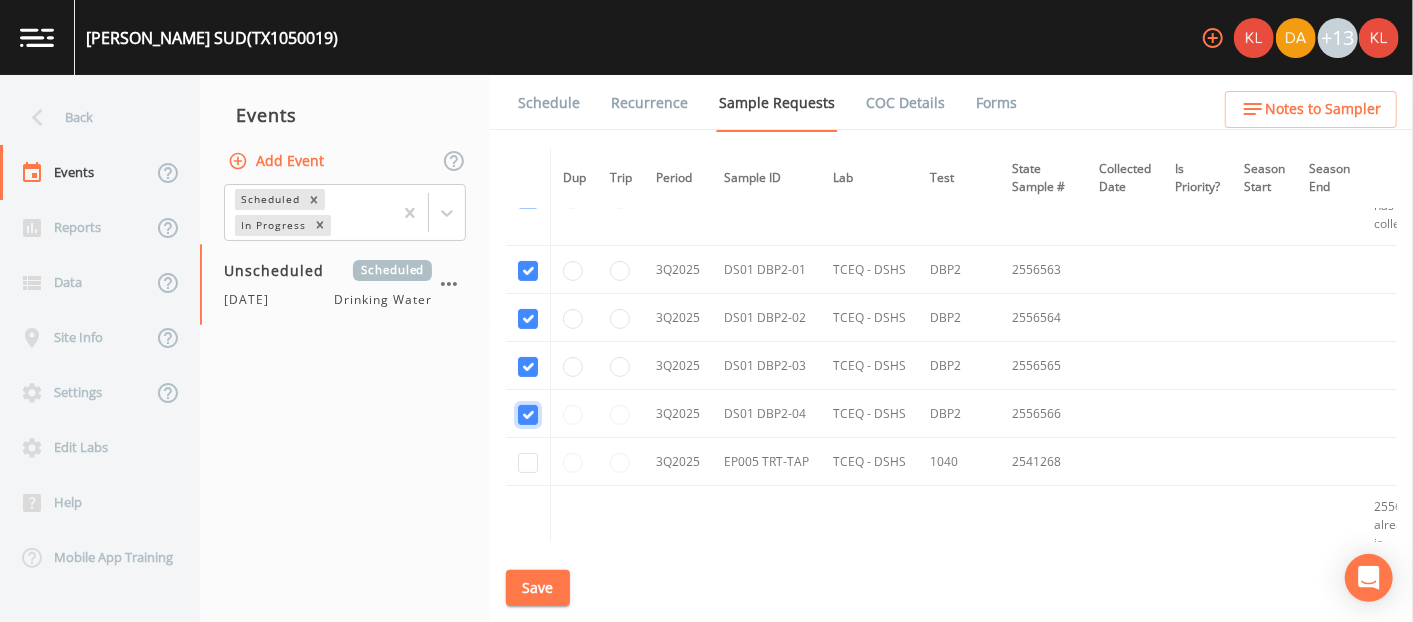 checkbox on "true" 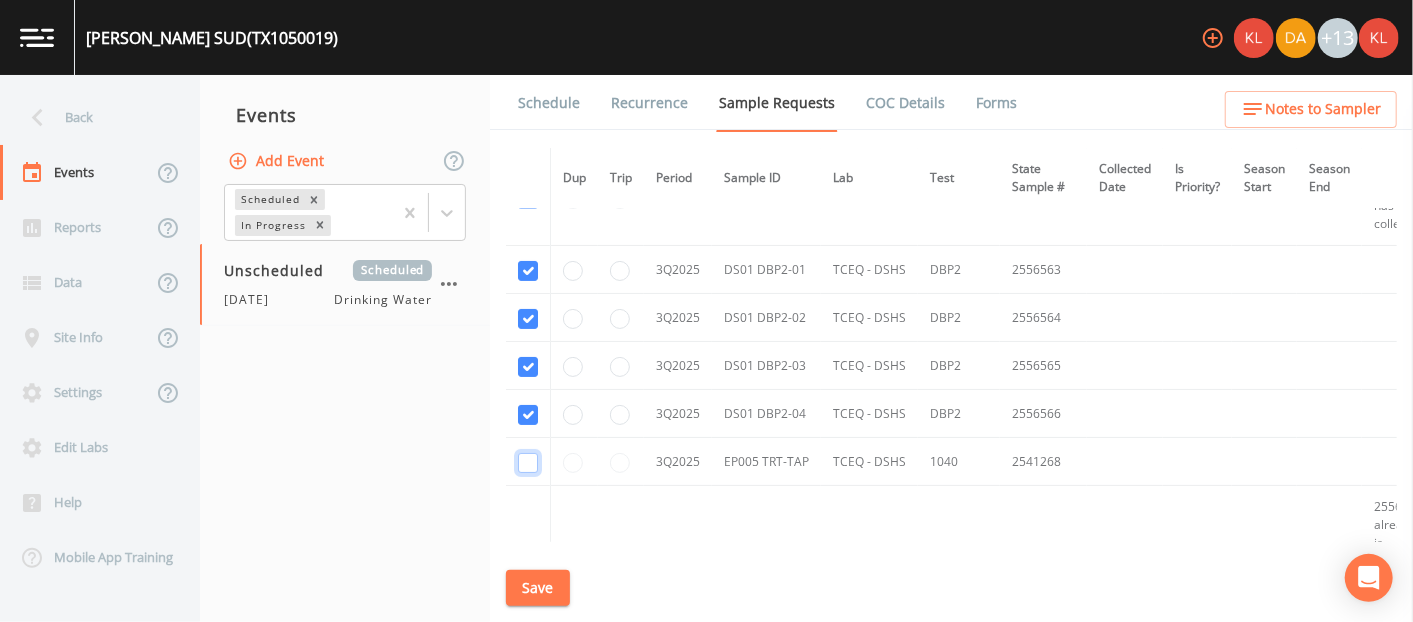click at bounding box center [528, -3099] 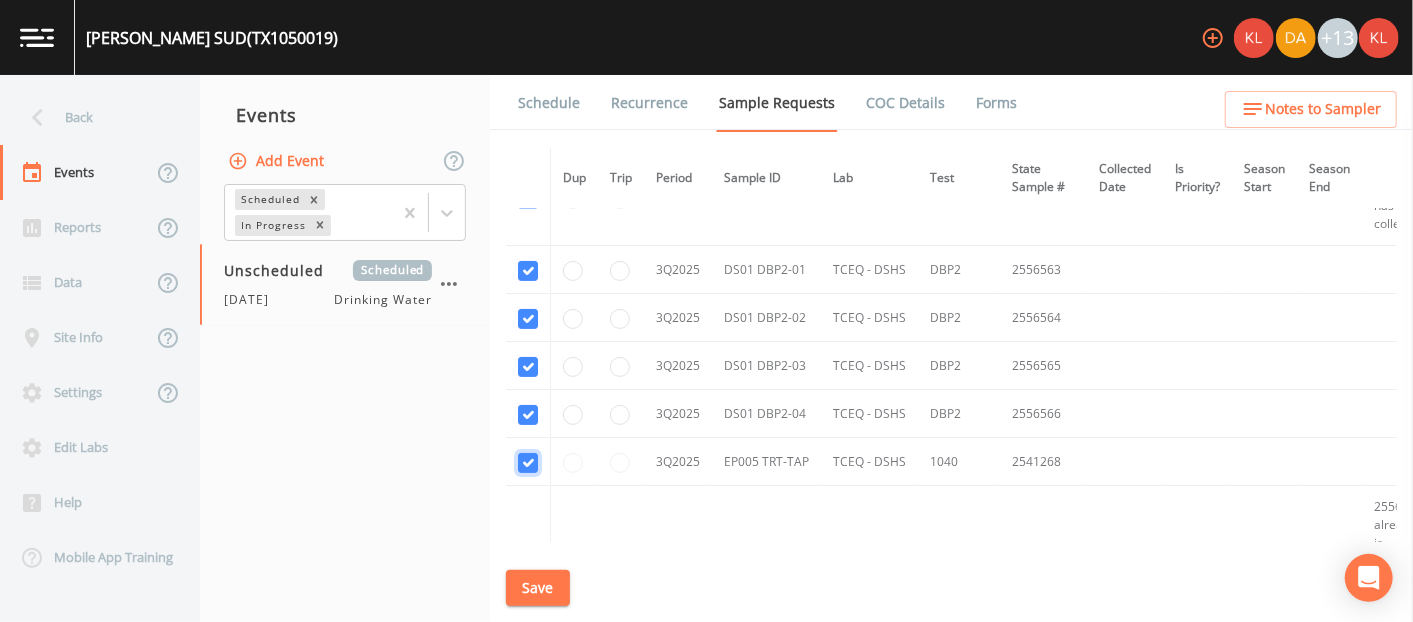 checkbox on "true" 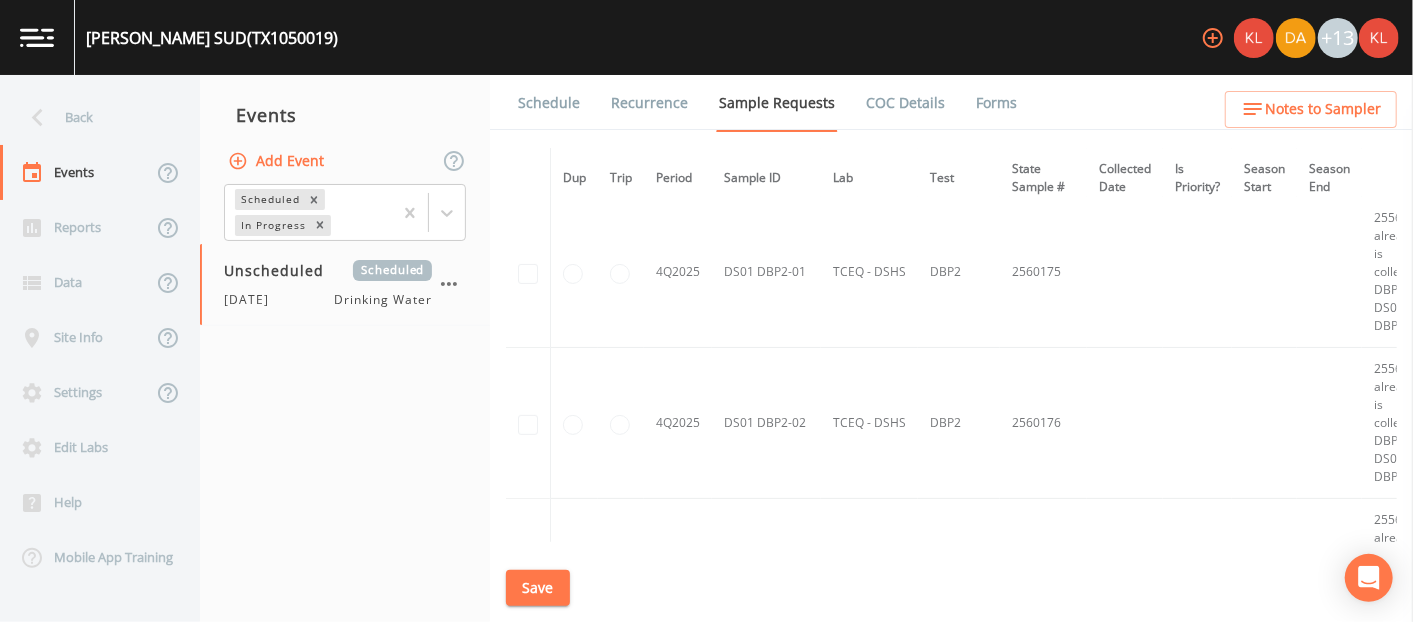 scroll, scrollTop: 4719, scrollLeft: 0, axis: vertical 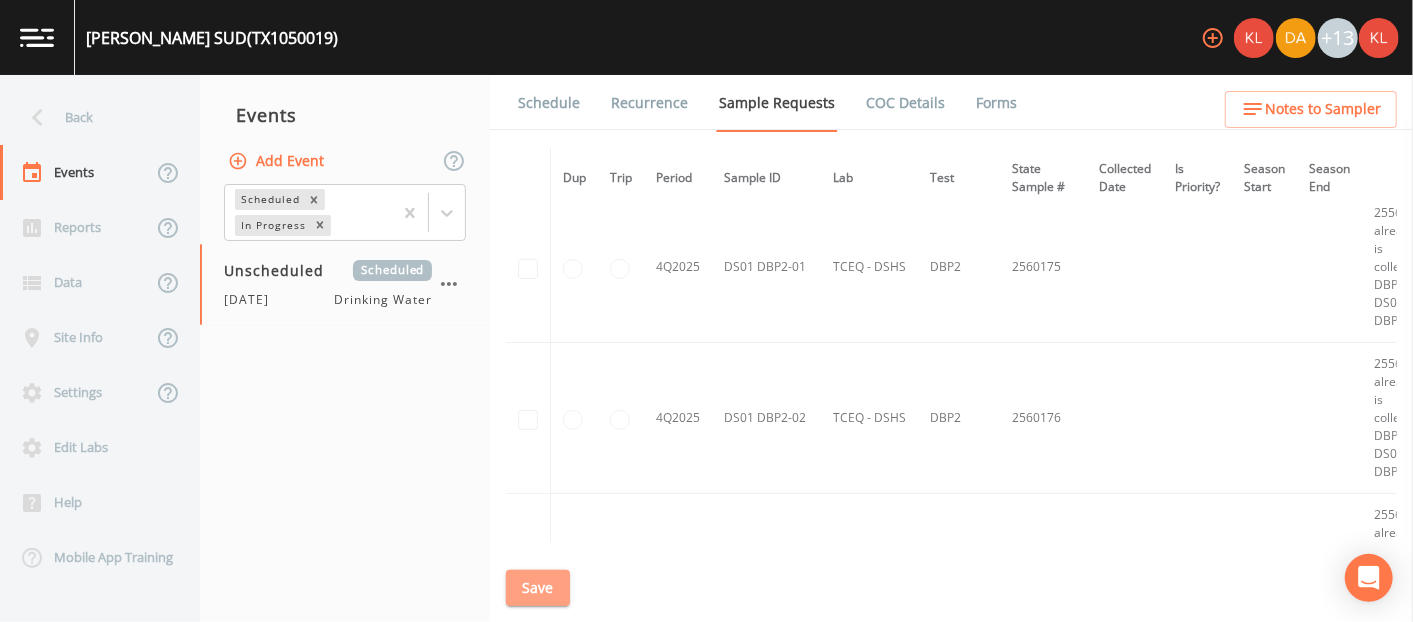 click on "Save" at bounding box center (538, 588) 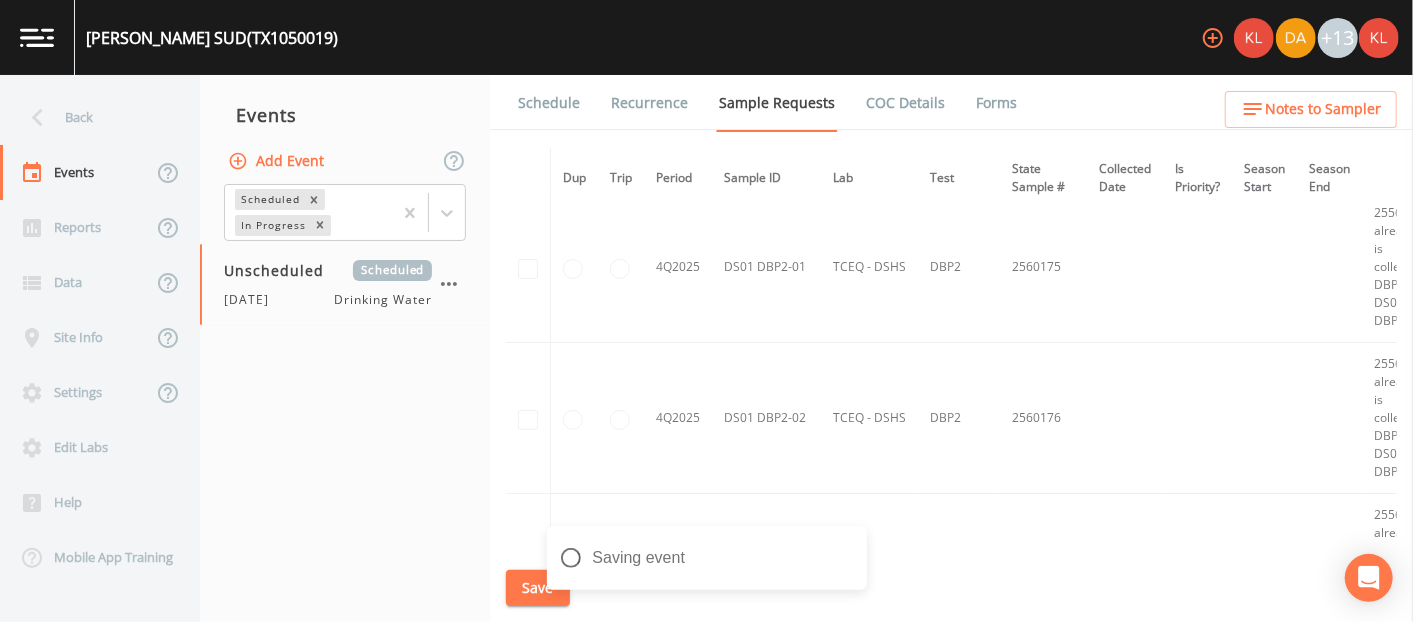 click on "Schedule" at bounding box center [549, 103] 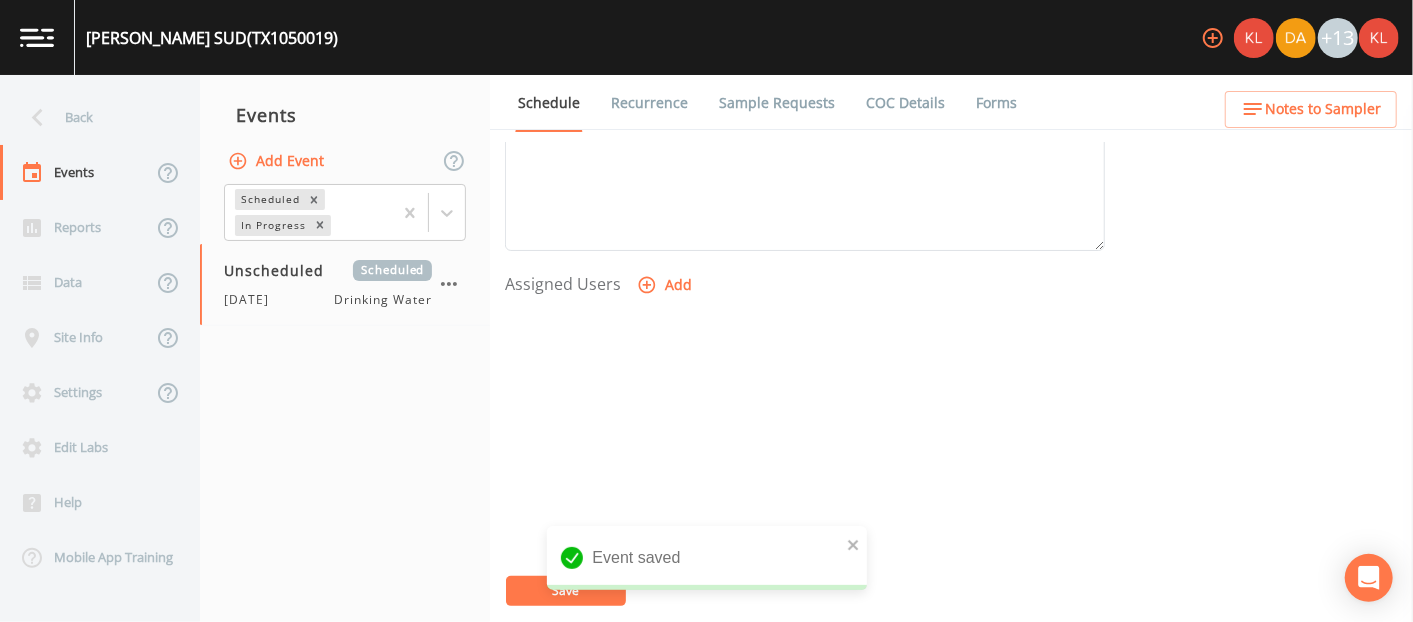 scroll, scrollTop: 785, scrollLeft: 0, axis: vertical 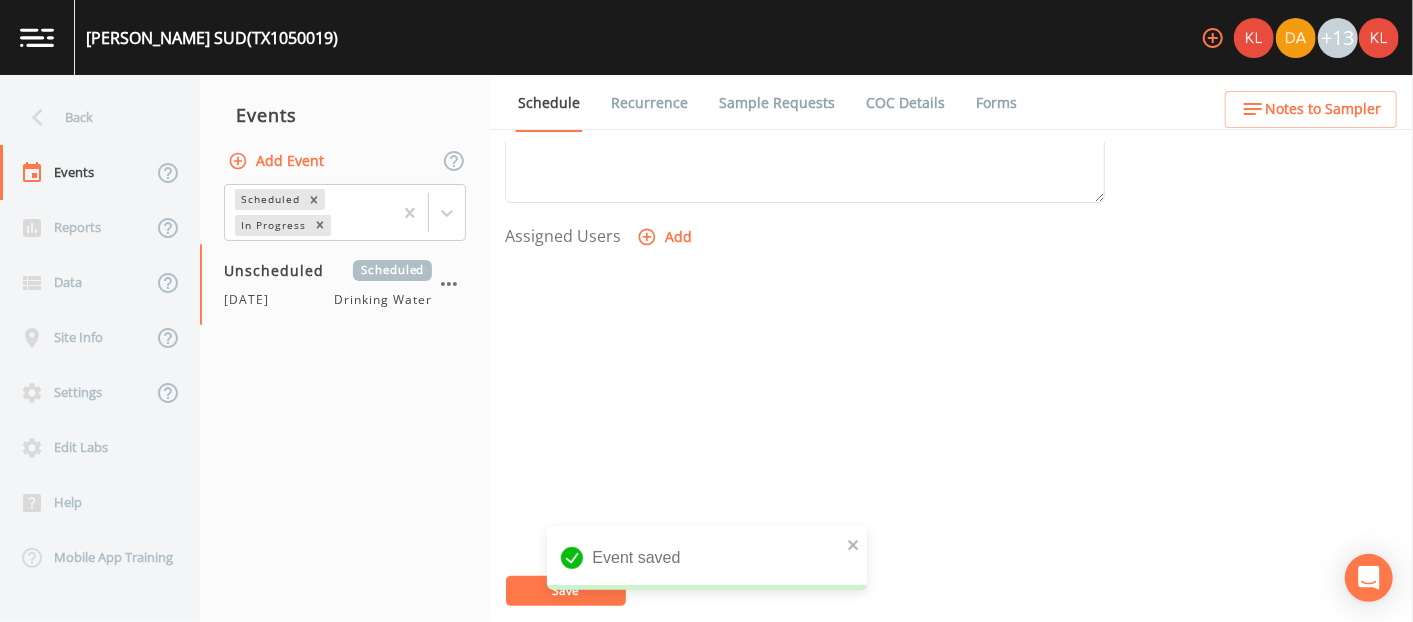 click on "Add" at bounding box center [666, 237] 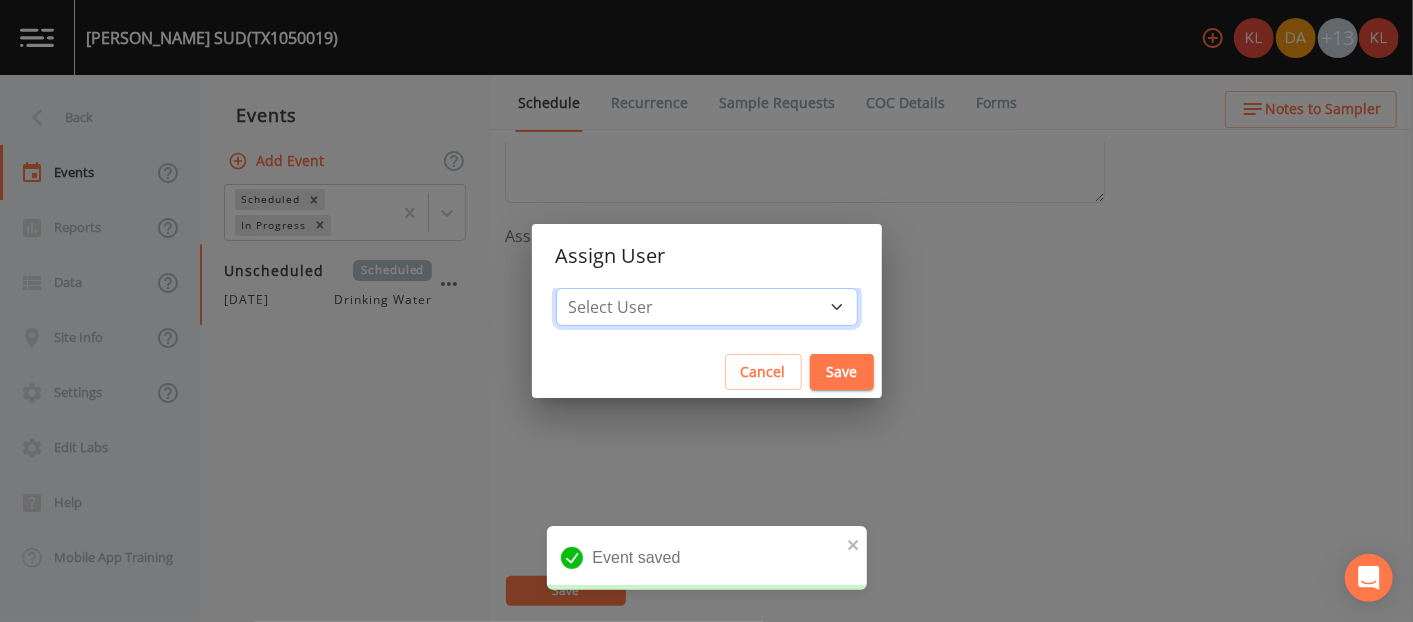 click on "Select User Kler  Teran David  Weber Joshua gere  Paul Mike  Franklin Rodolfo  Ramirez Zachary  Evans Stafford  Johnson Miriaha  Caddie Annie  Huebner Baley  Jones Reagan  Janecek Lauren  Saenz Sloan  Rigamonti Charles  Medina Paul  Vann" at bounding box center (707, 307) 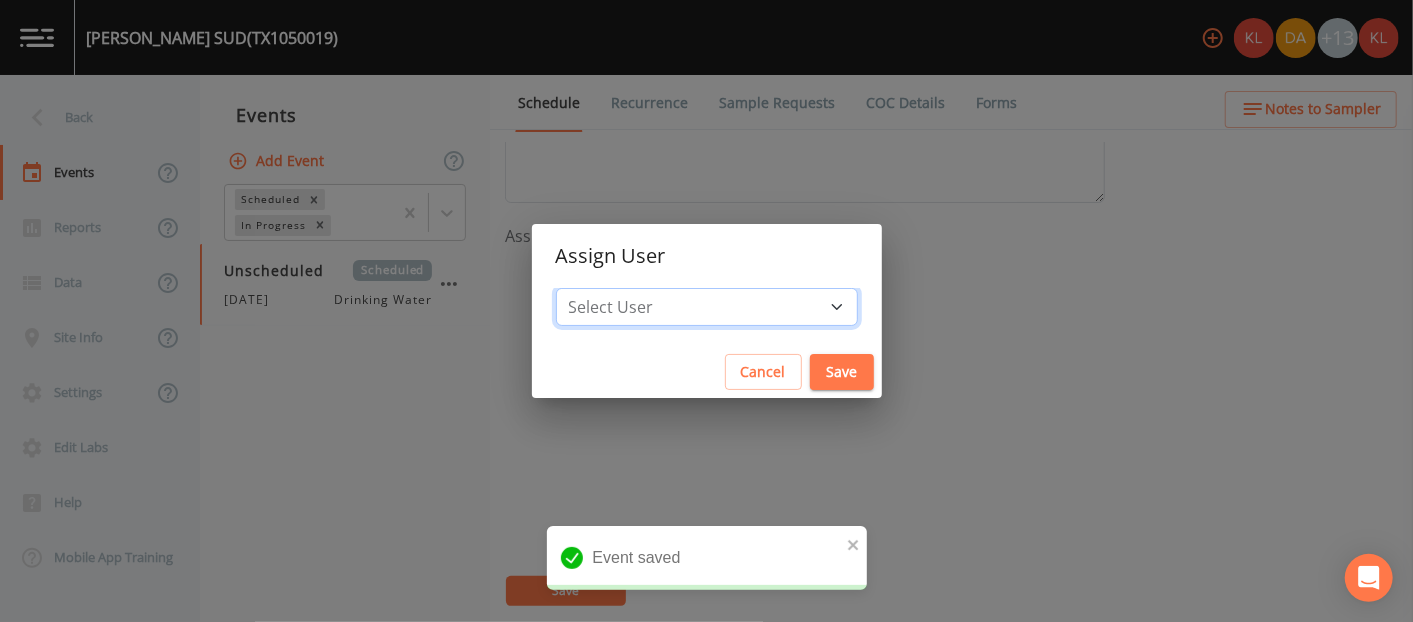 select on "cc3a99b6-42a3-44aa-bed9-88599eb009c7" 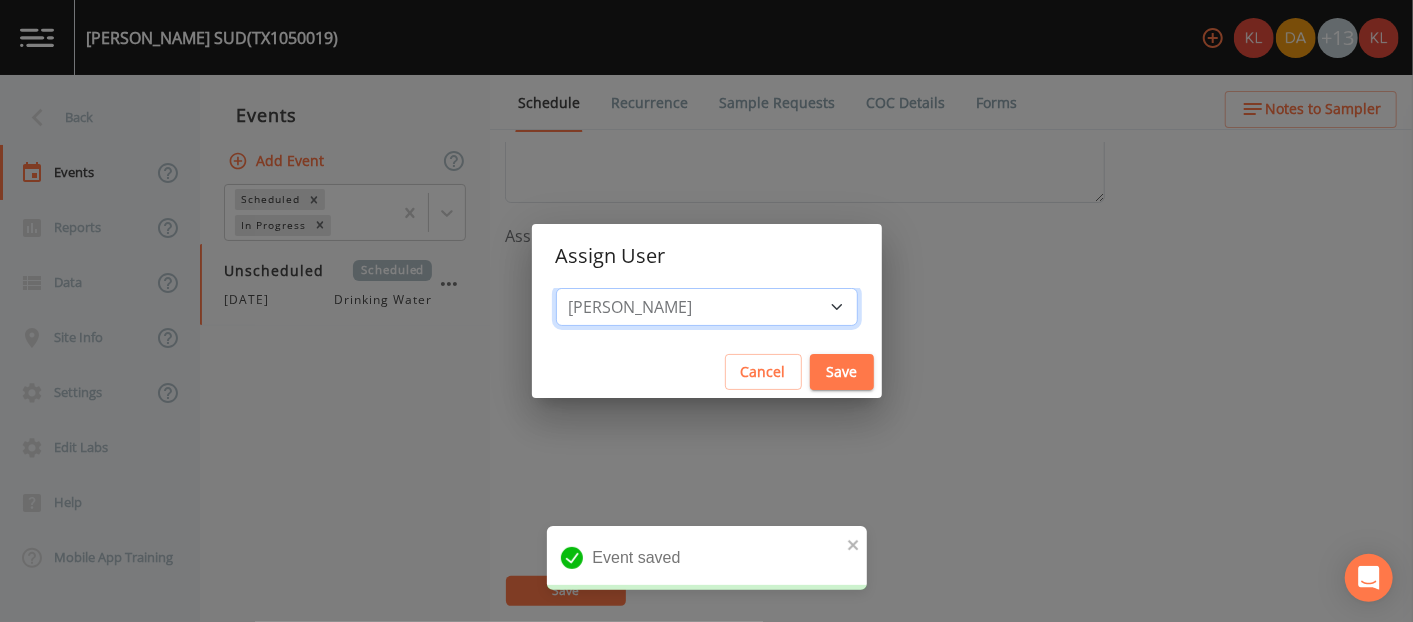 click on "Select User Kler  Teran David  Weber Joshua gere  Paul Mike  Franklin Rodolfo  Ramirez Zachary  Evans Stafford  Johnson Miriaha  Caddie Annie  Huebner Baley  Jones Reagan  Janecek Lauren  Saenz Sloan  Rigamonti Charles  Medina Paul  Vann" at bounding box center (707, 307) 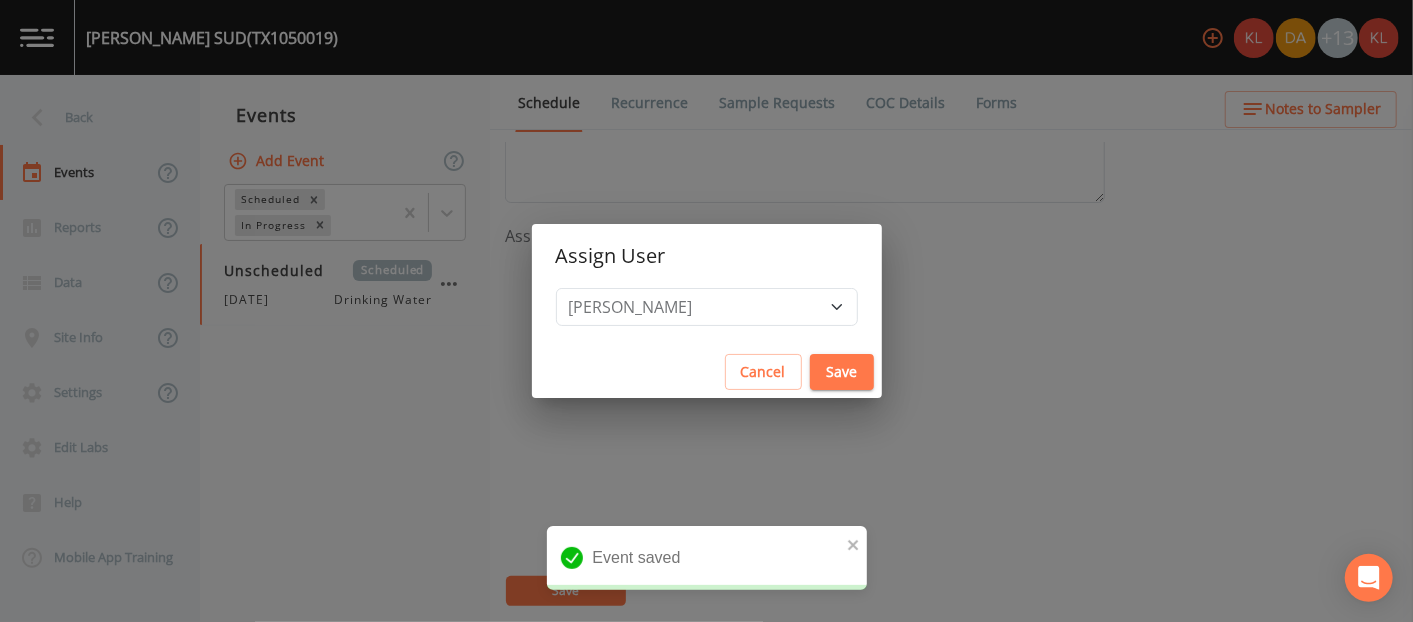 click on "Save" at bounding box center [842, 372] 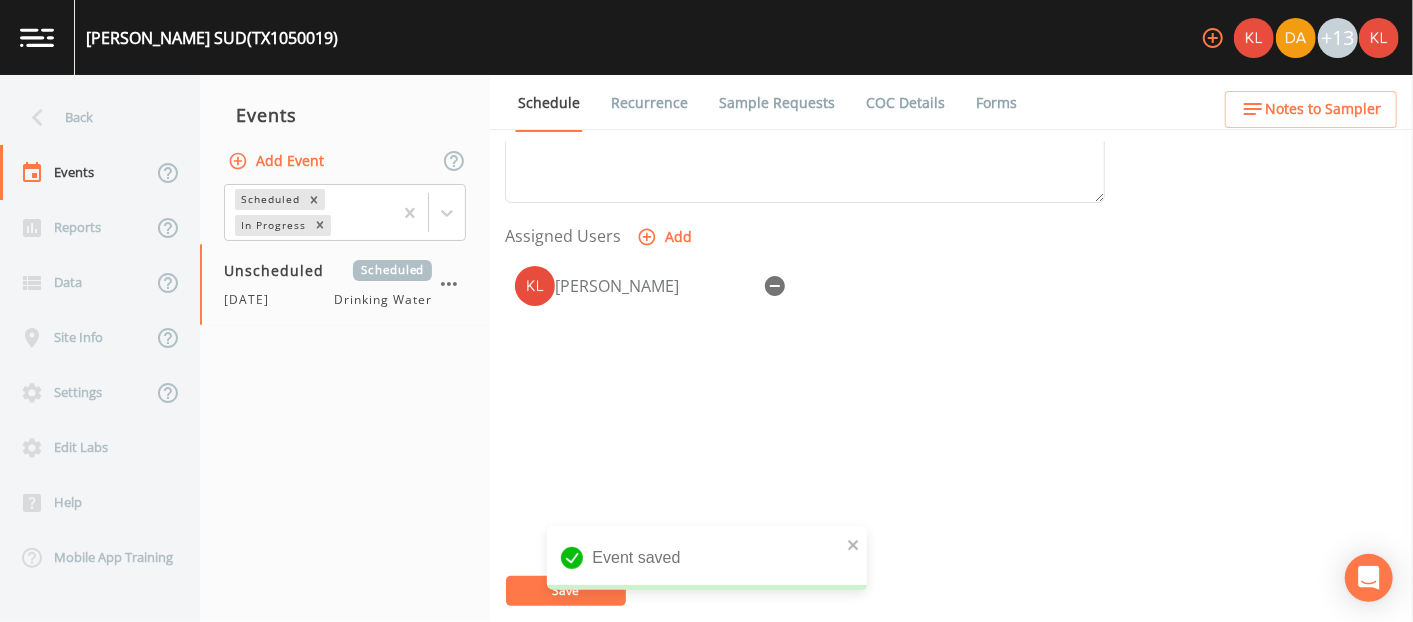 click at bounding box center [37, 37] 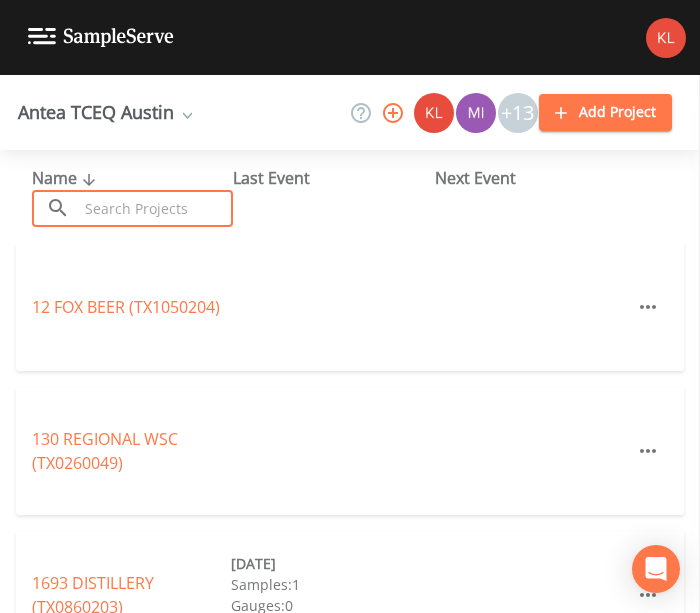 click at bounding box center [155, 208] 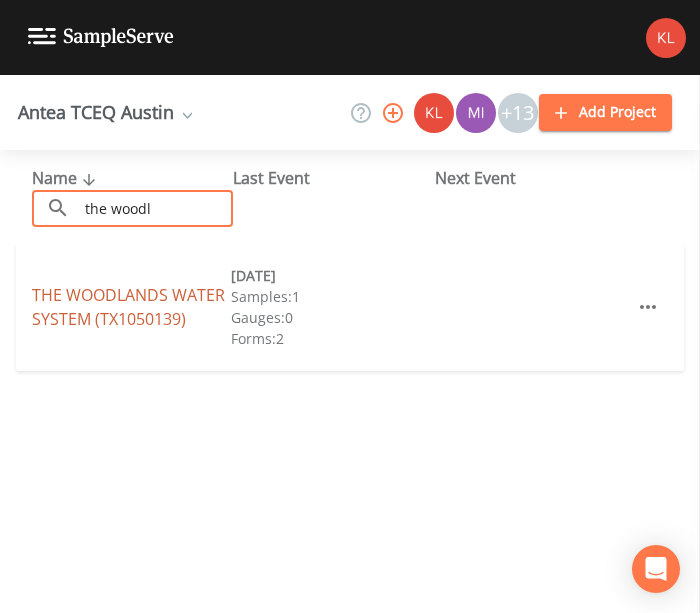 type on "the woodl" 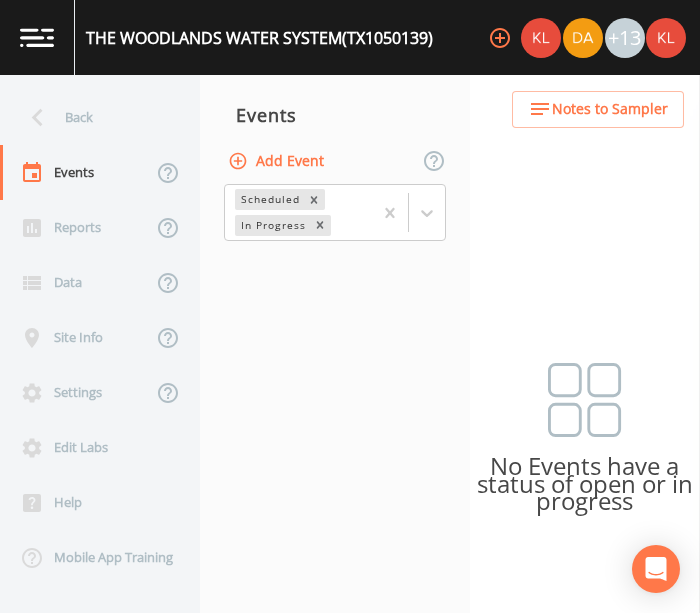 click on "Add Event" at bounding box center [278, 161] 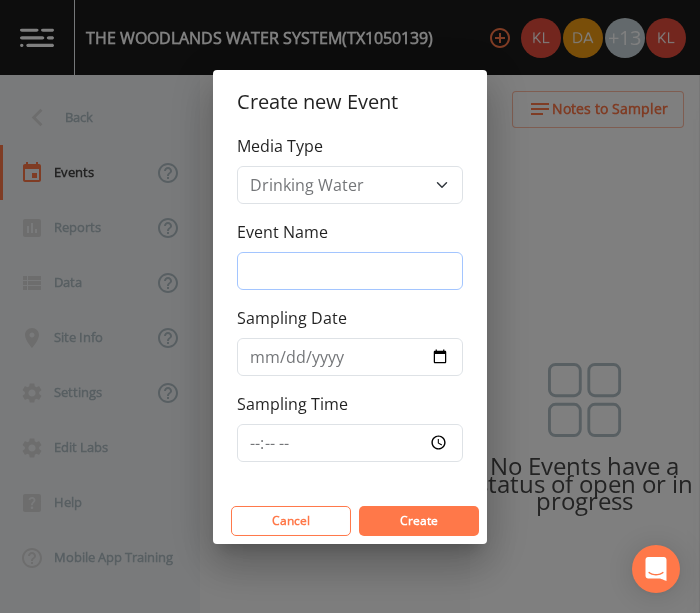 click on "Event Name" at bounding box center [350, 271] 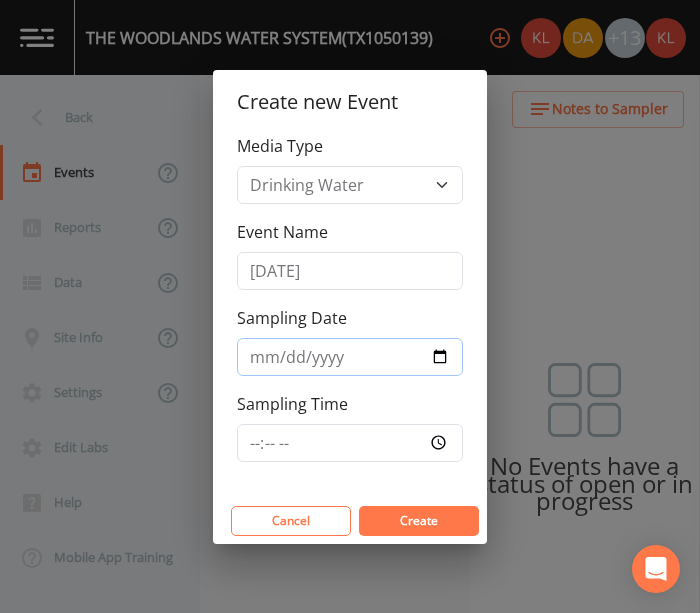 type on "2025-07-29" 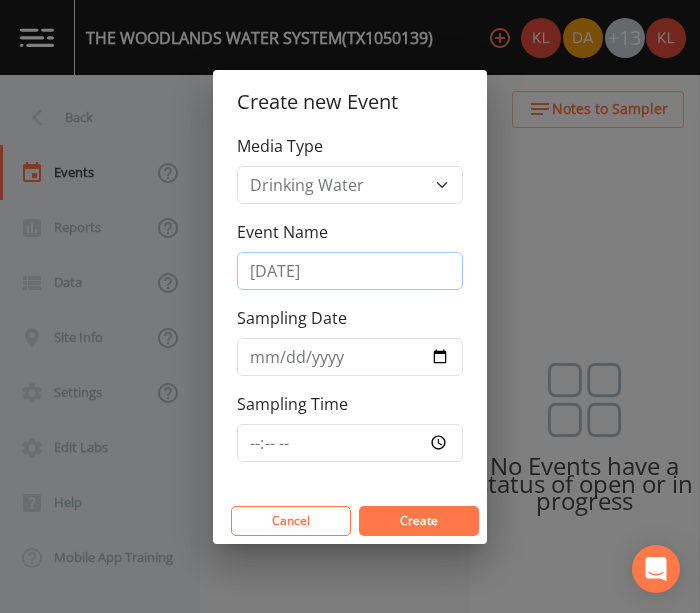 click on "7/29/25" at bounding box center (350, 271) 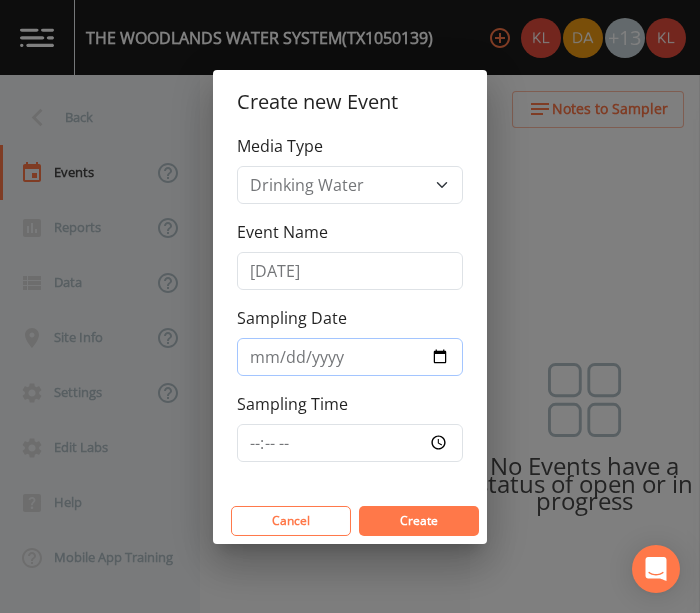 click on "2025-07-29" at bounding box center (350, 357) 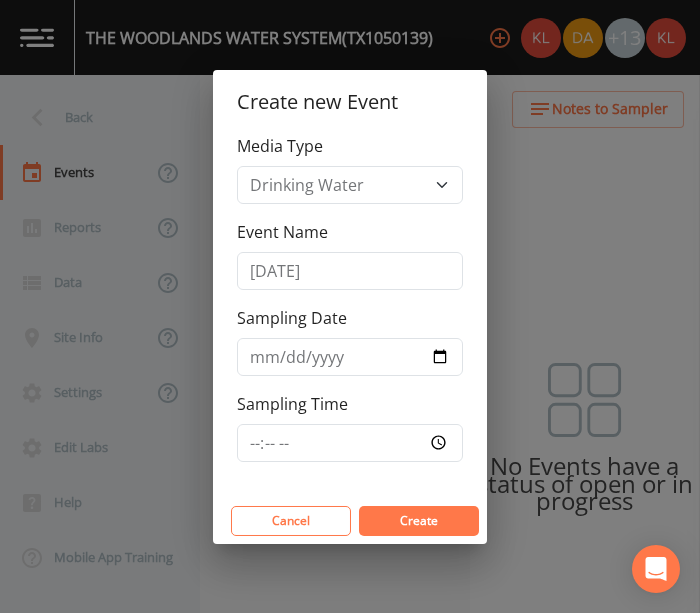 click on "Create" at bounding box center [419, 520] 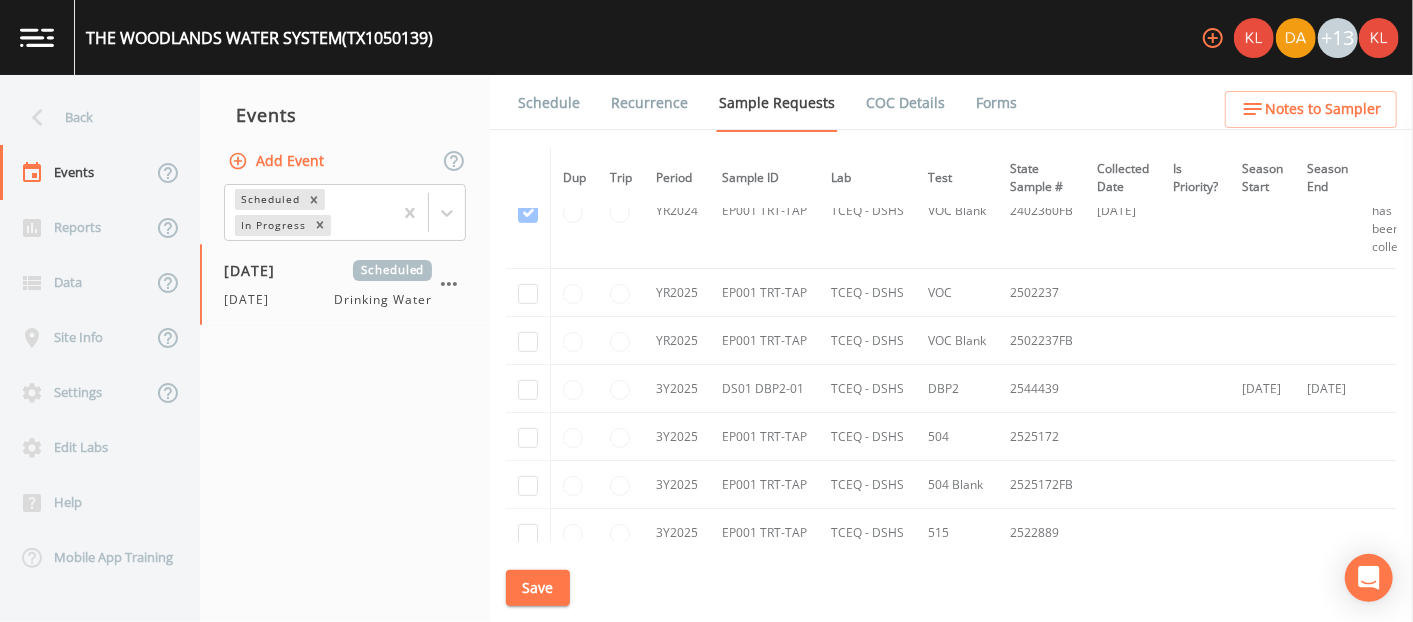 scroll, scrollTop: 671, scrollLeft: 0, axis: vertical 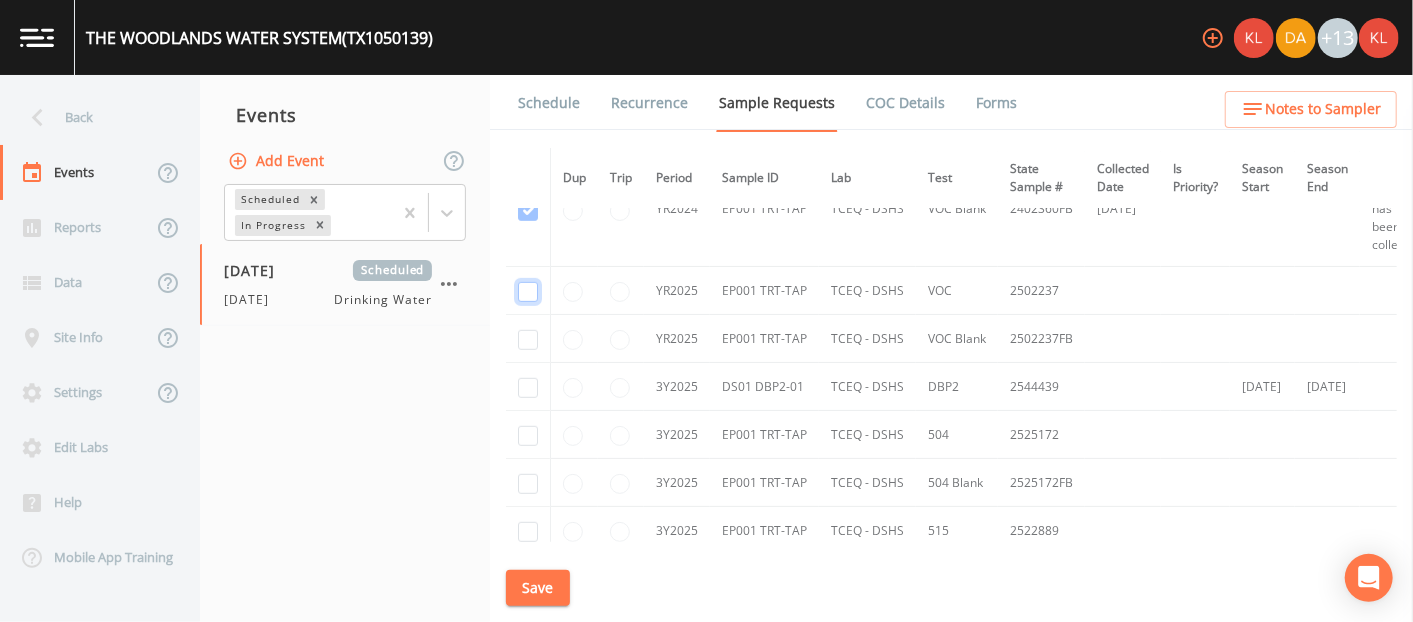 click at bounding box center [528, 96] 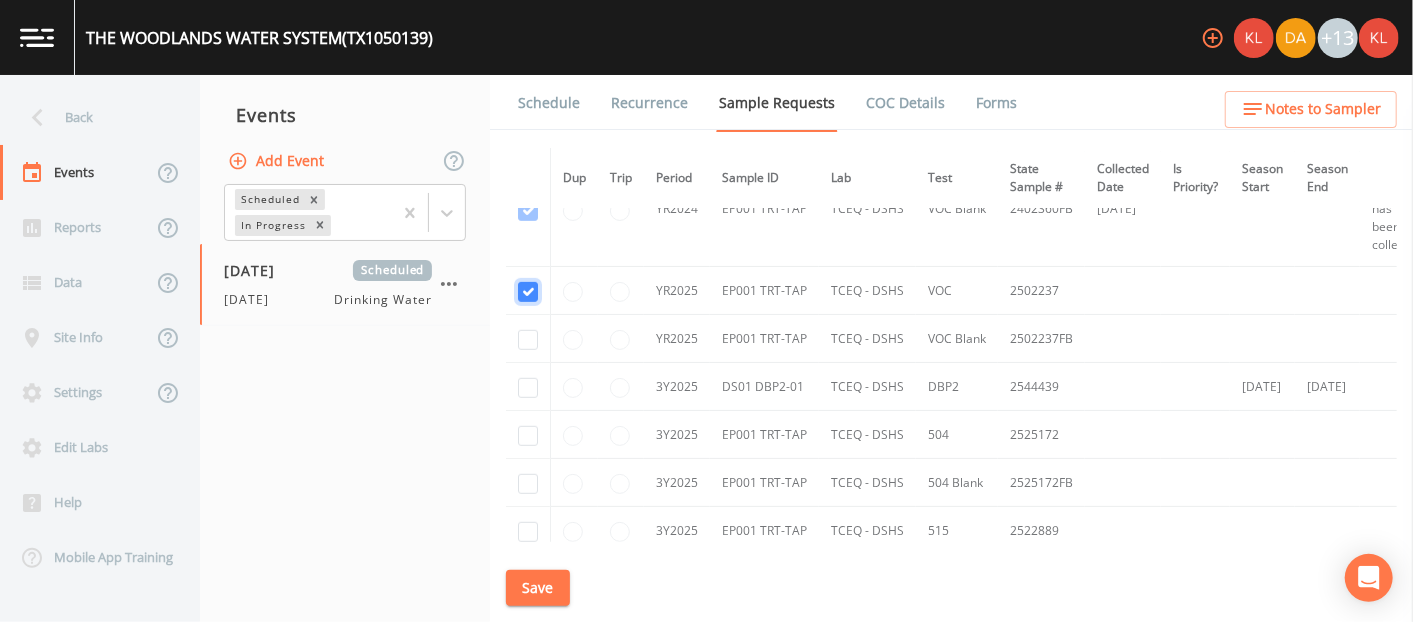 checkbox on "true" 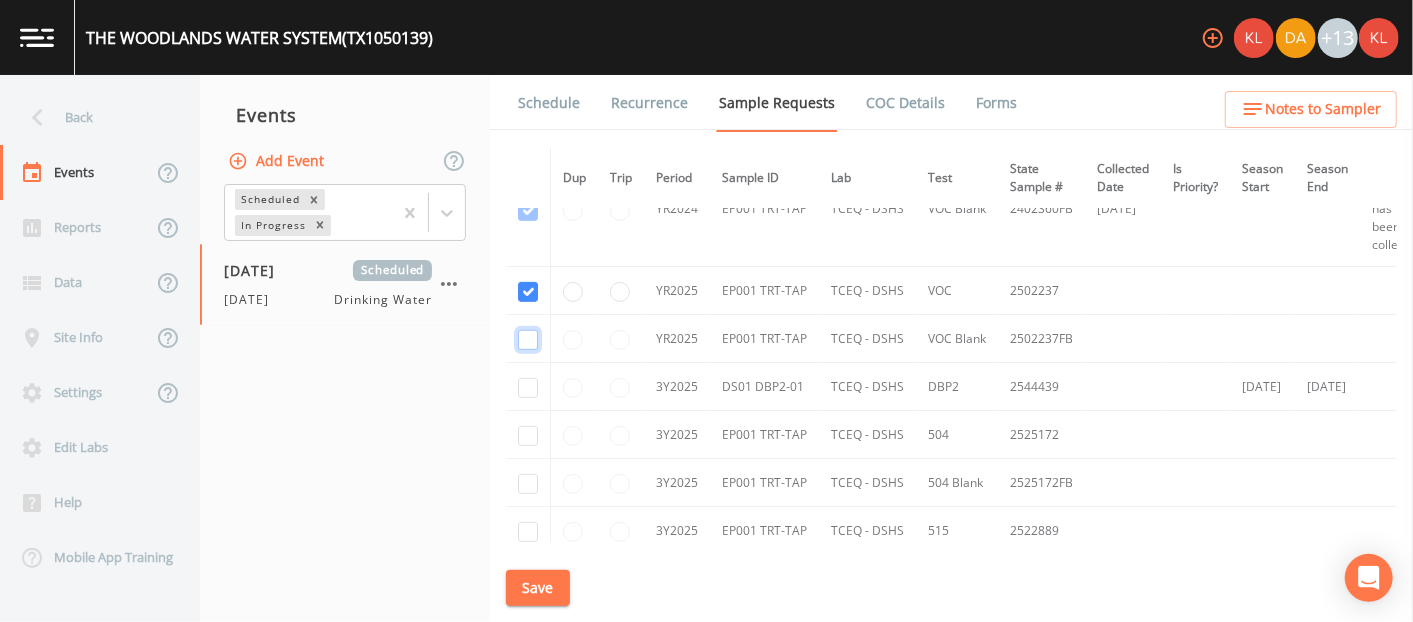 click at bounding box center (528, 211) 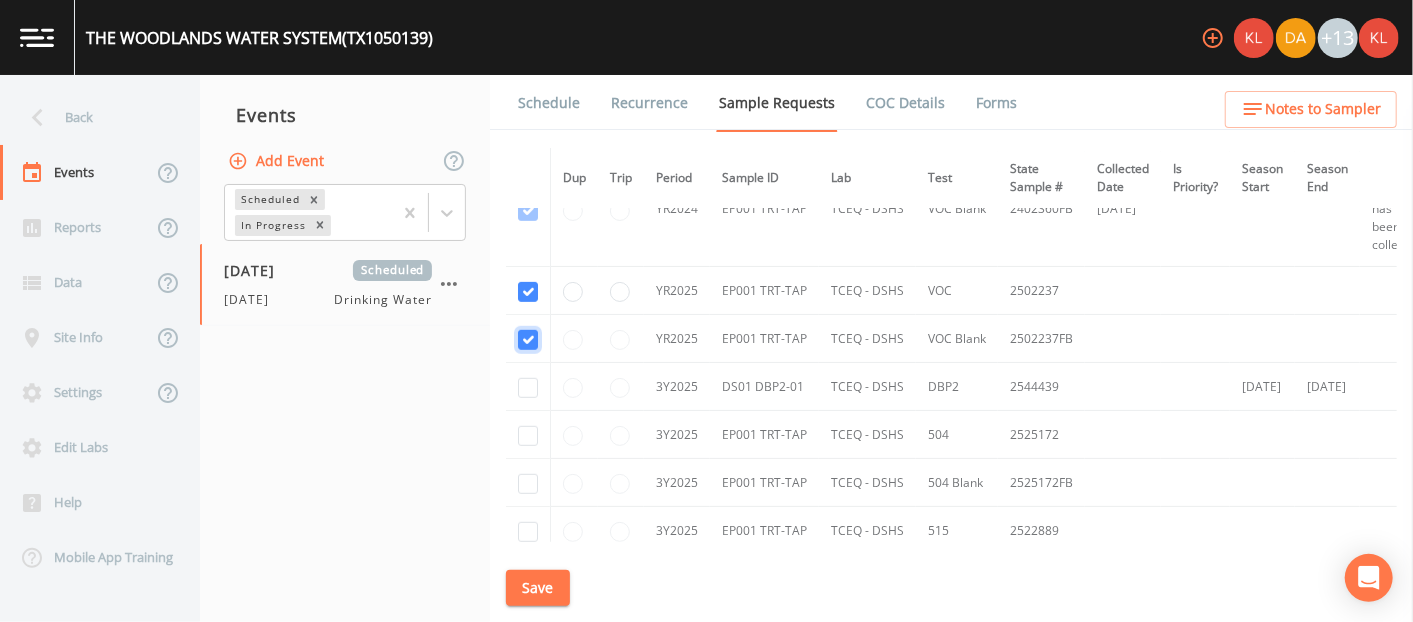 checkbox on "true" 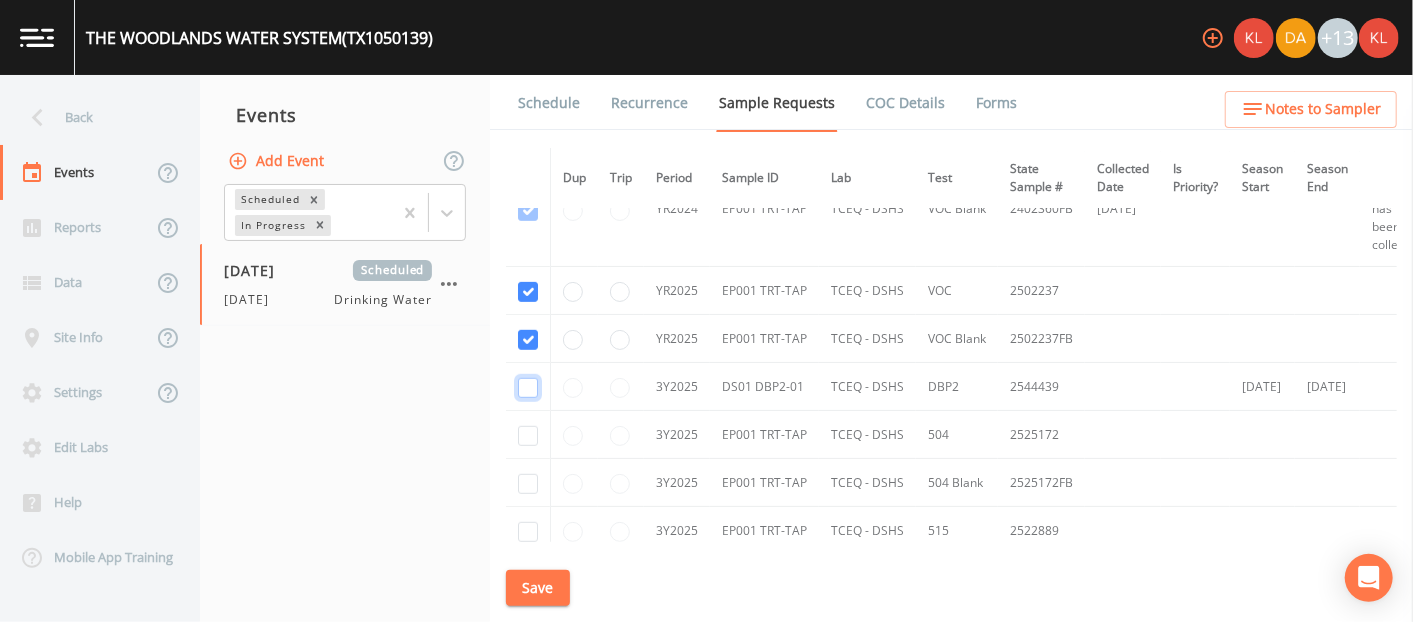 click at bounding box center [528, 388] 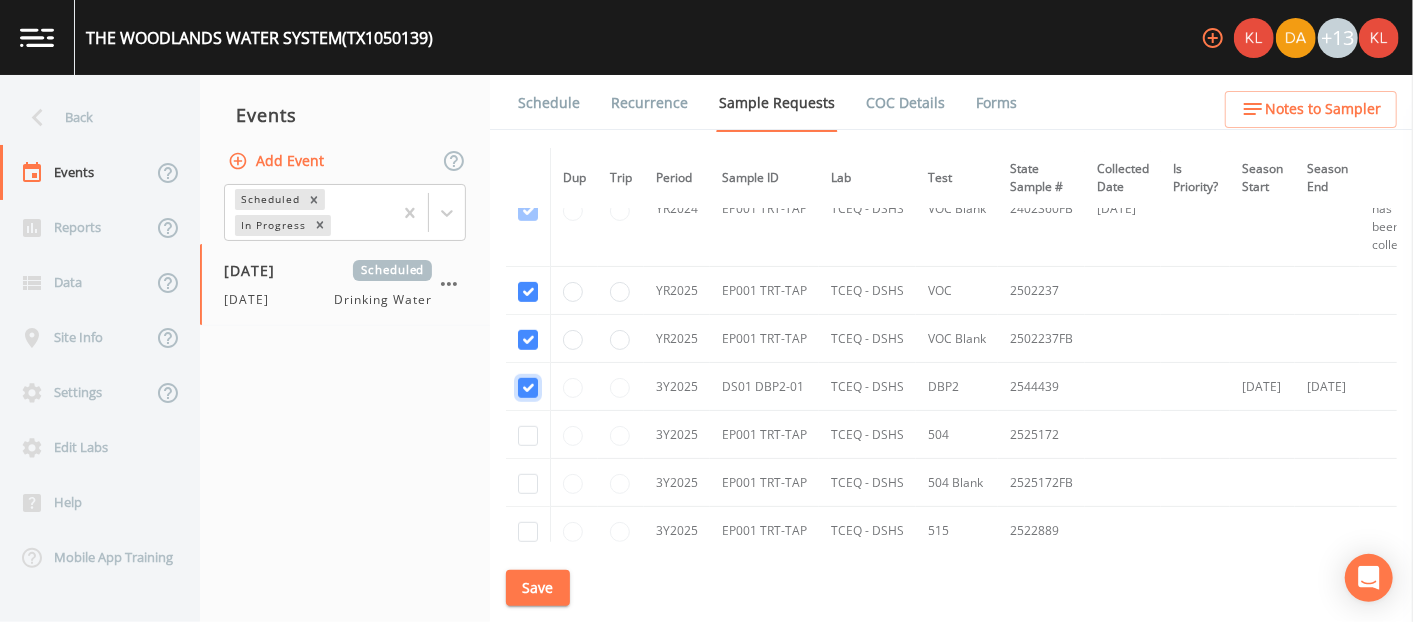 checkbox on "true" 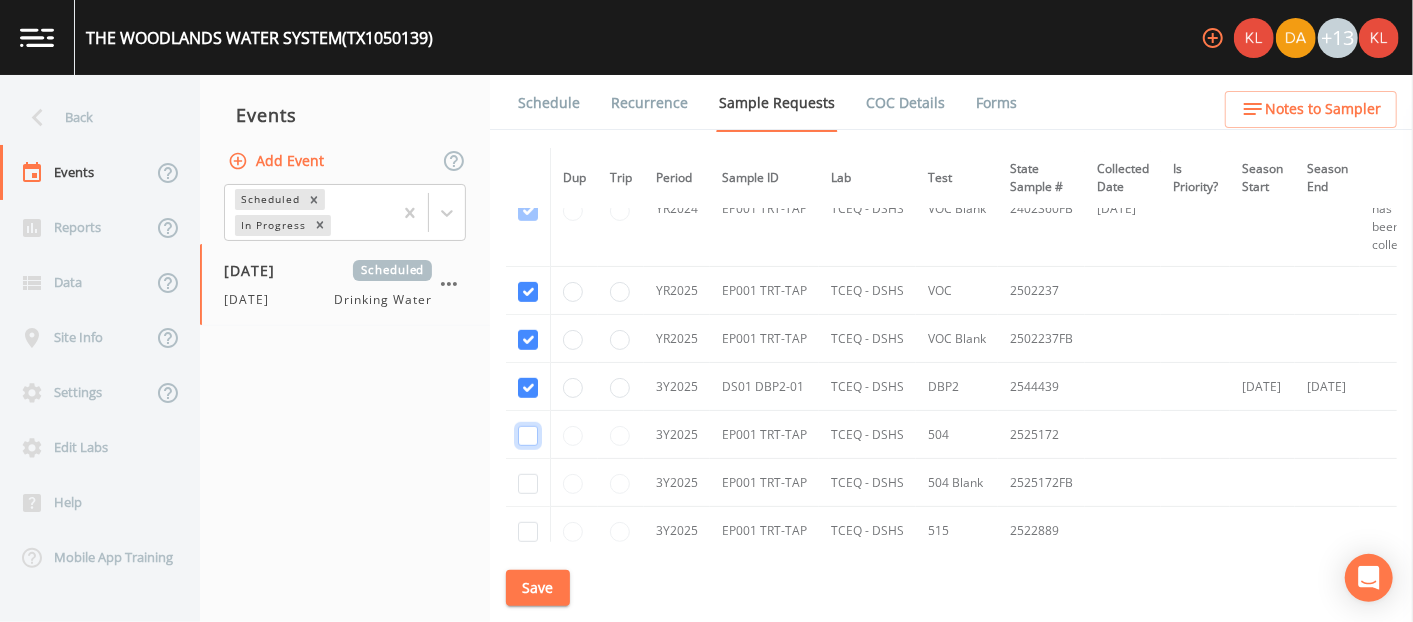 click at bounding box center (528, 436) 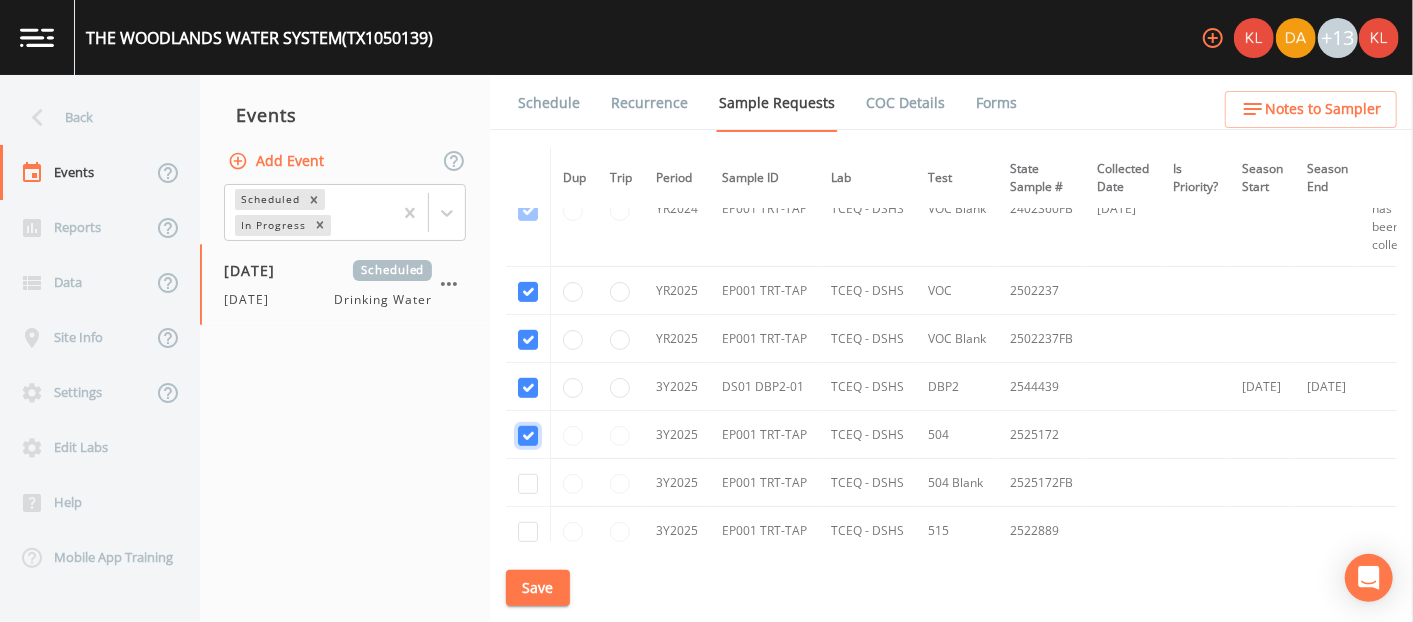 checkbox on "true" 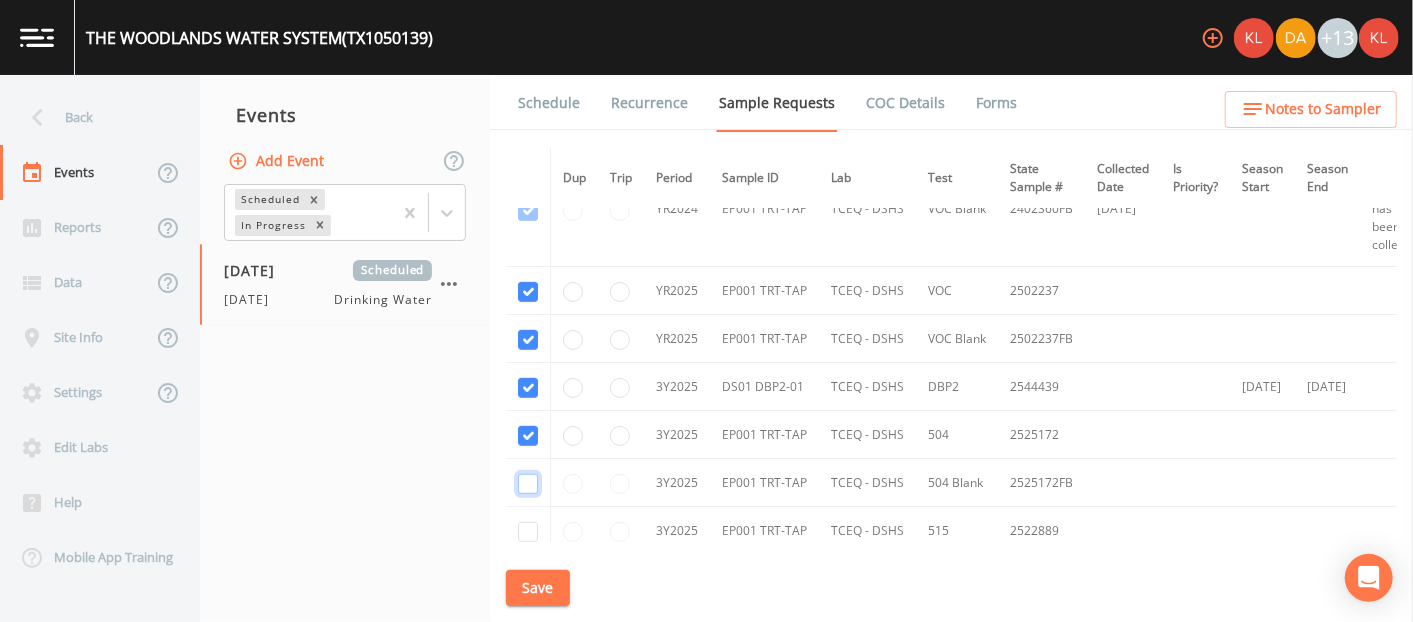 click at bounding box center [528, 484] 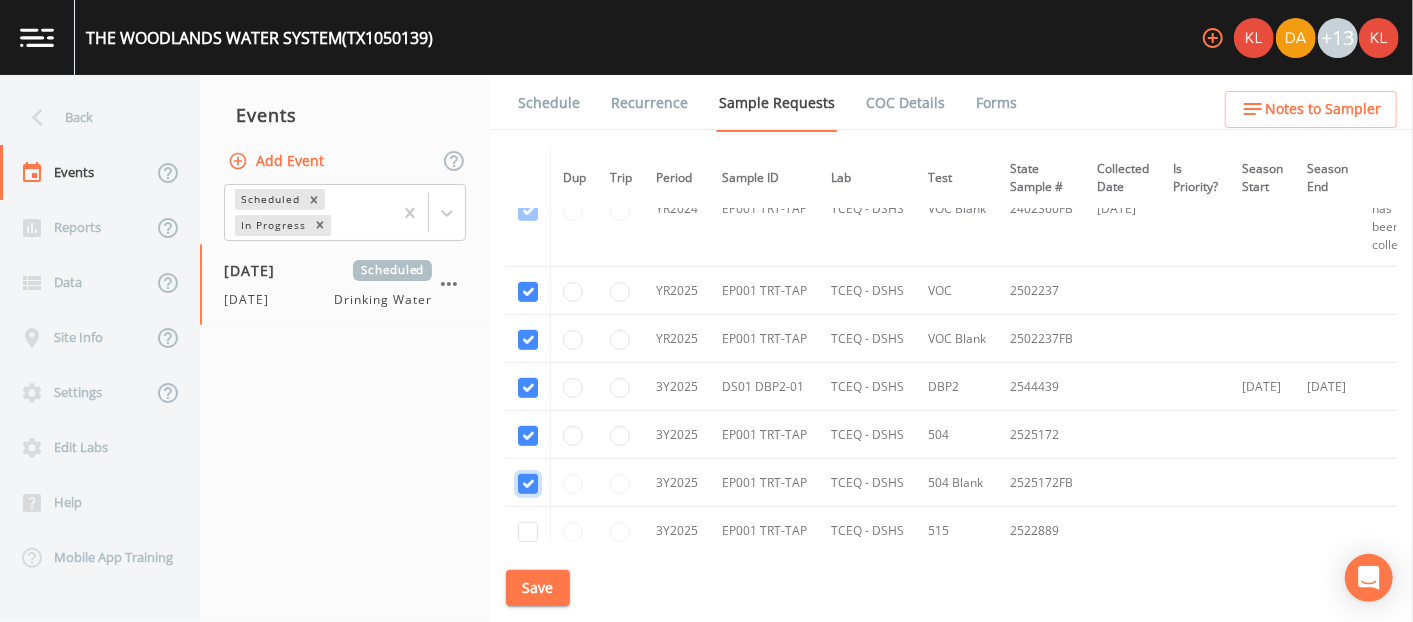 checkbox on "true" 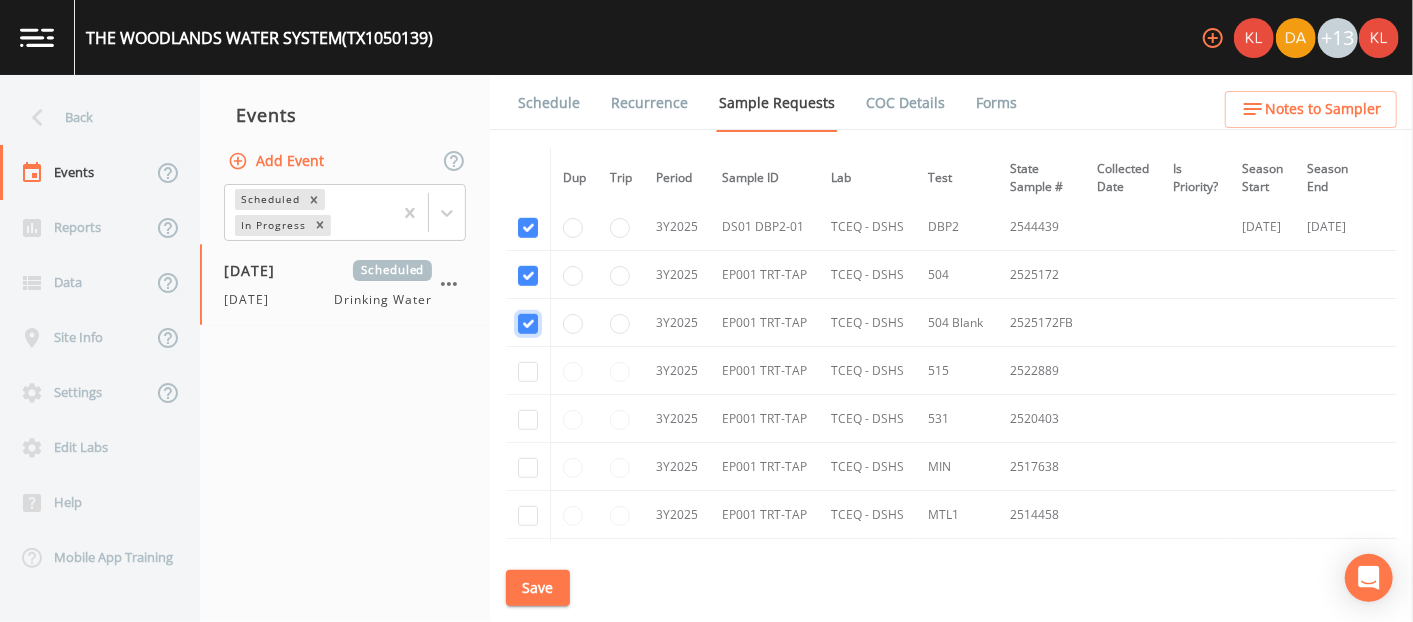 scroll, scrollTop: 888, scrollLeft: 0, axis: vertical 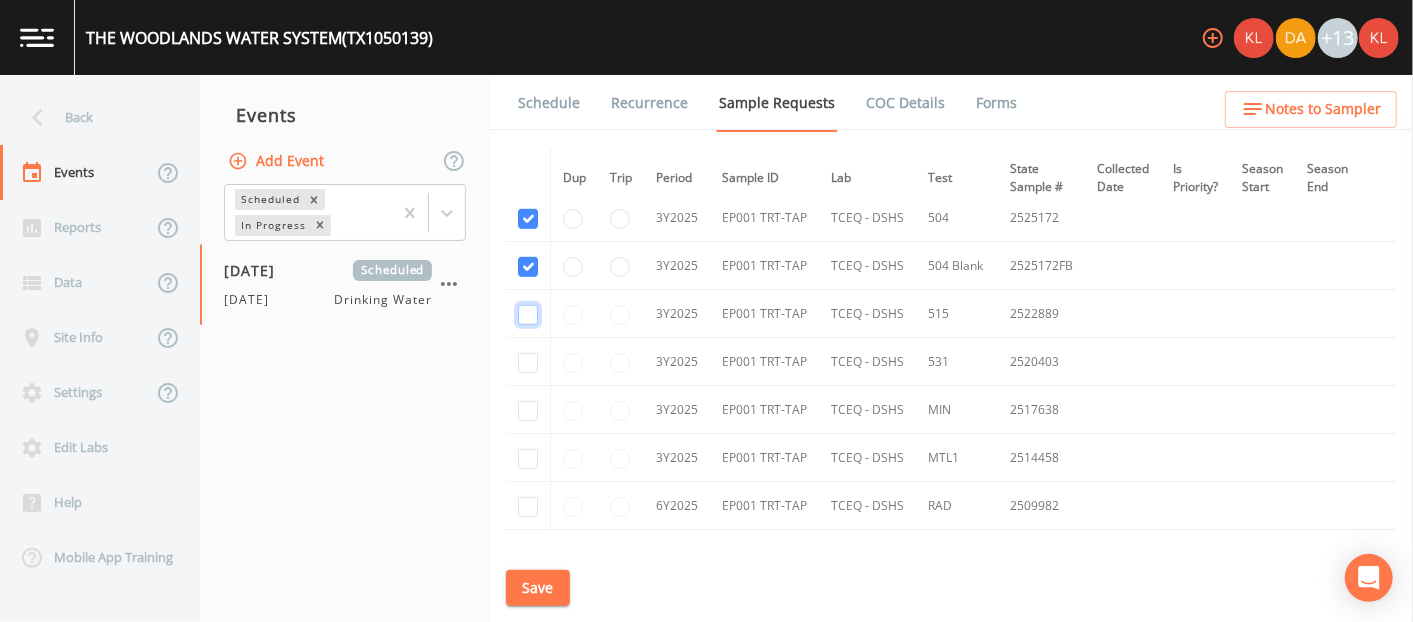click at bounding box center [528, 315] 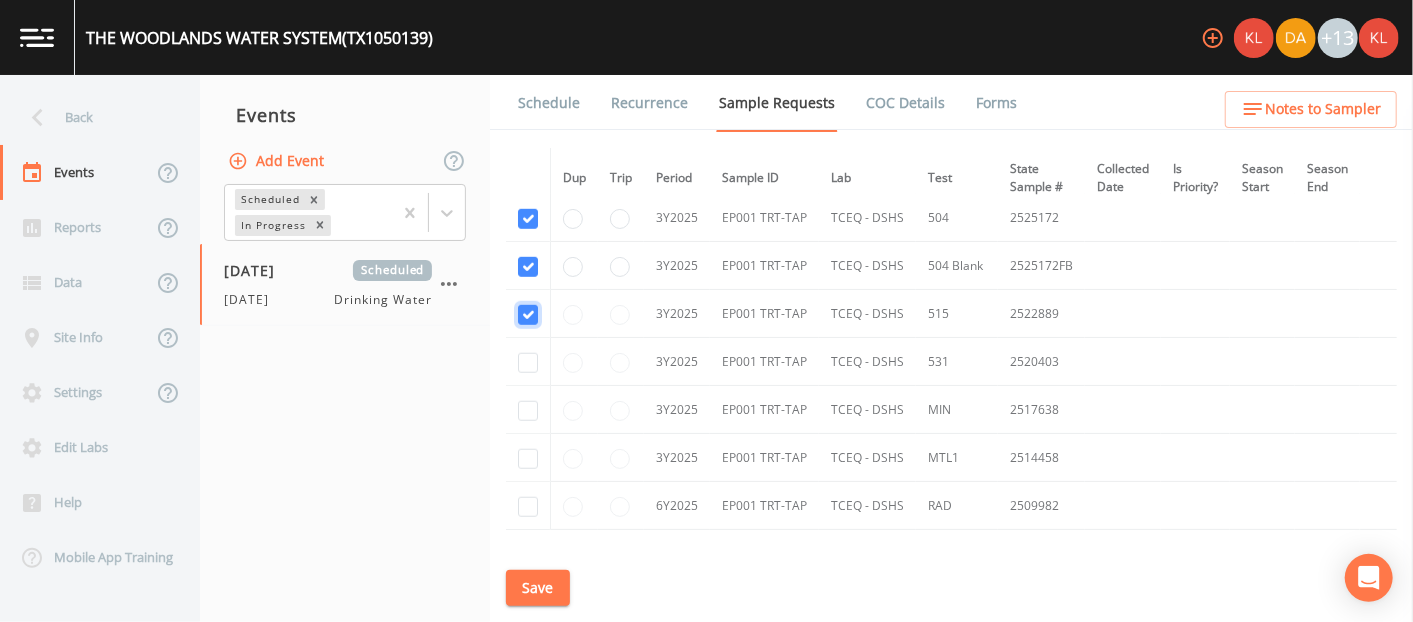 checkbox on "true" 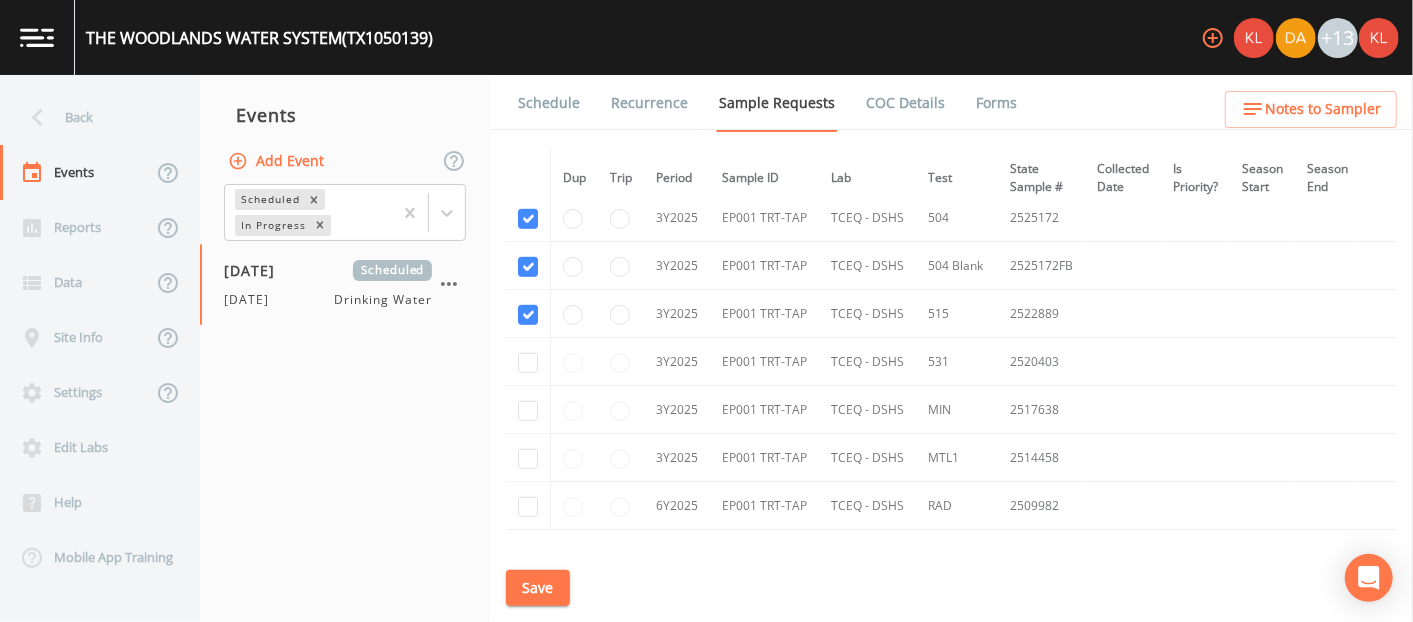 click at bounding box center (528, 362) 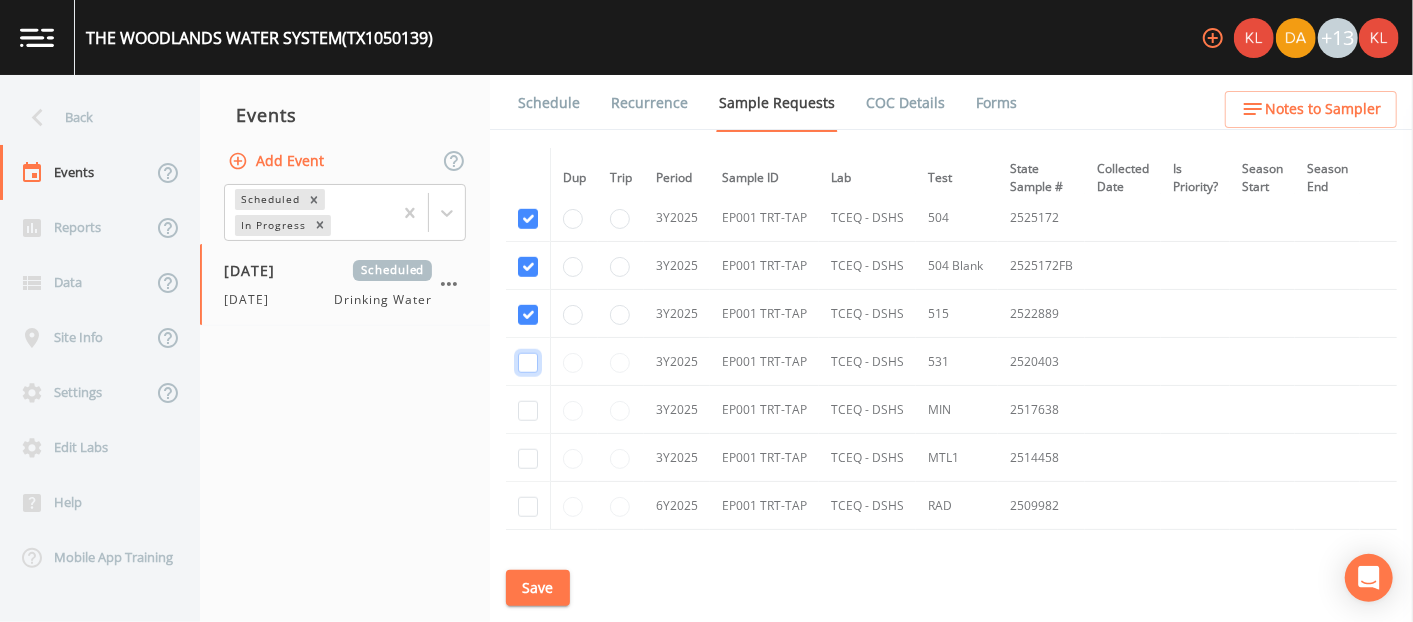 click at bounding box center [528, 363] 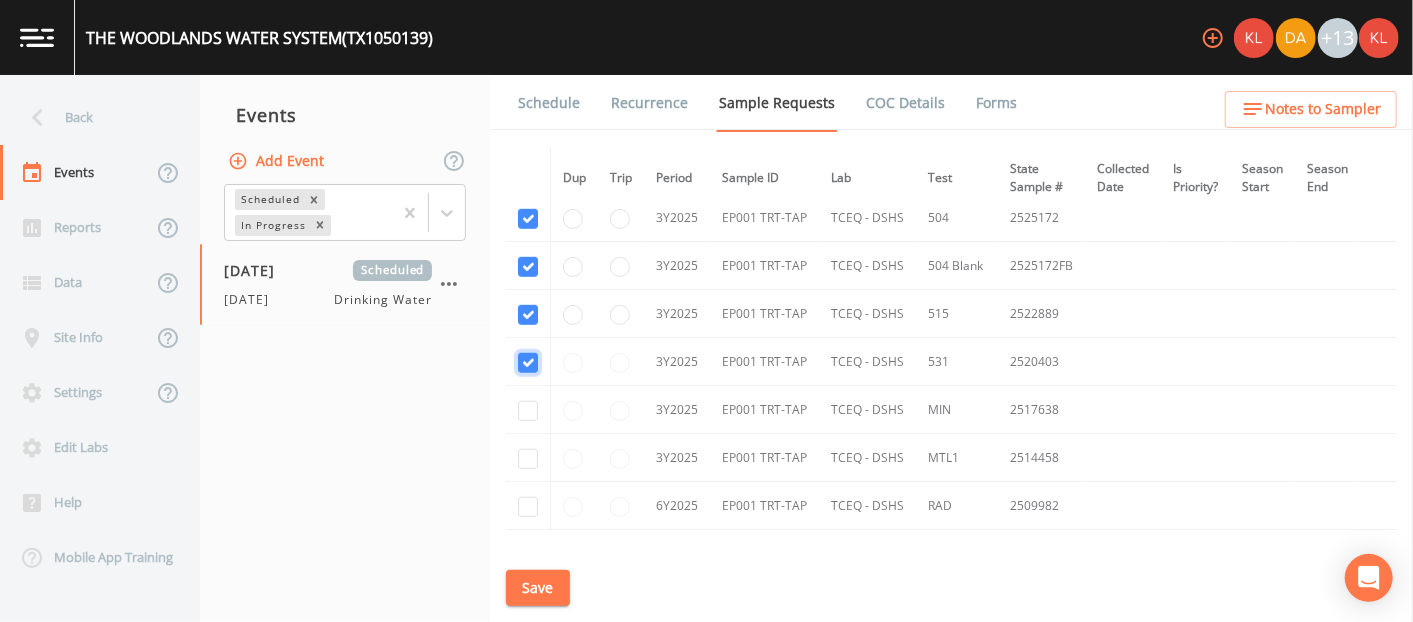 checkbox on "true" 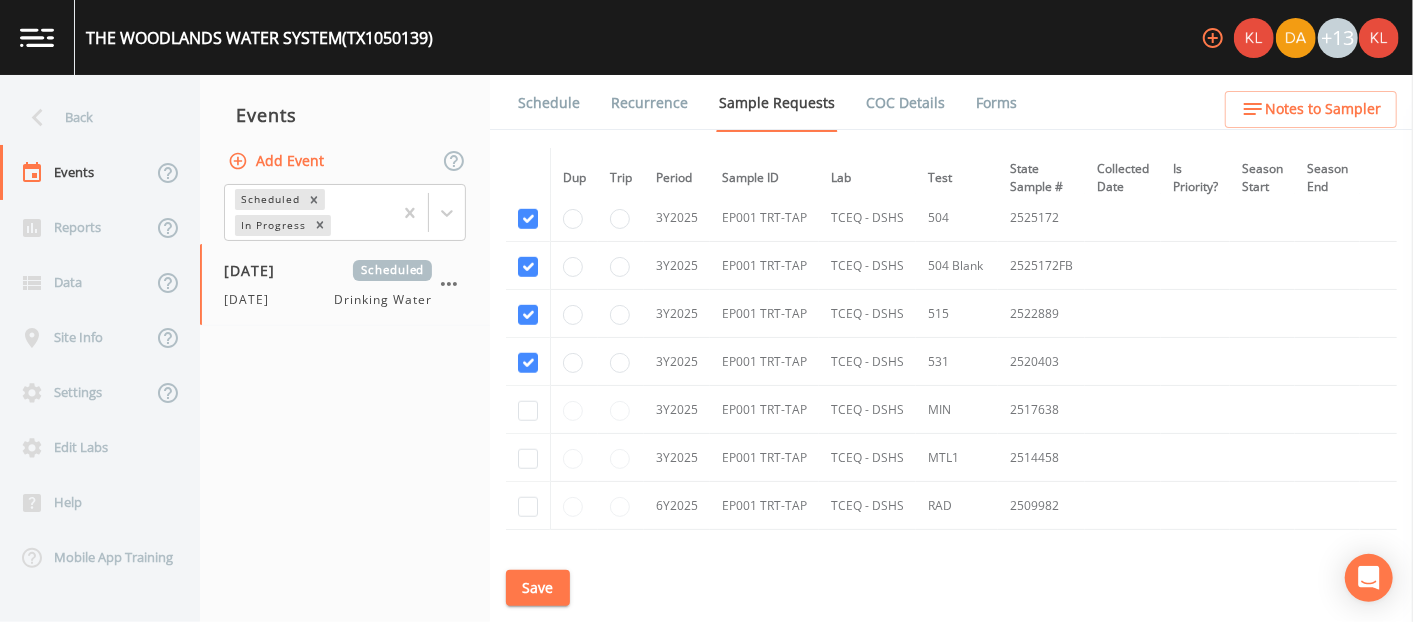 click at bounding box center [528, 410] 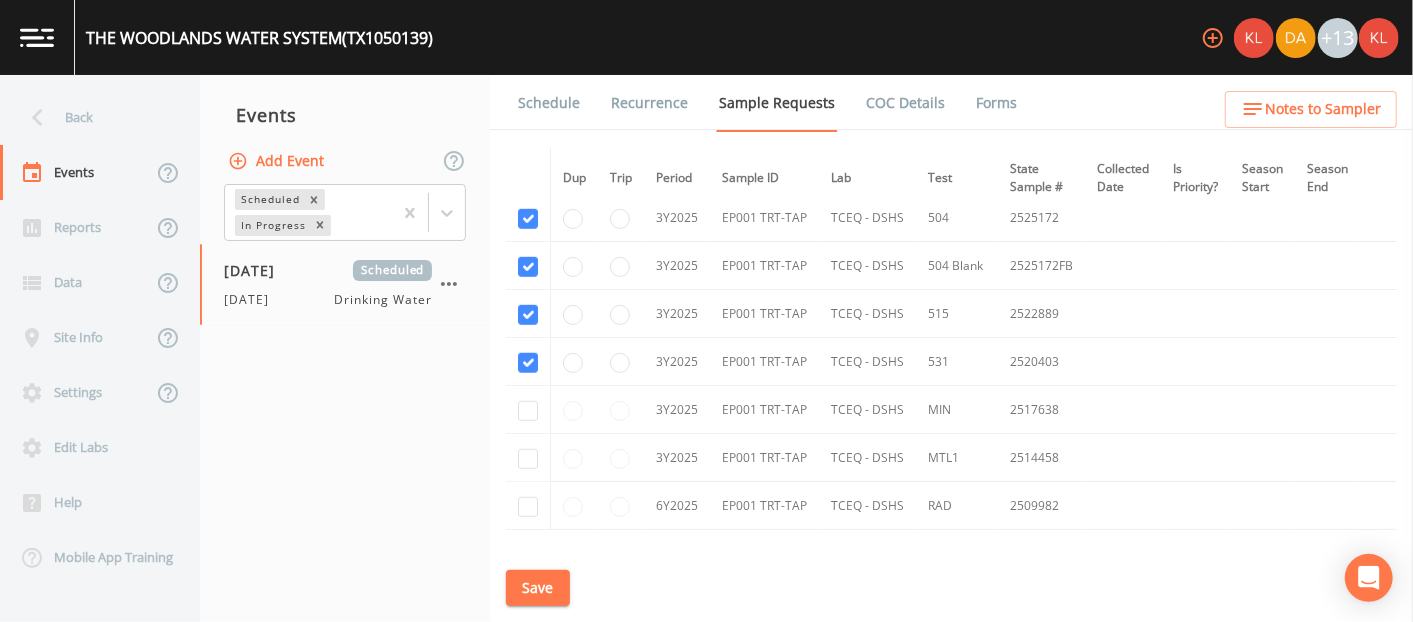 click at bounding box center [528, 410] 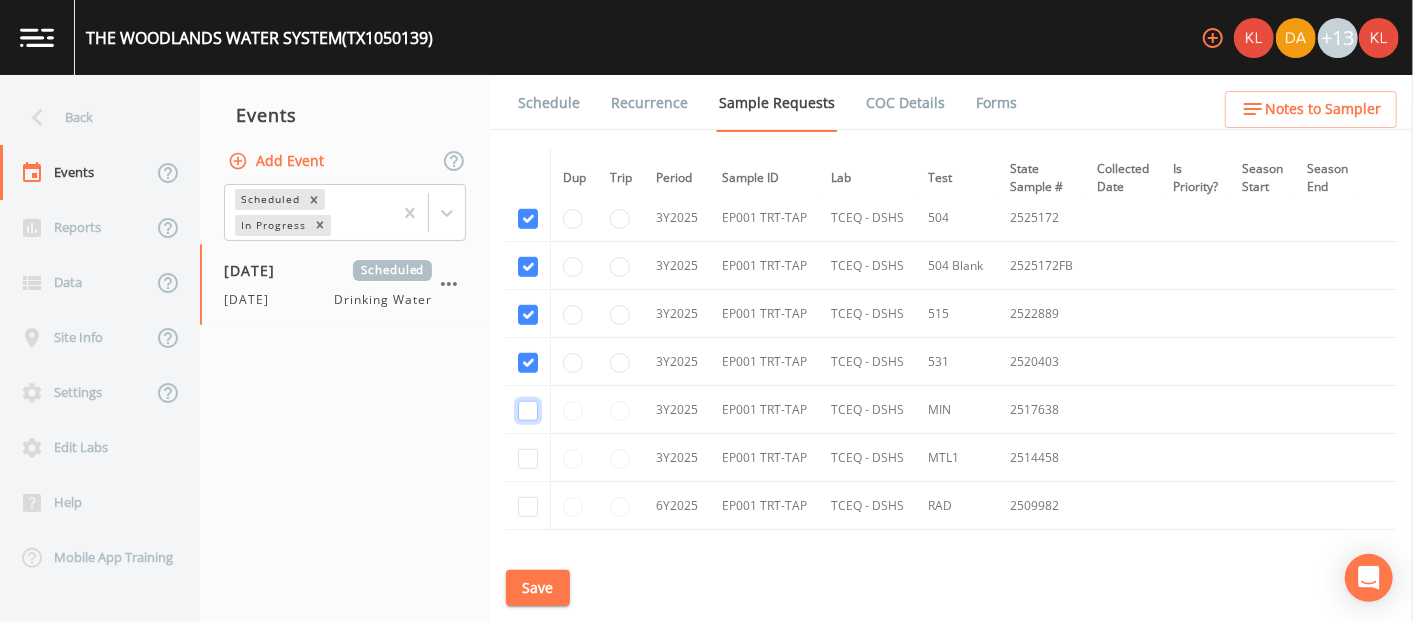 click at bounding box center [528, 411] 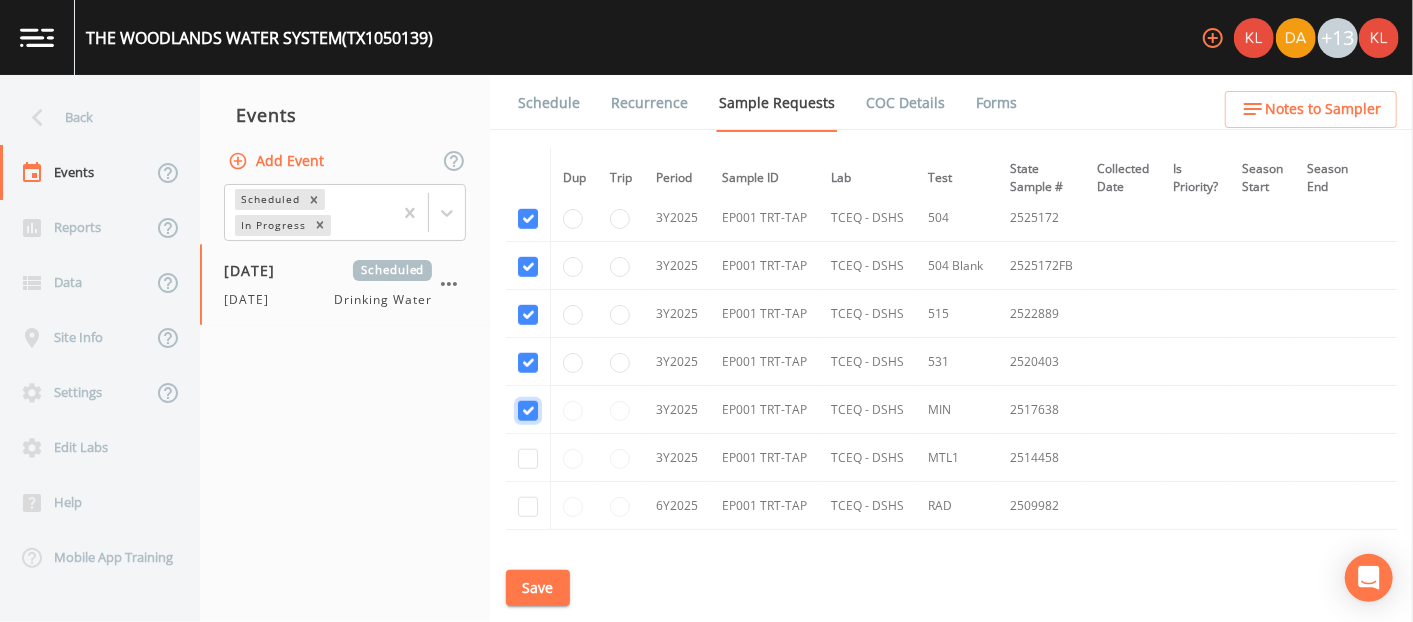 checkbox on "true" 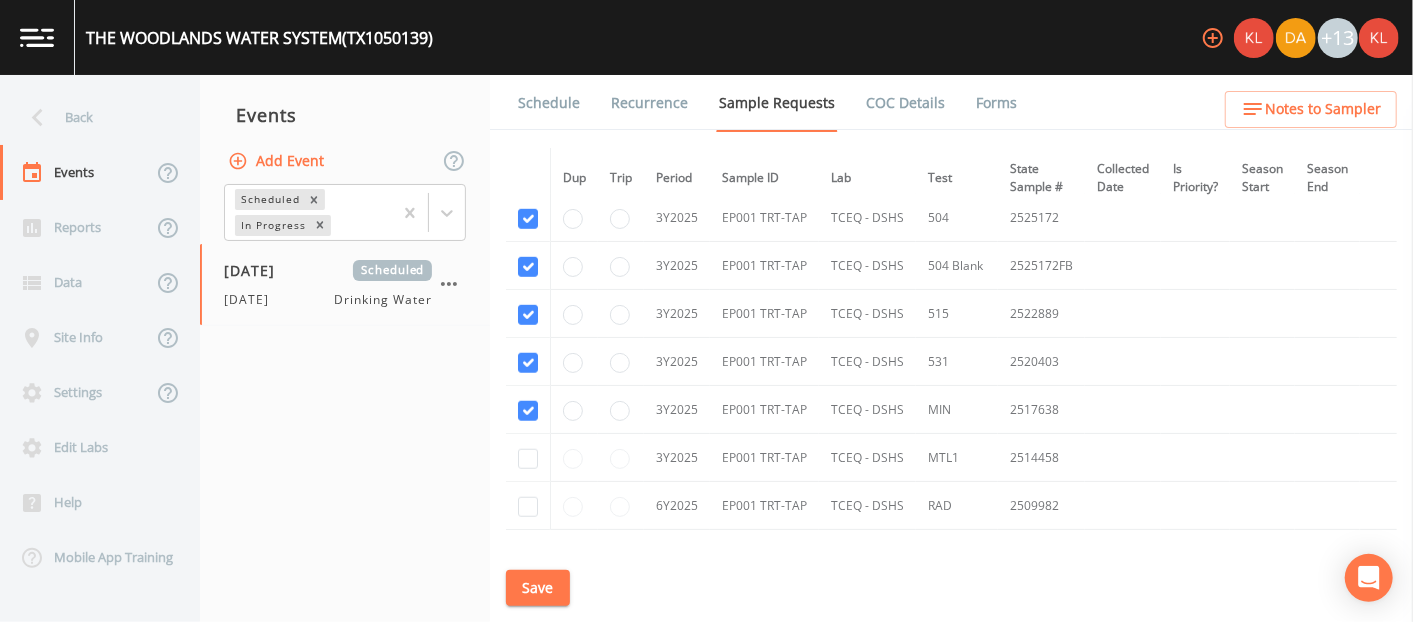 click at bounding box center (528, 458) 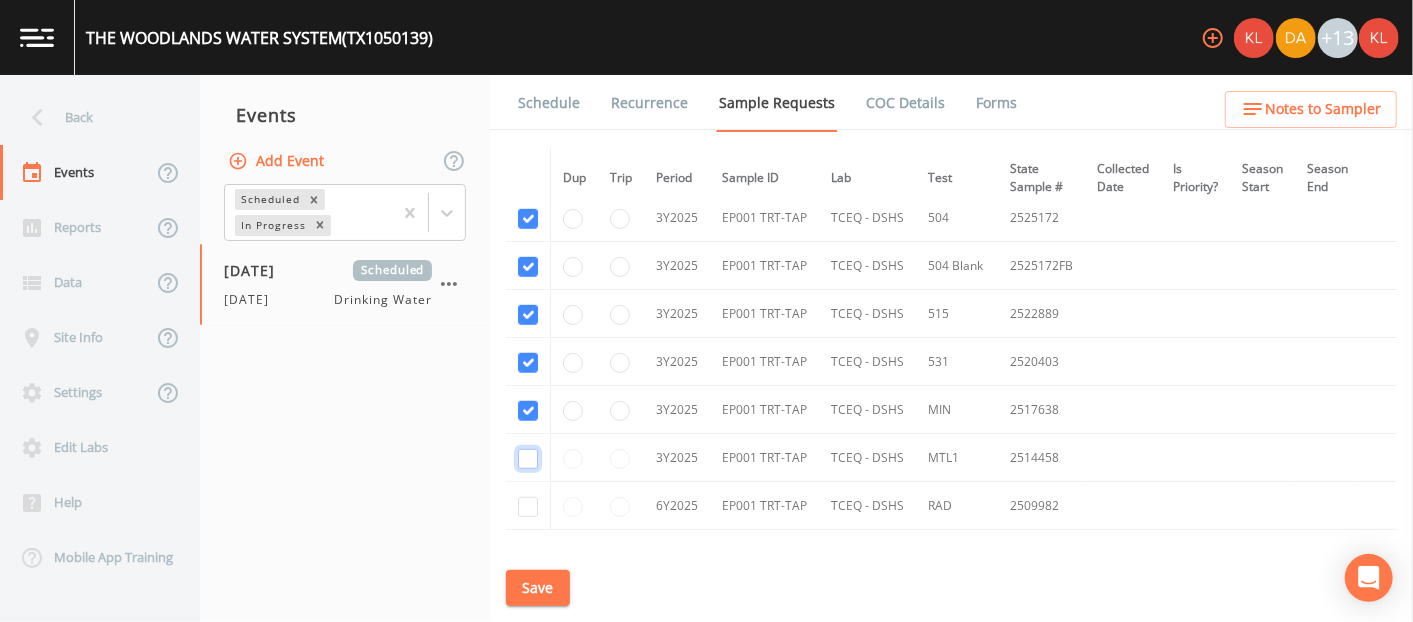 click at bounding box center (528, 459) 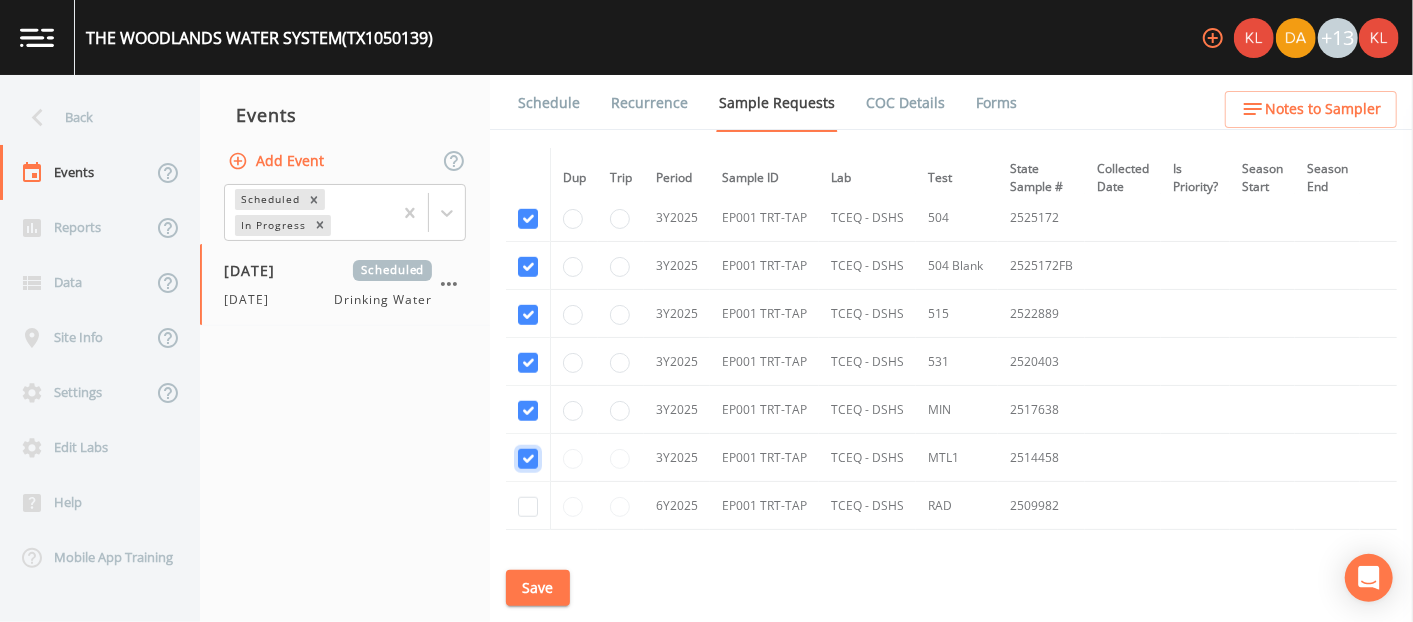 checkbox on "true" 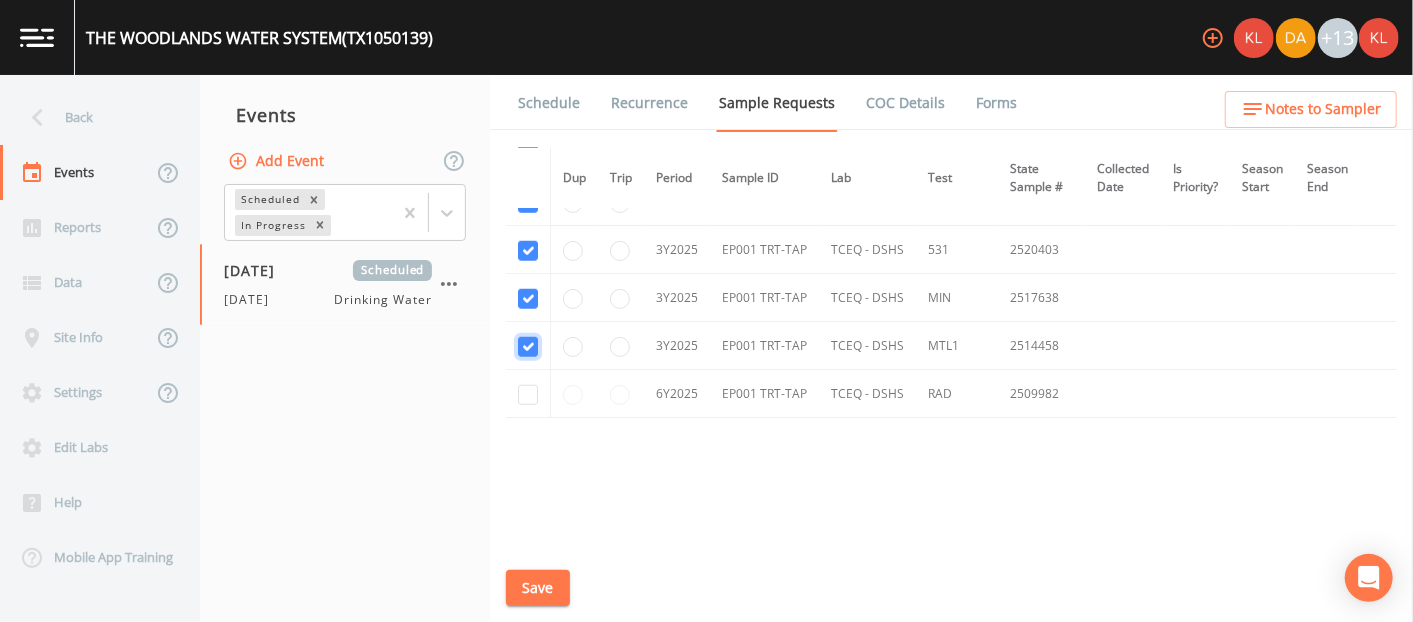 scroll, scrollTop: 1011, scrollLeft: 0, axis: vertical 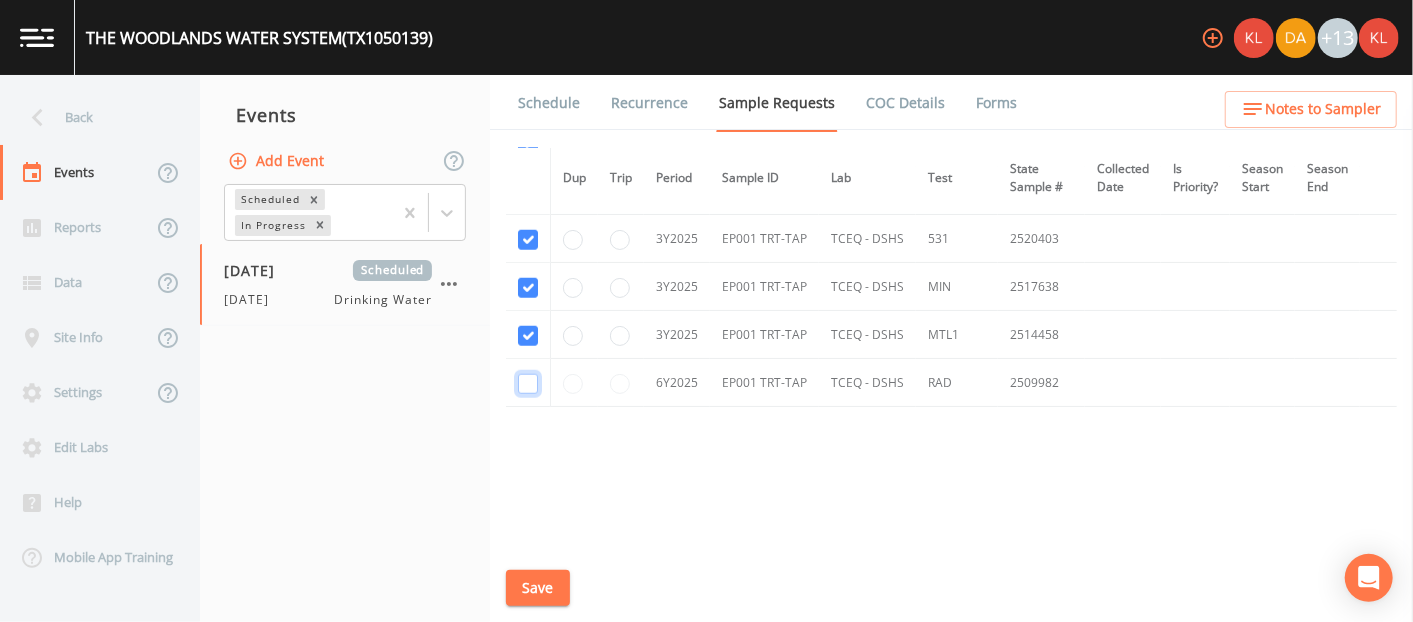 click at bounding box center [528, 384] 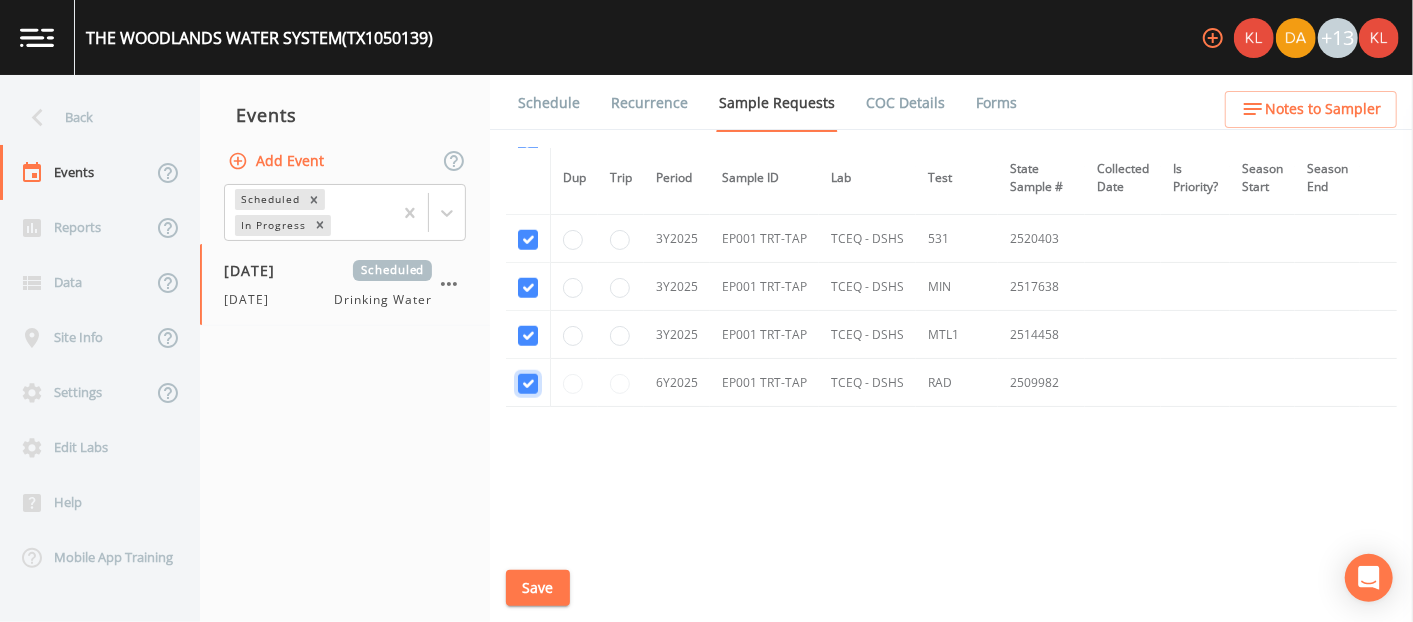 checkbox on "true" 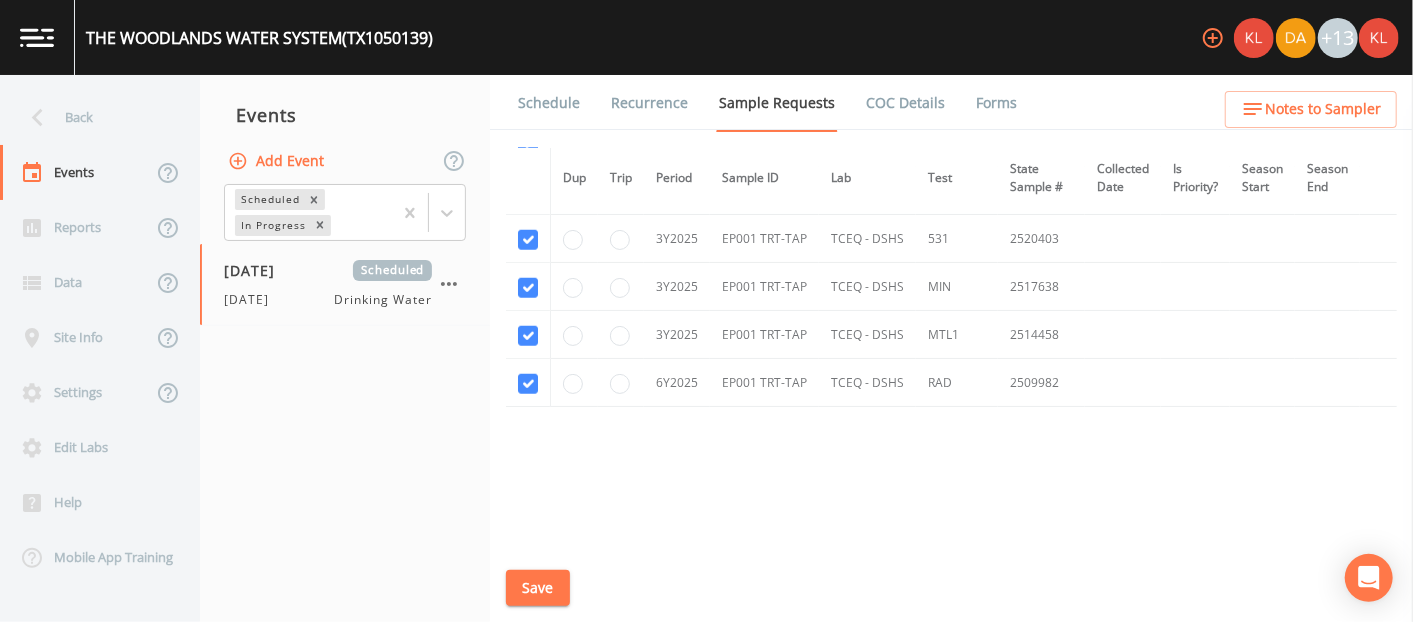 click on "Save" at bounding box center (538, 588) 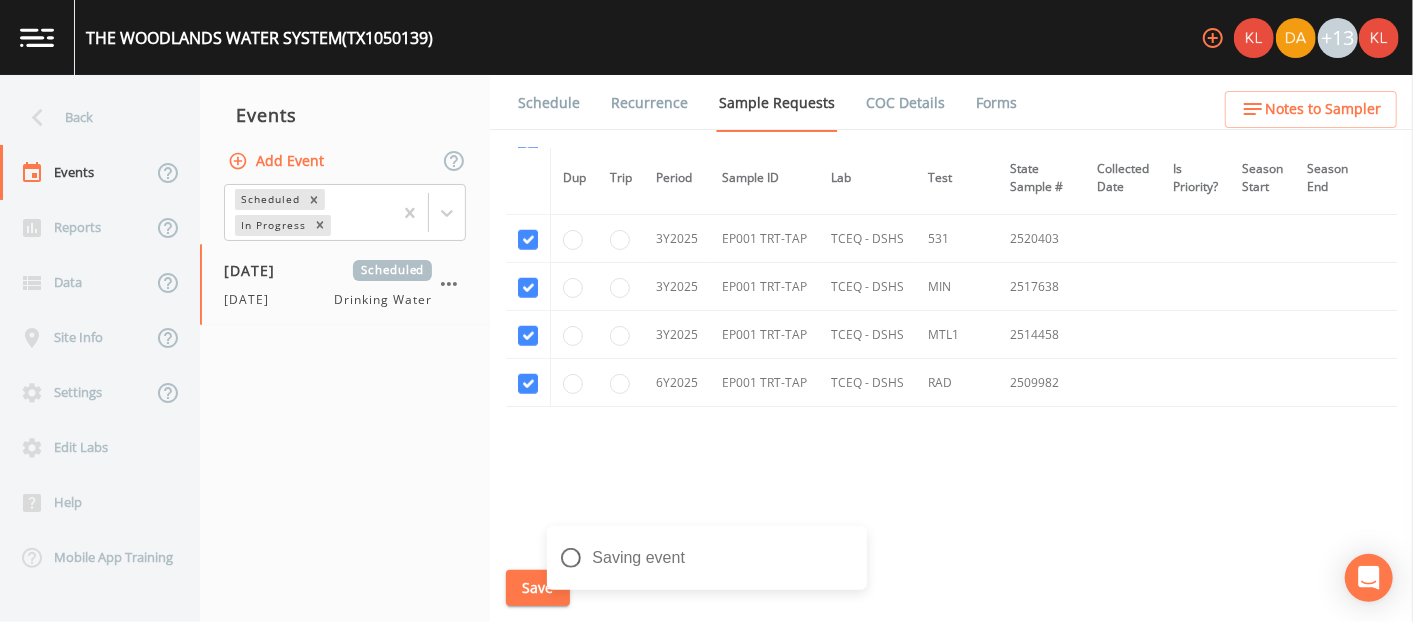click on "Schedule" at bounding box center (549, 103) 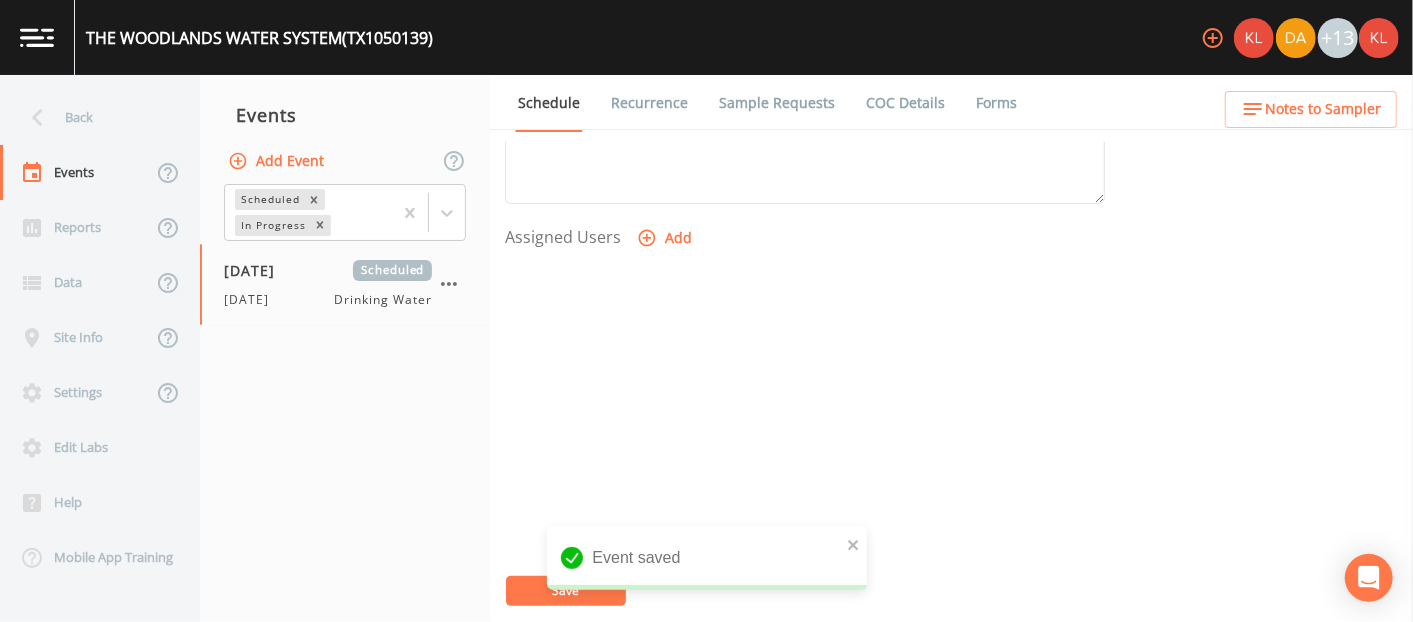 scroll, scrollTop: 783, scrollLeft: 0, axis: vertical 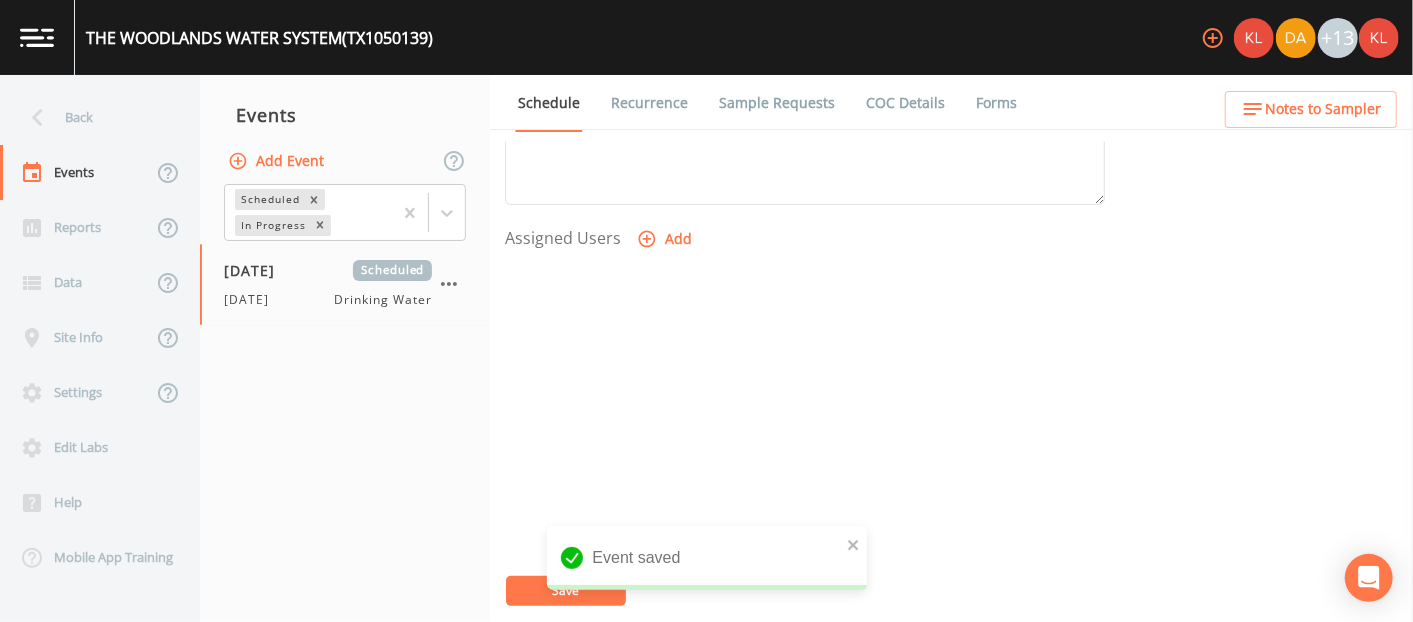 click on "Add" at bounding box center [666, 239] 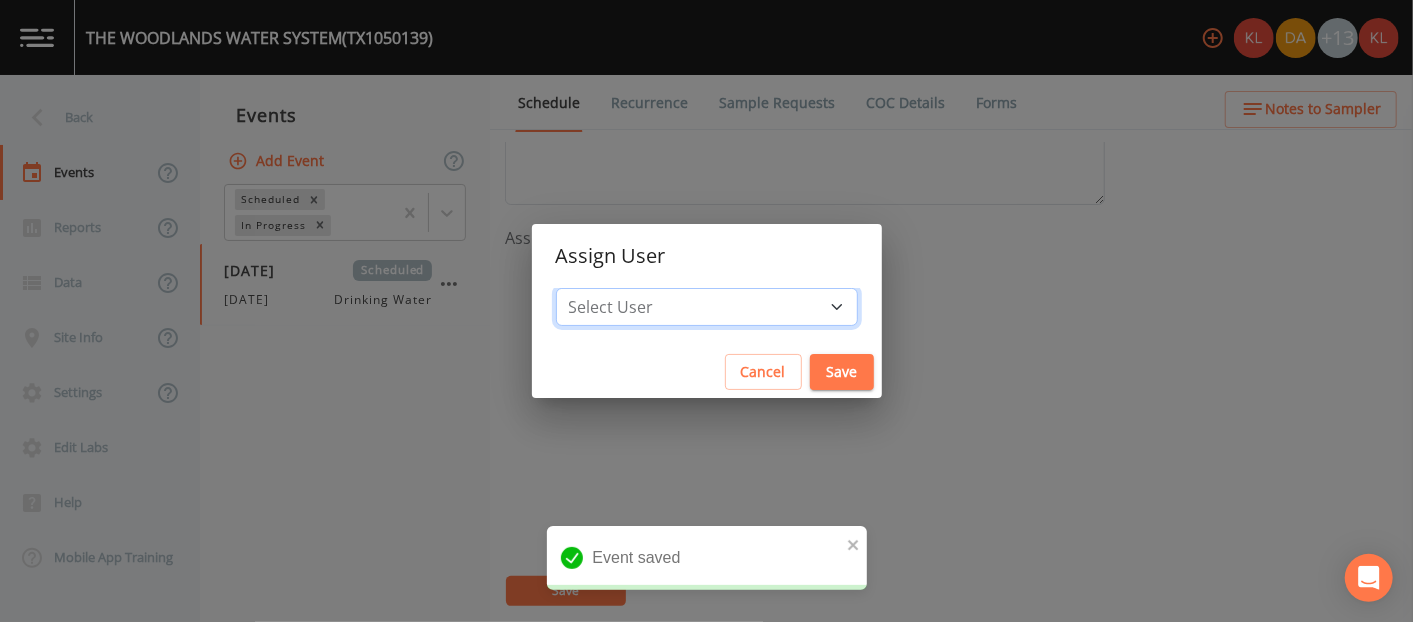 click on "Select User Kler  Teran David  Weber Joshua gere  Paul Mike  Franklin Rodolfo  Ramirez Zachary  Evans Stafford  Johnson Miriaha  Caddie Annie  Huebner Baley  Jones Reagan  Janecek Lauren  Saenz Sloan  Rigamonti Charles  Medina Paul  Vann" at bounding box center (707, 307) 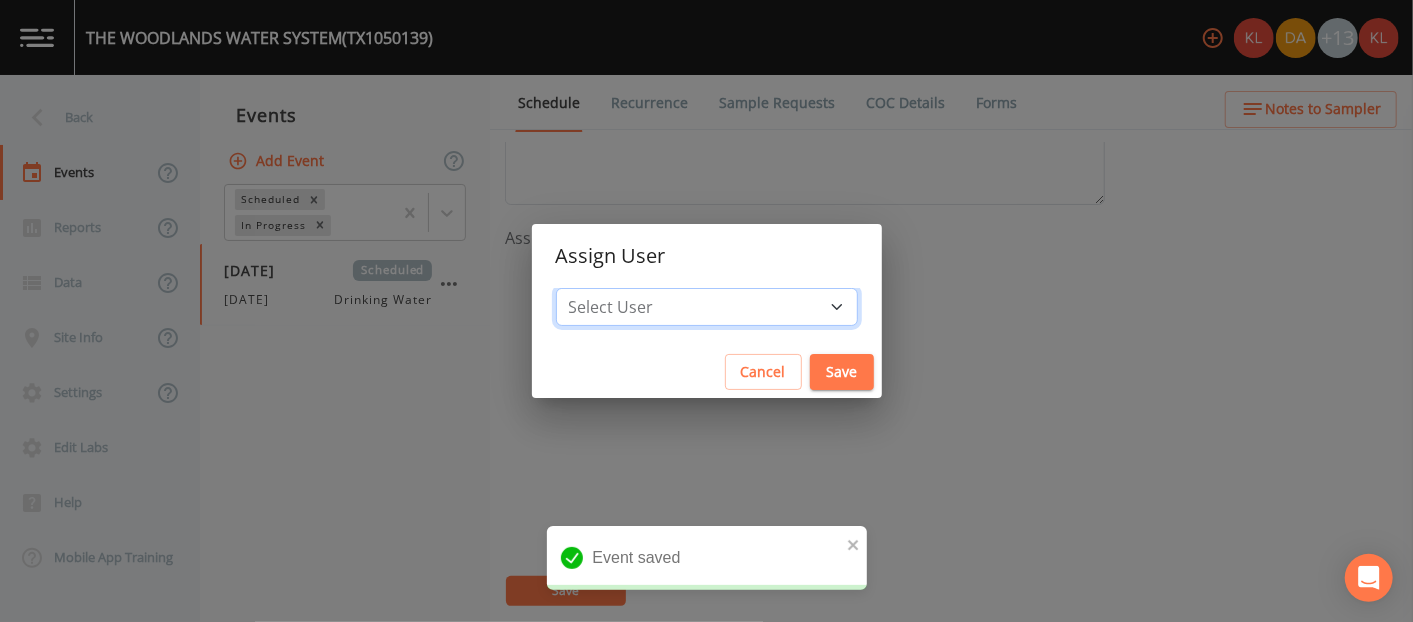 select on "cc3a99b6-42a3-44aa-bed9-88599eb009c7" 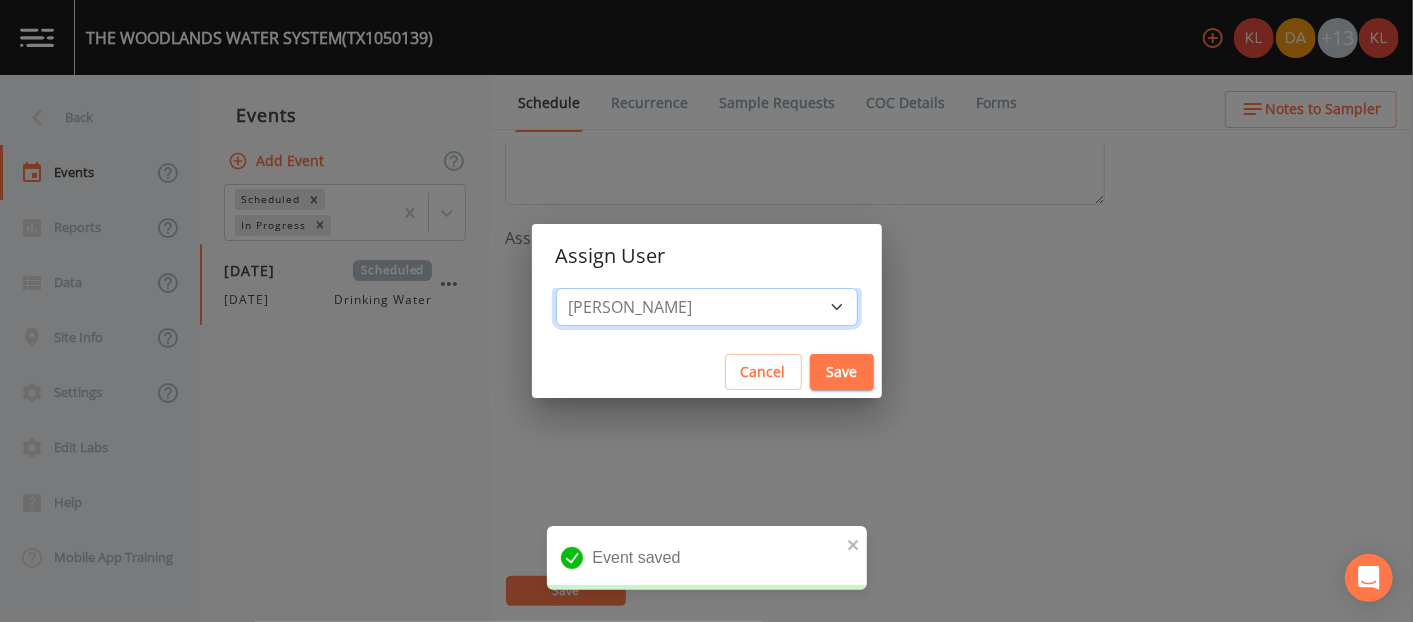 click on "Select User Kler  Teran David  Weber Joshua gere  Paul Mike  Franklin Rodolfo  Ramirez Zachary  Evans Stafford  Johnson Miriaha  Caddie Annie  Huebner Baley  Jones Reagan  Janecek Lauren  Saenz Sloan  Rigamonti Charles  Medina Paul  Vann" at bounding box center [707, 307] 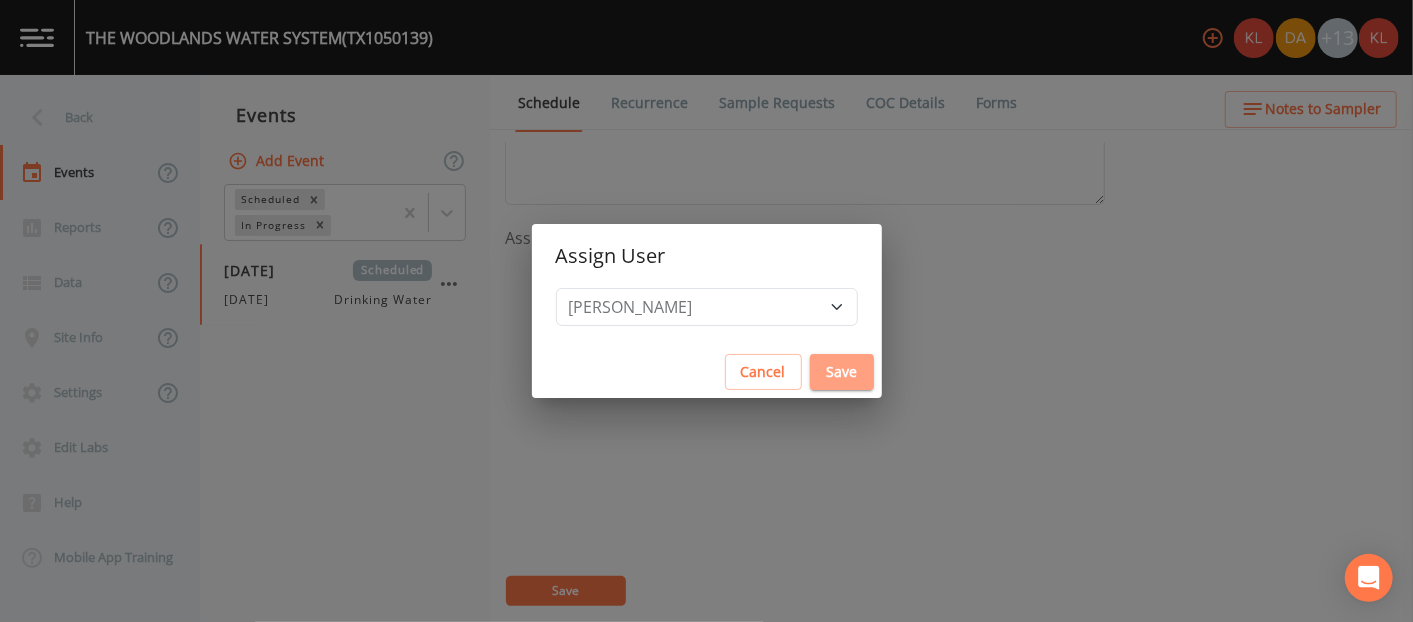 click on "Save" at bounding box center [842, 372] 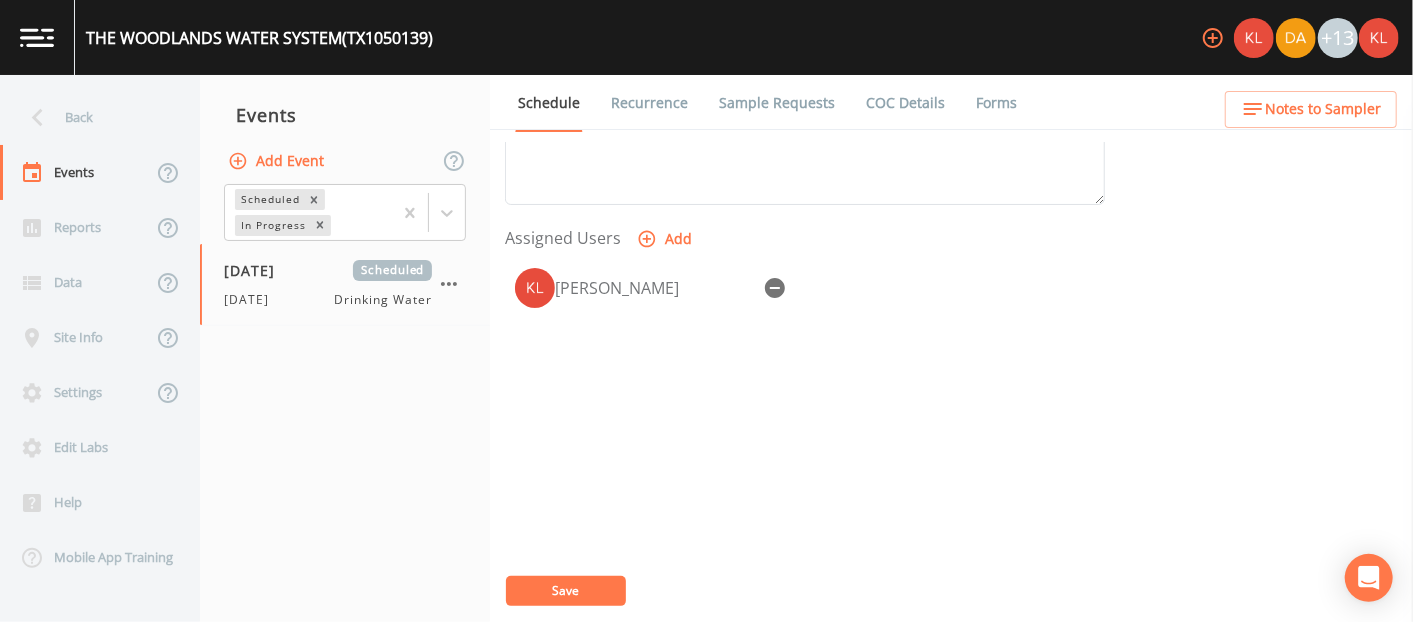 click on "Save" at bounding box center (566, 591) 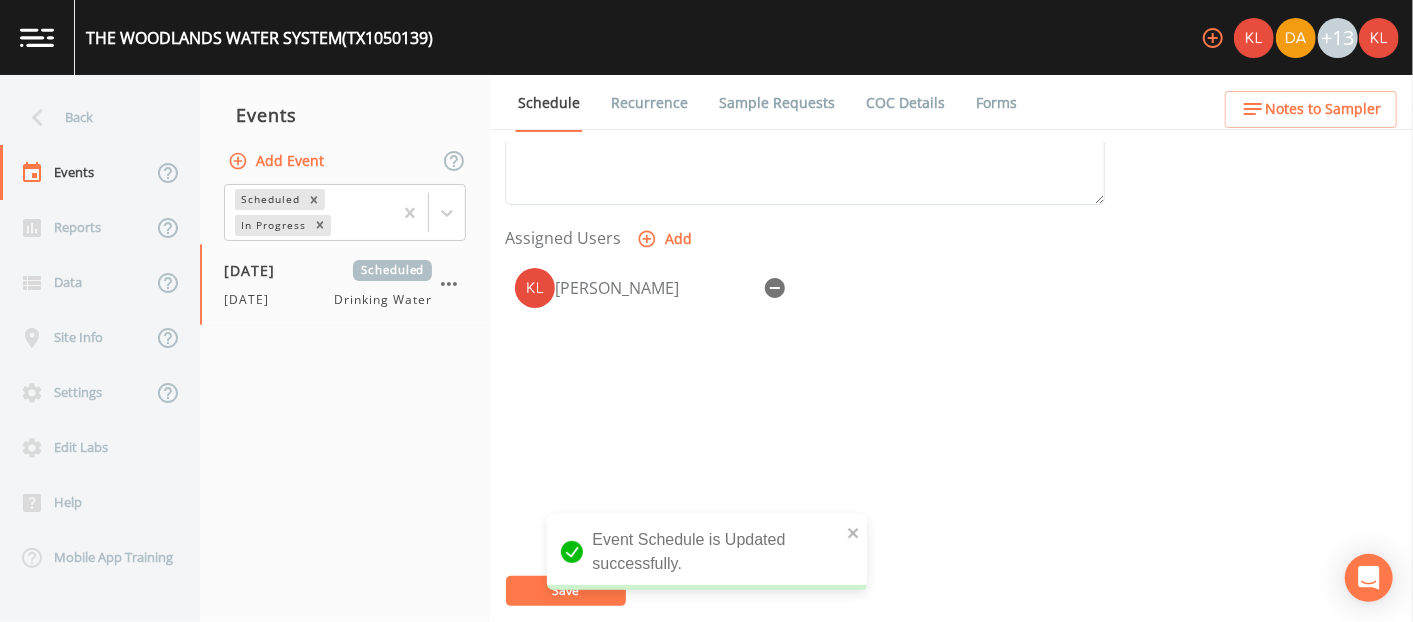 click on "Back Events Reports Data Site Info Settings Edit Labs Help Mobile App Training" at bounding box center [100, 348] 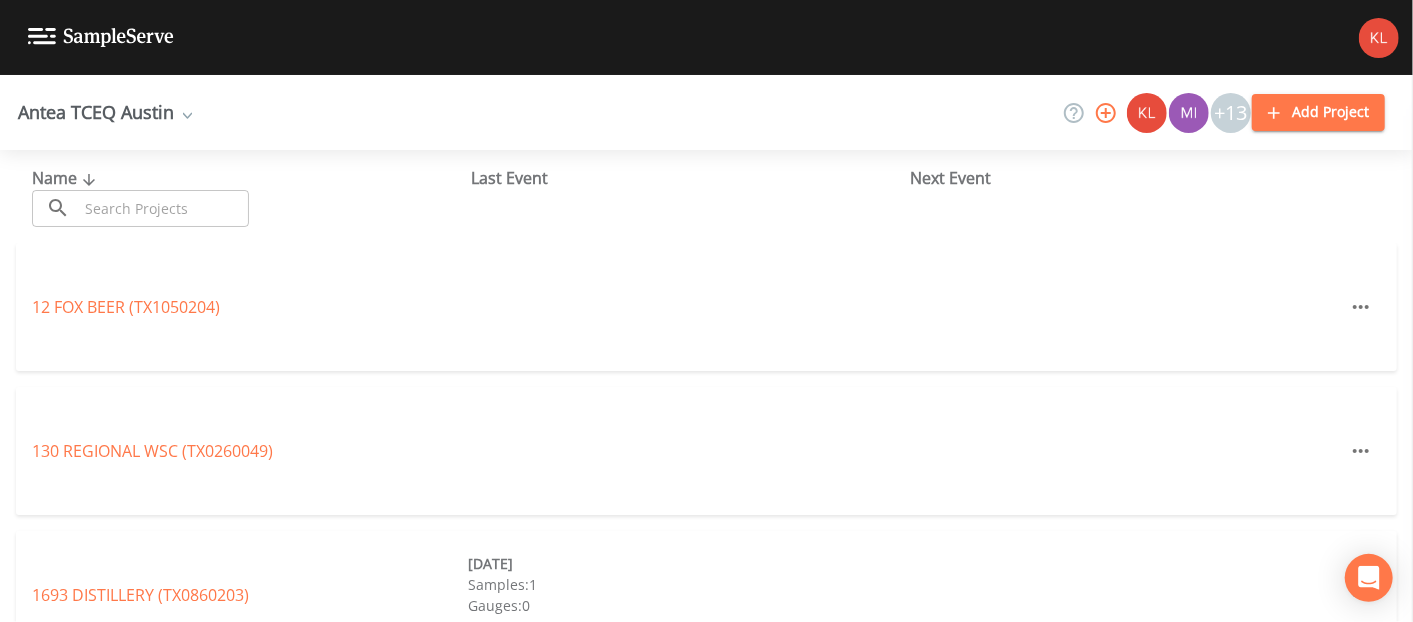 click at bounding box center [163, 208] 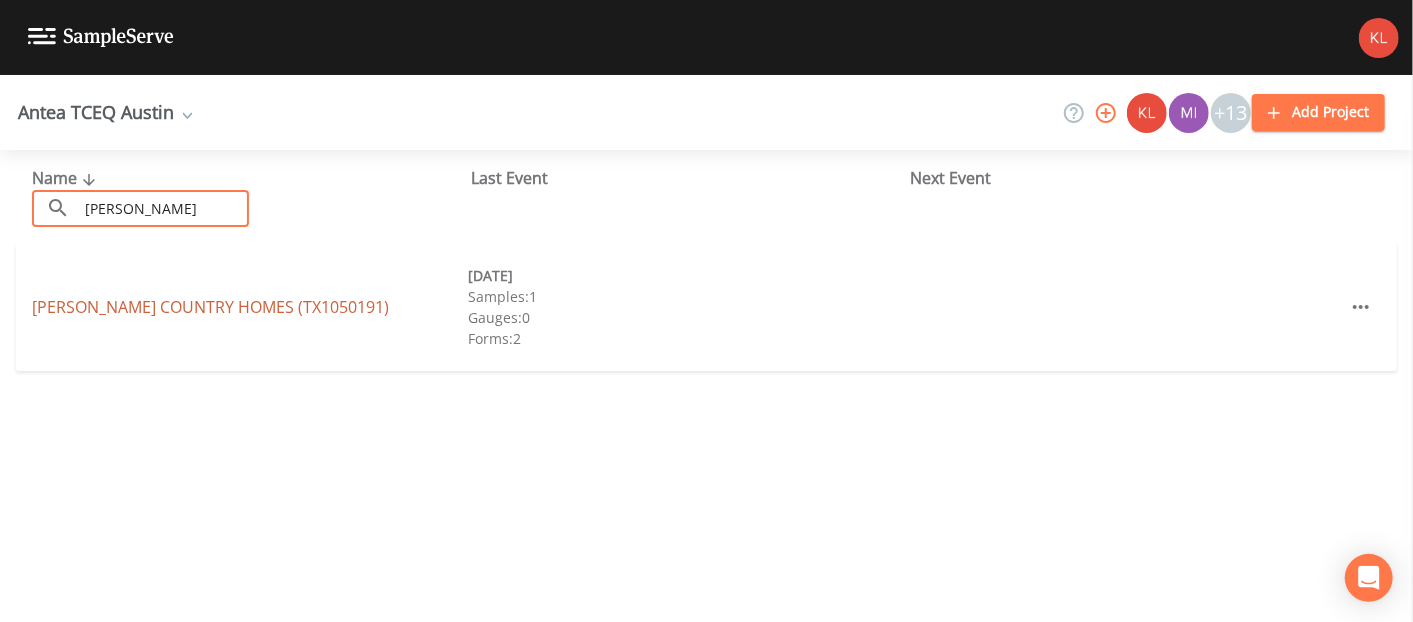 type on "proch" 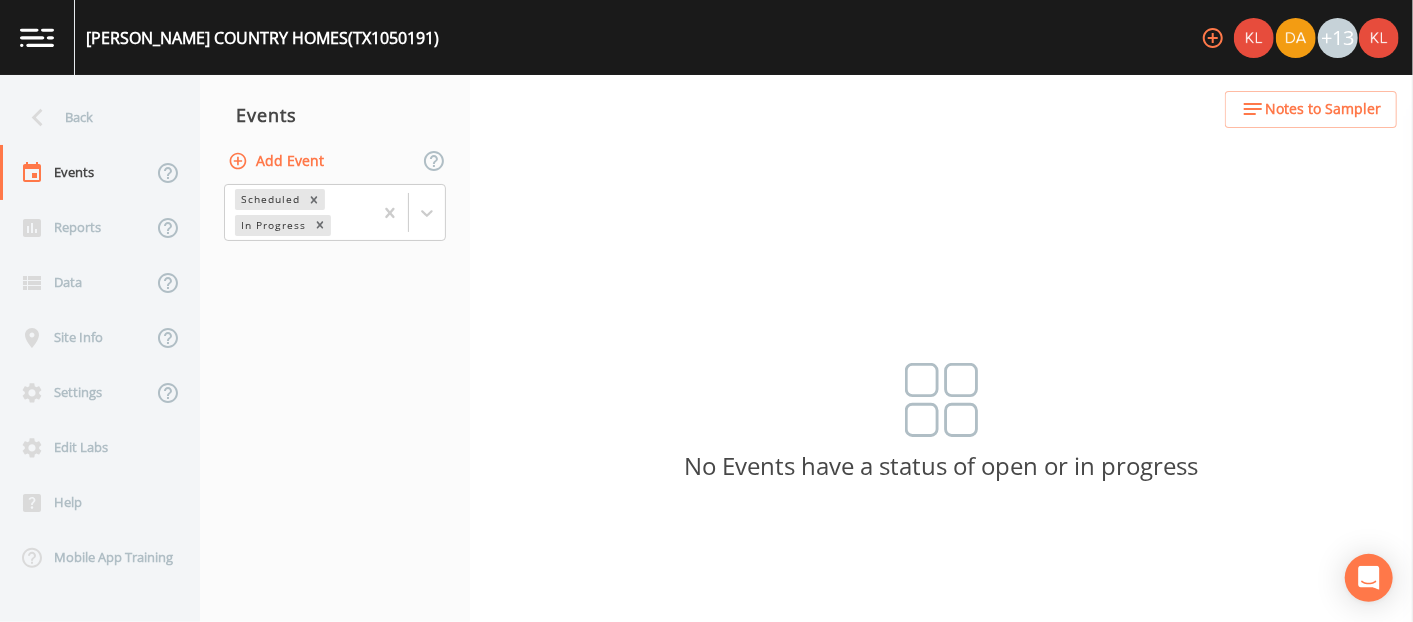 click on "Add Event" at bounding box center [278, 161] 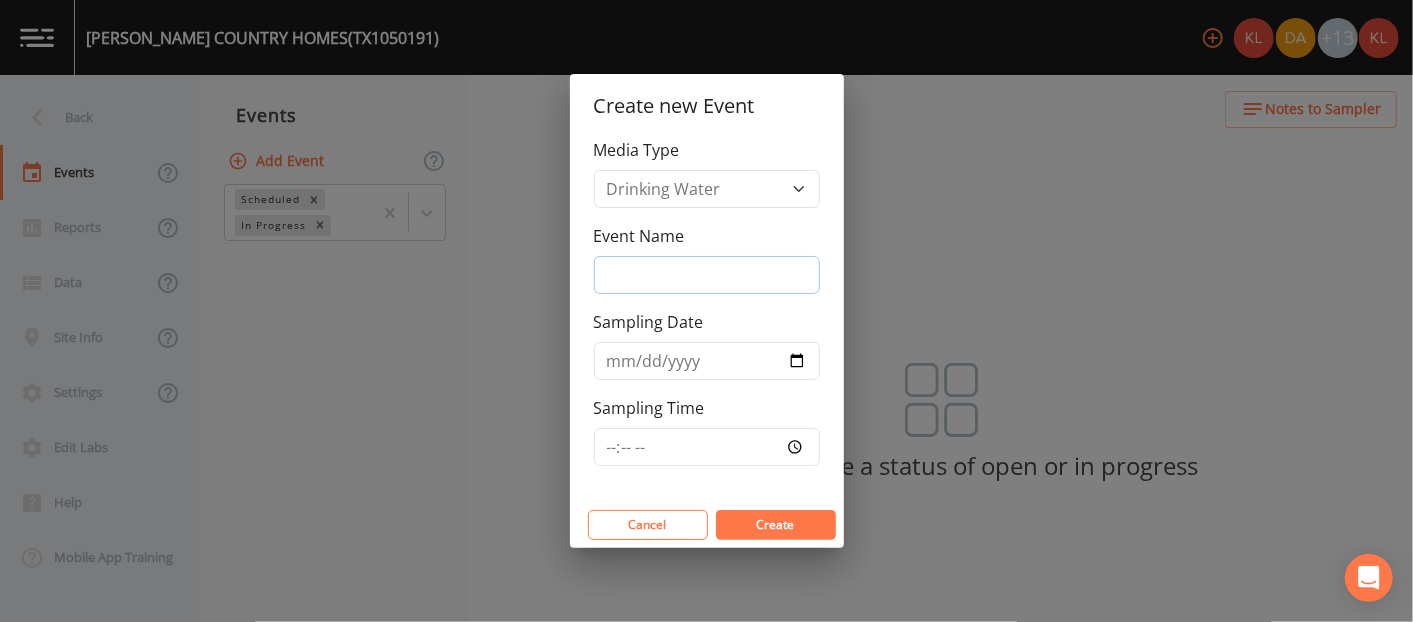 click on "Event Name" at bounding box center (707, 275) 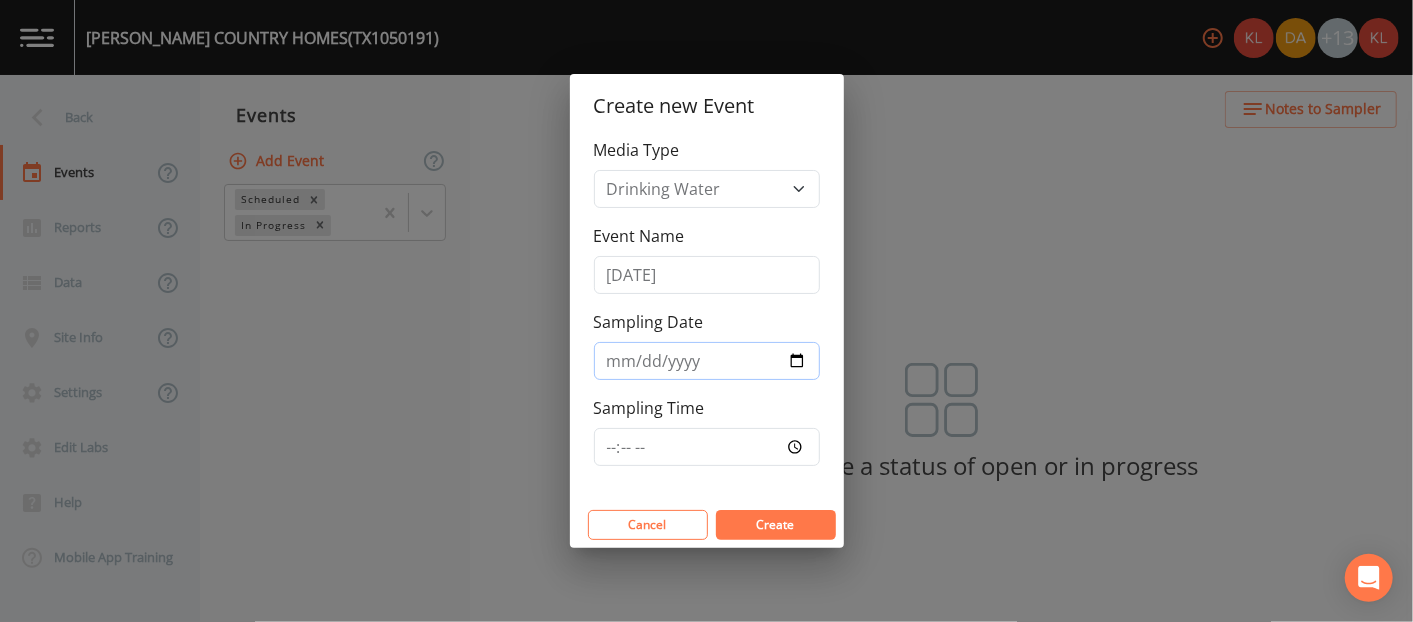type on "2025-07-30" 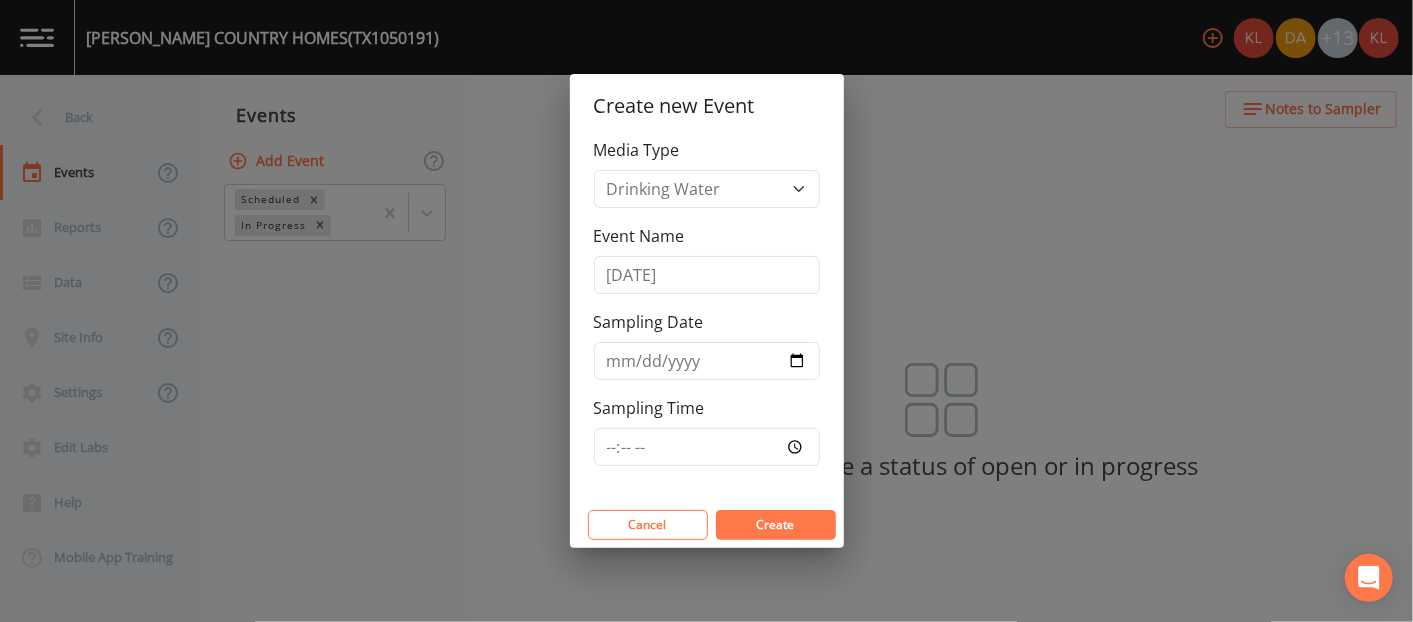 click on "Create" at bounding box center [776, 524] 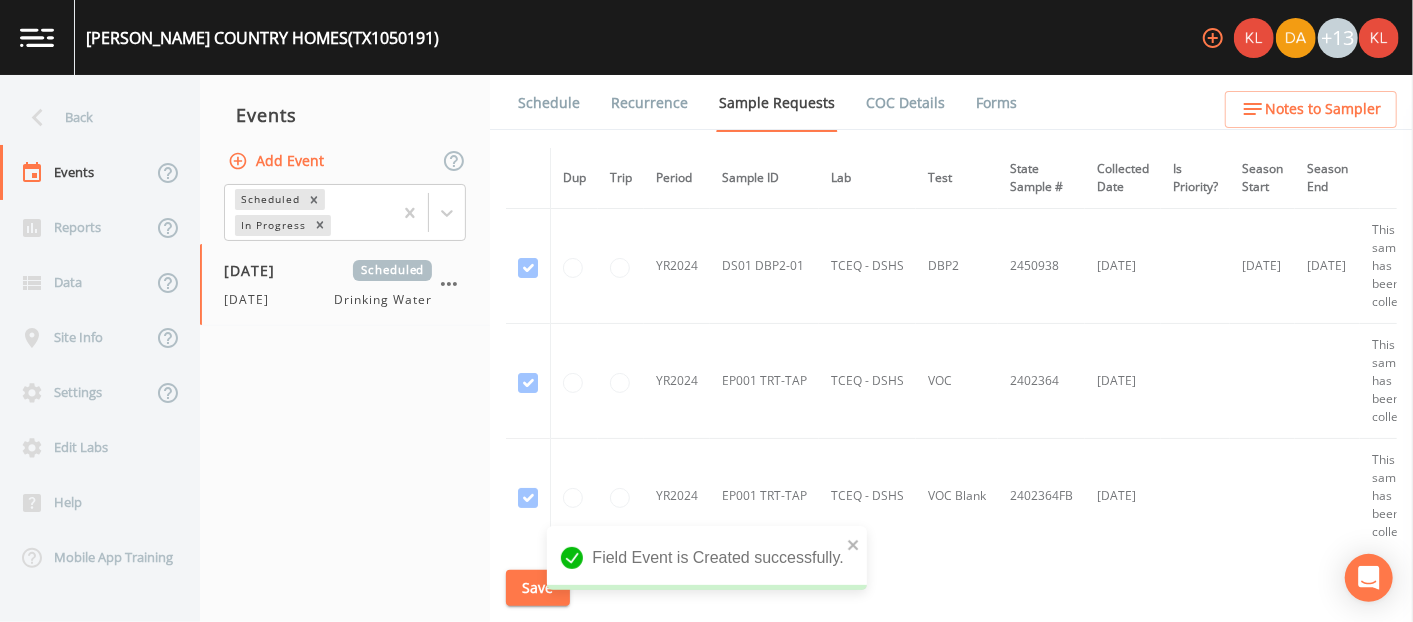 click on "EP001 TRT-TAP" at bounding box center [764, 496] 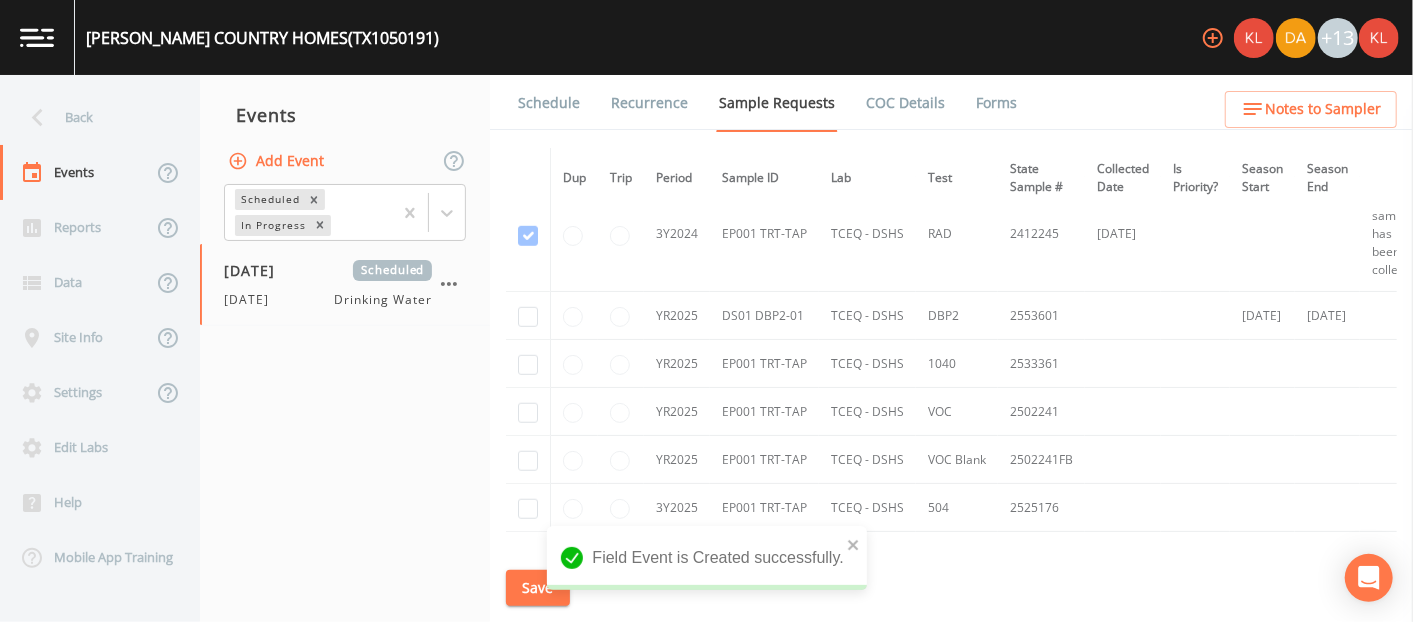 scroll, scrollTop: 837, scrollLeft: 0, axis: vertical 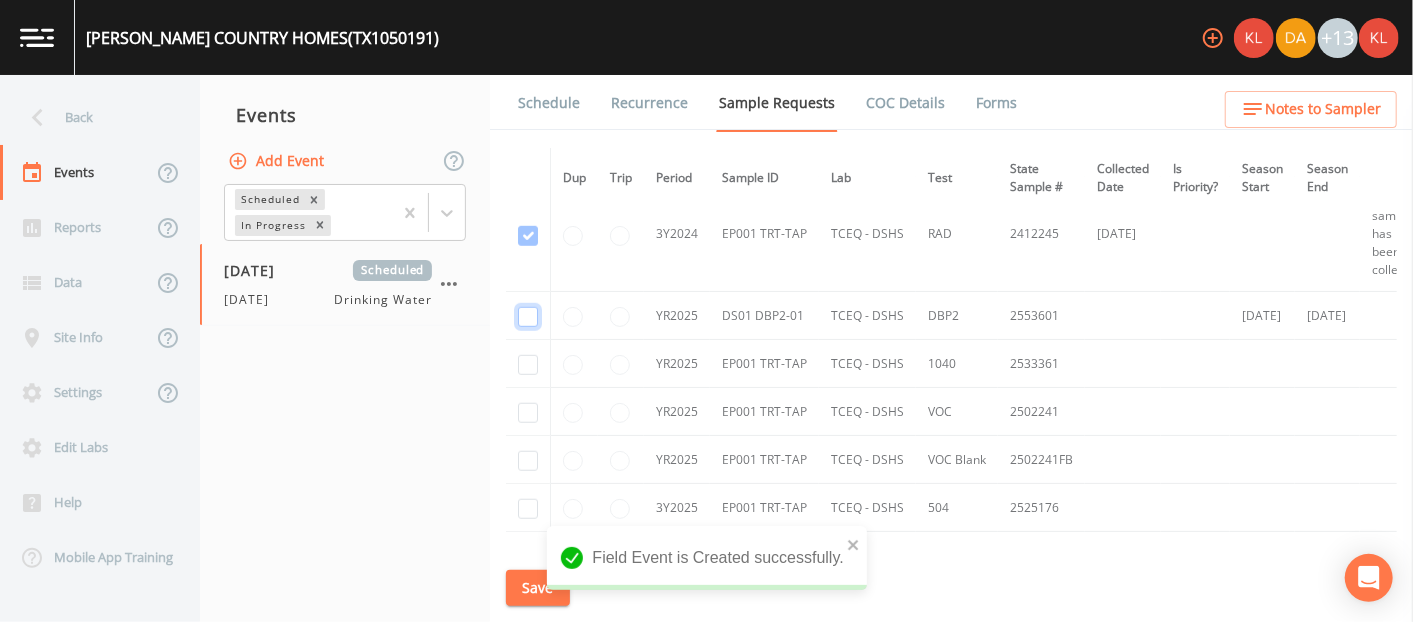click at bounding box center (528, -569) 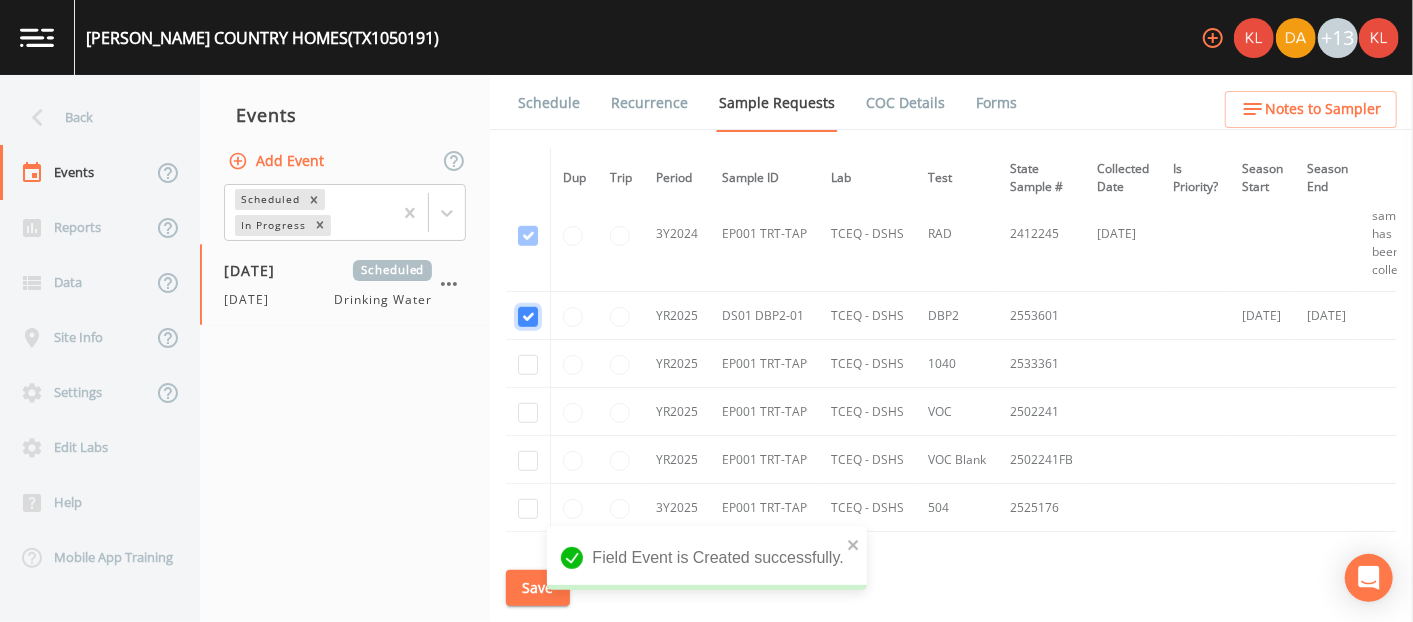 checkbox on "true" 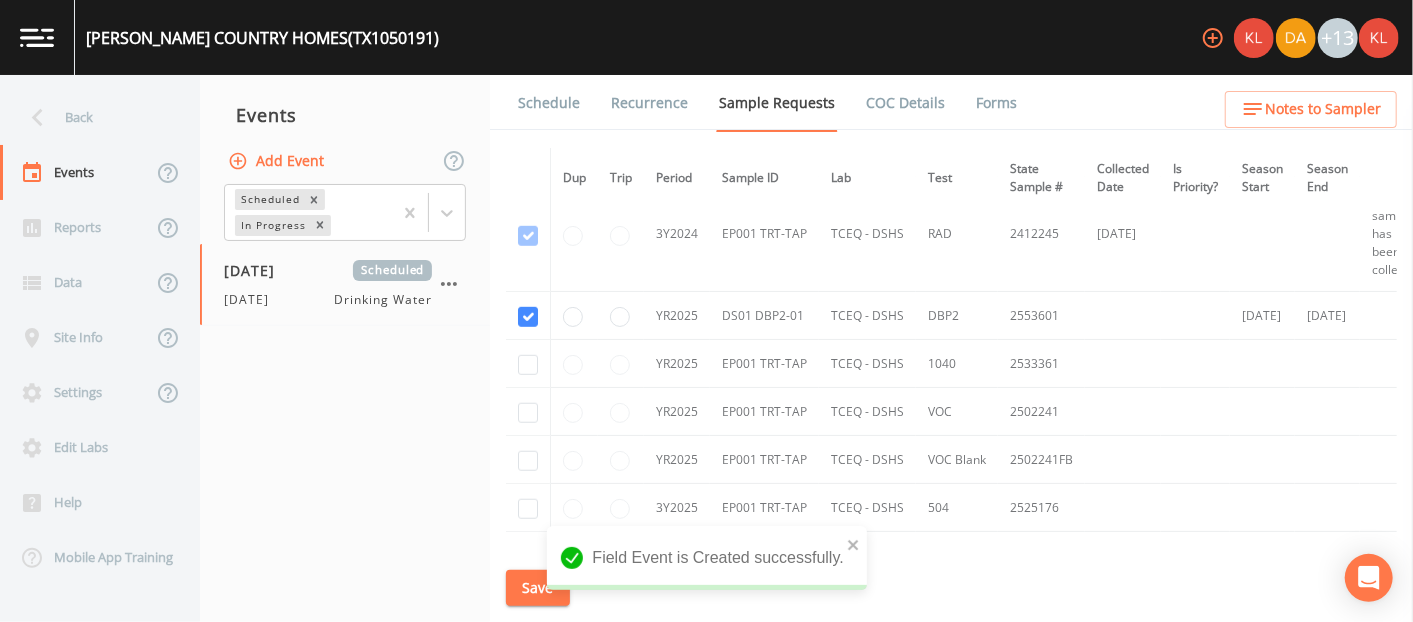 click at bounding box center (528, 364) 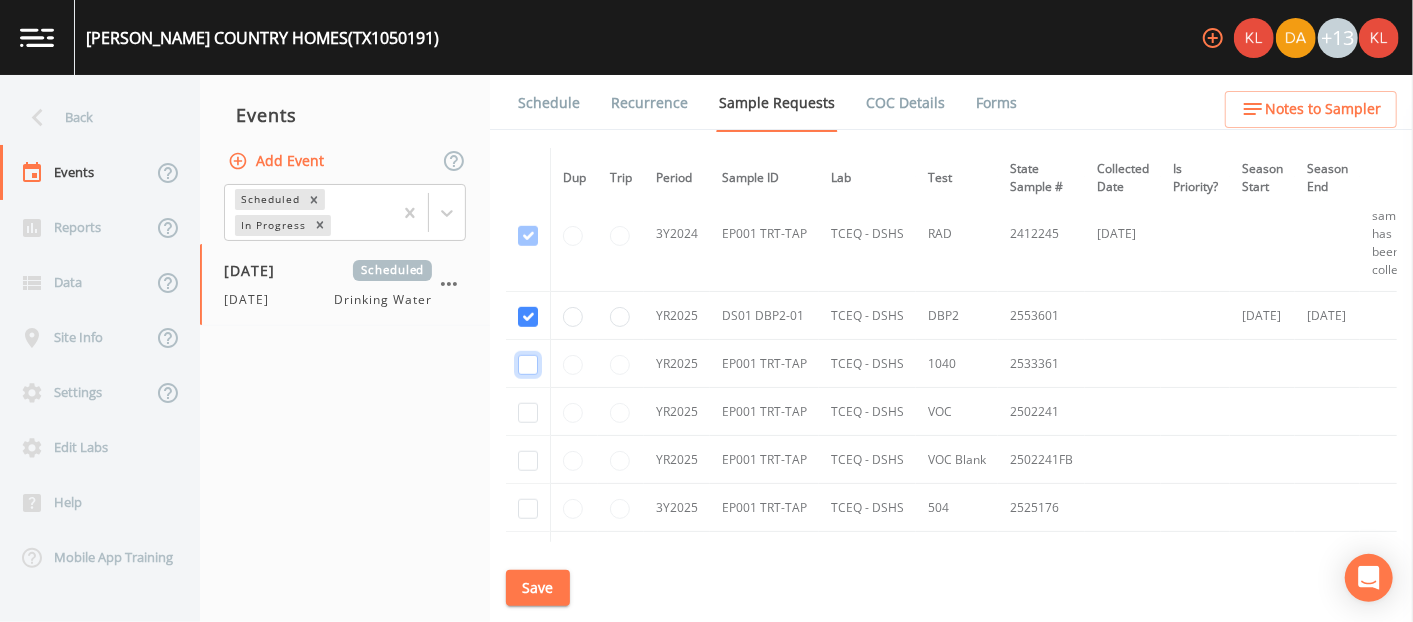 click at bounding box center (528, 365) 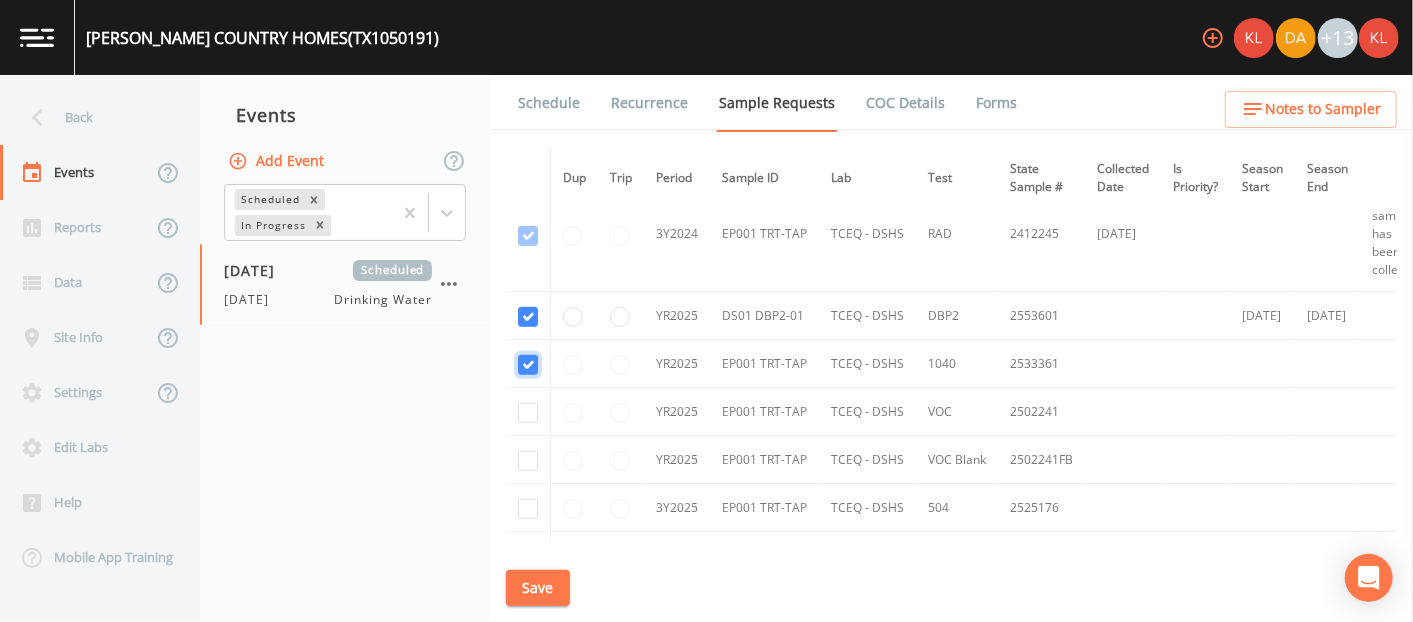 checkbox on "true" 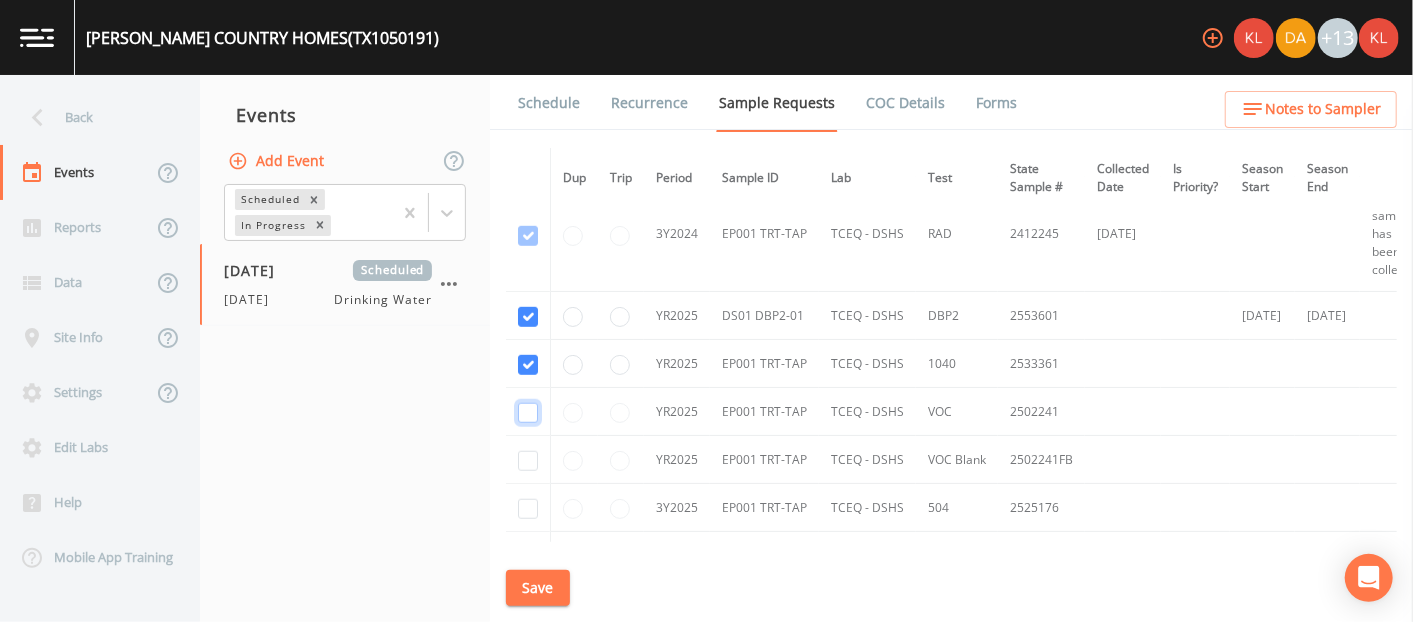 click at bounding box center [528, -454] 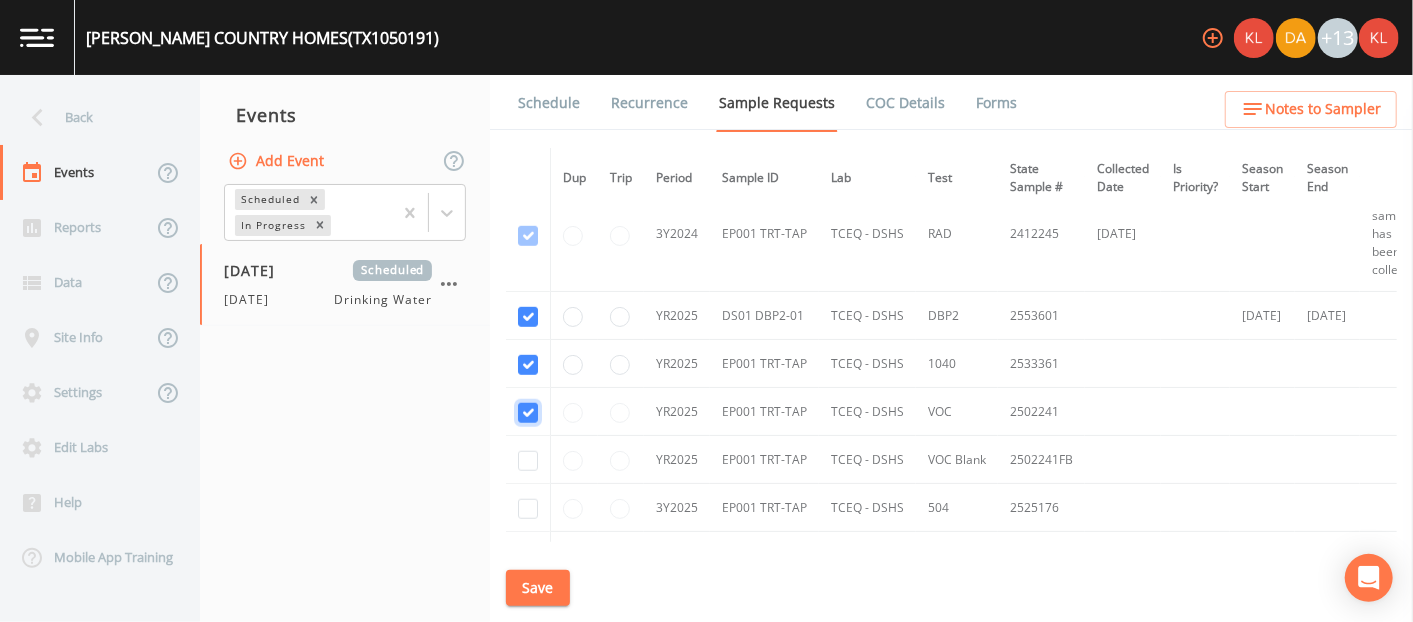 checkbox on "true" 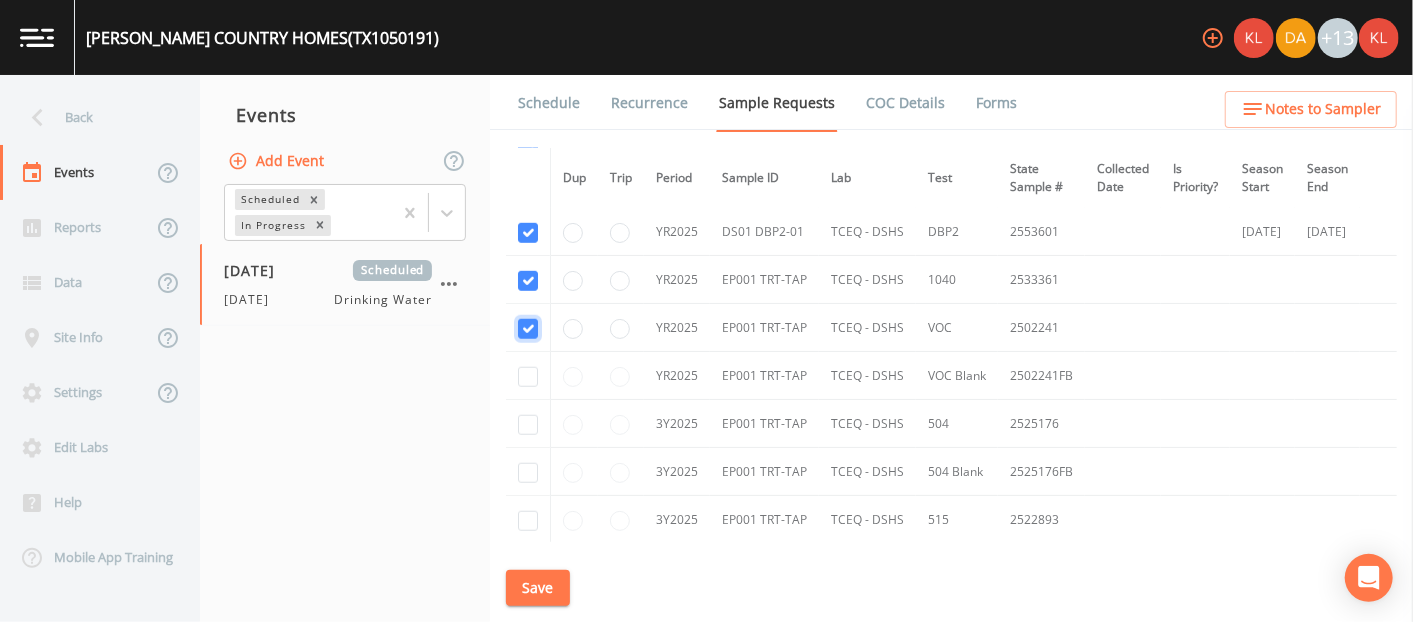 scroll, scrollTop: 920, scrollLeft: 0, axis: vertical 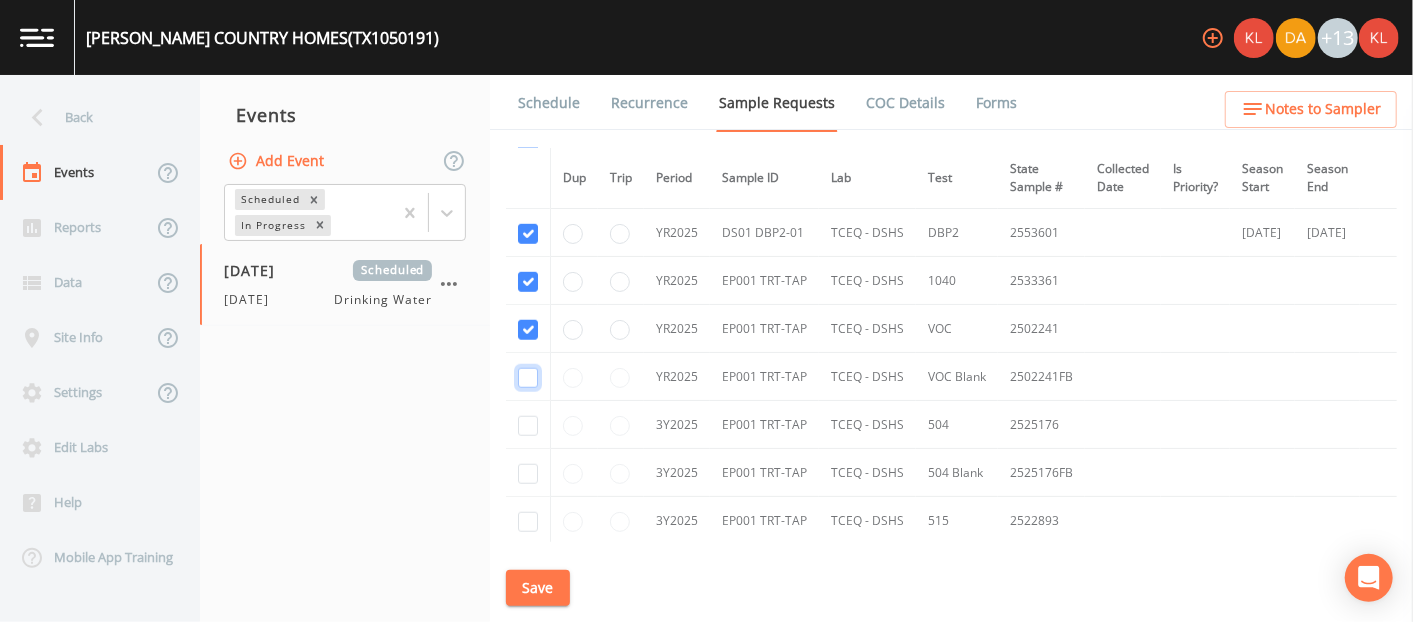 click at bounding box center (528, -422) 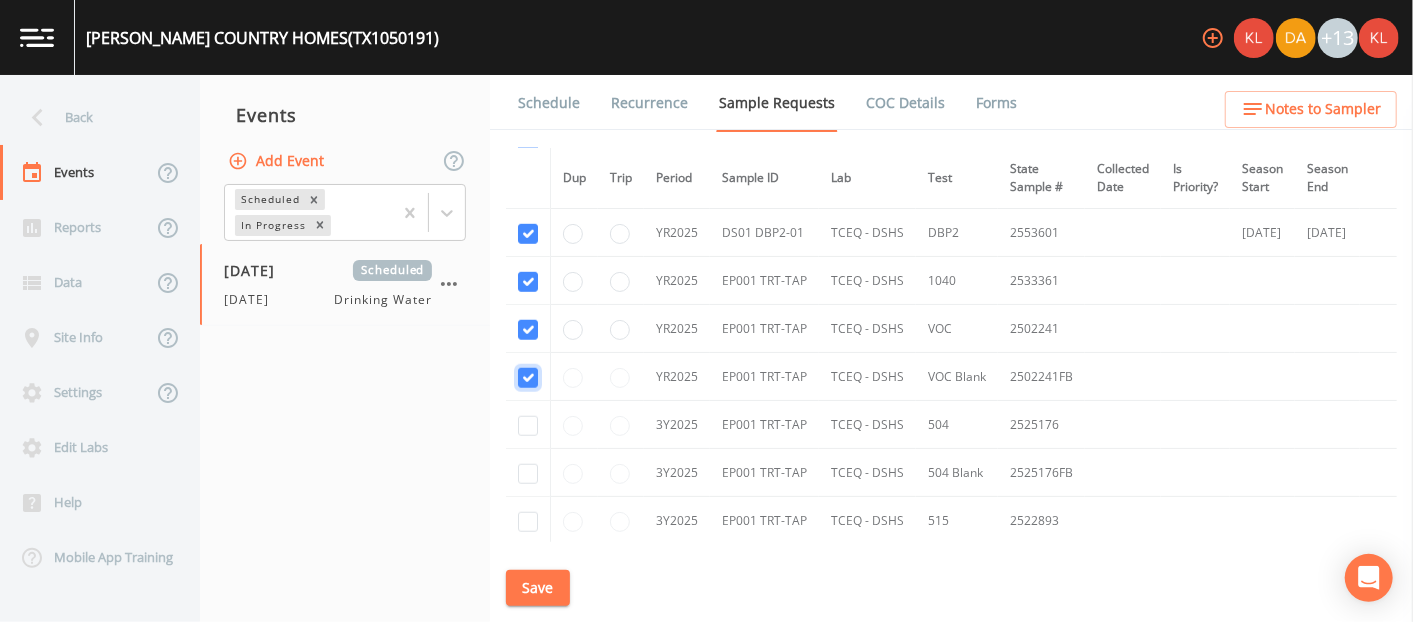 checkbox on "true" 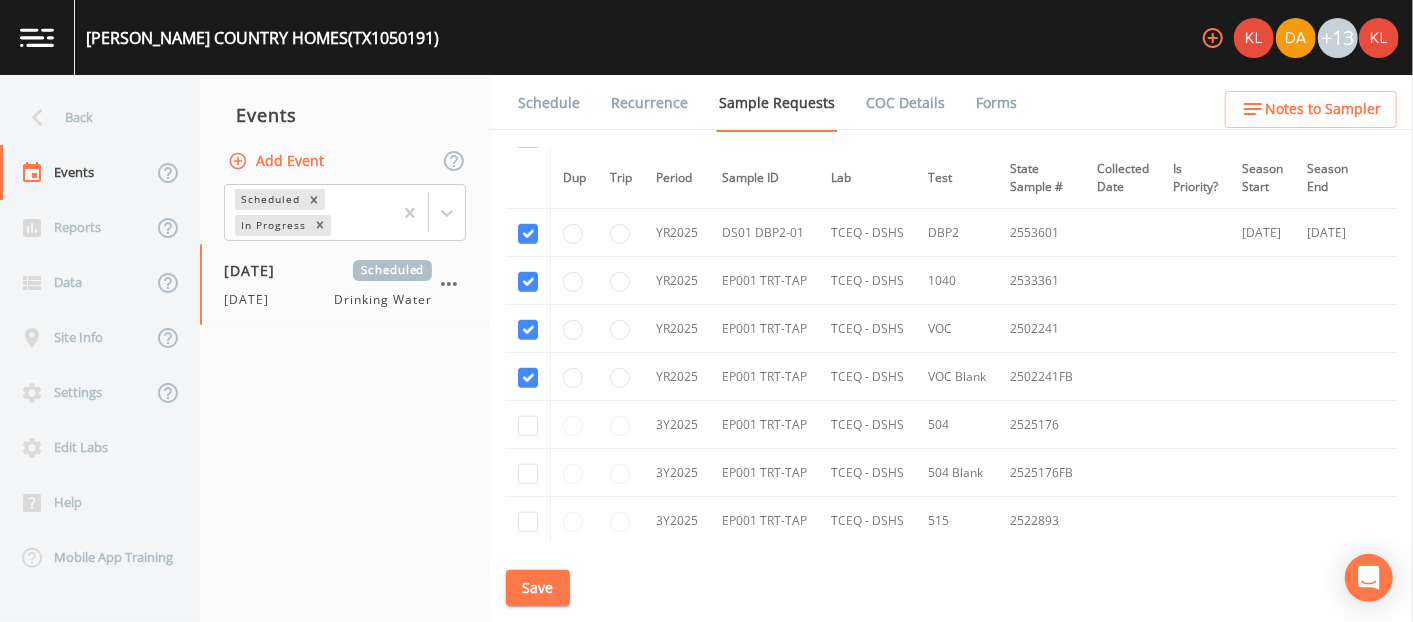 click at bounding box center (528, 425) 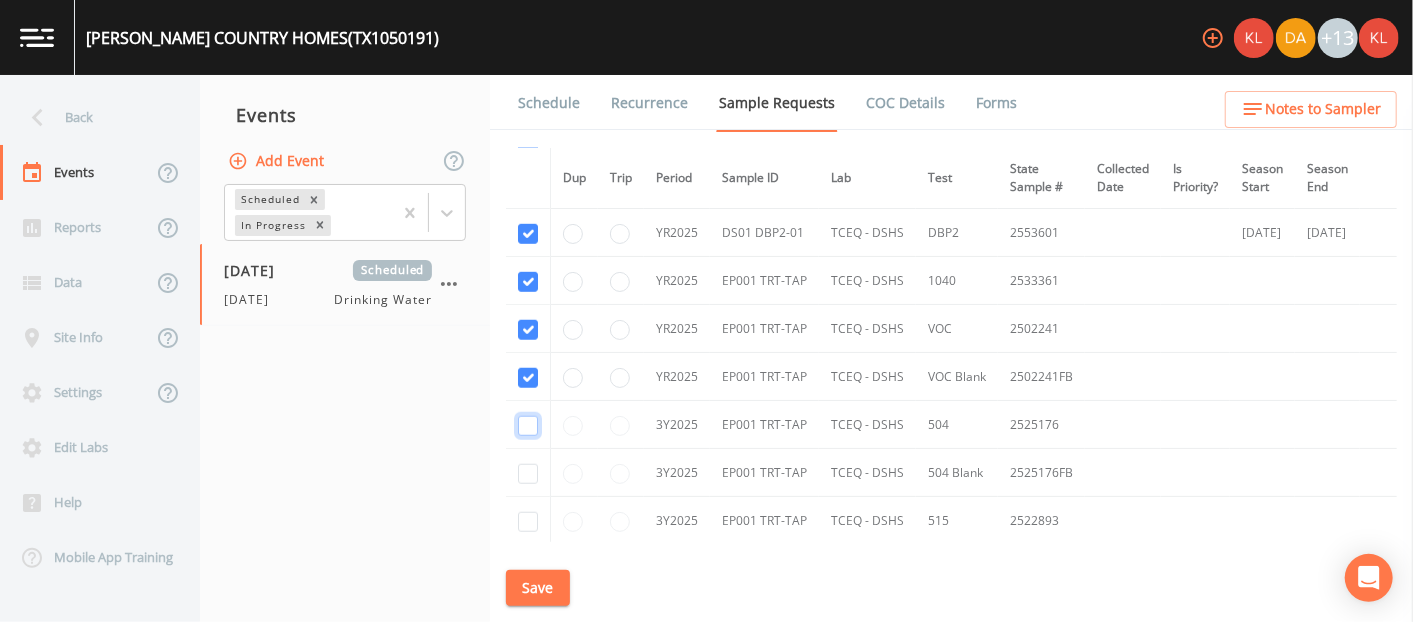 click at bounding box center (528, 426) 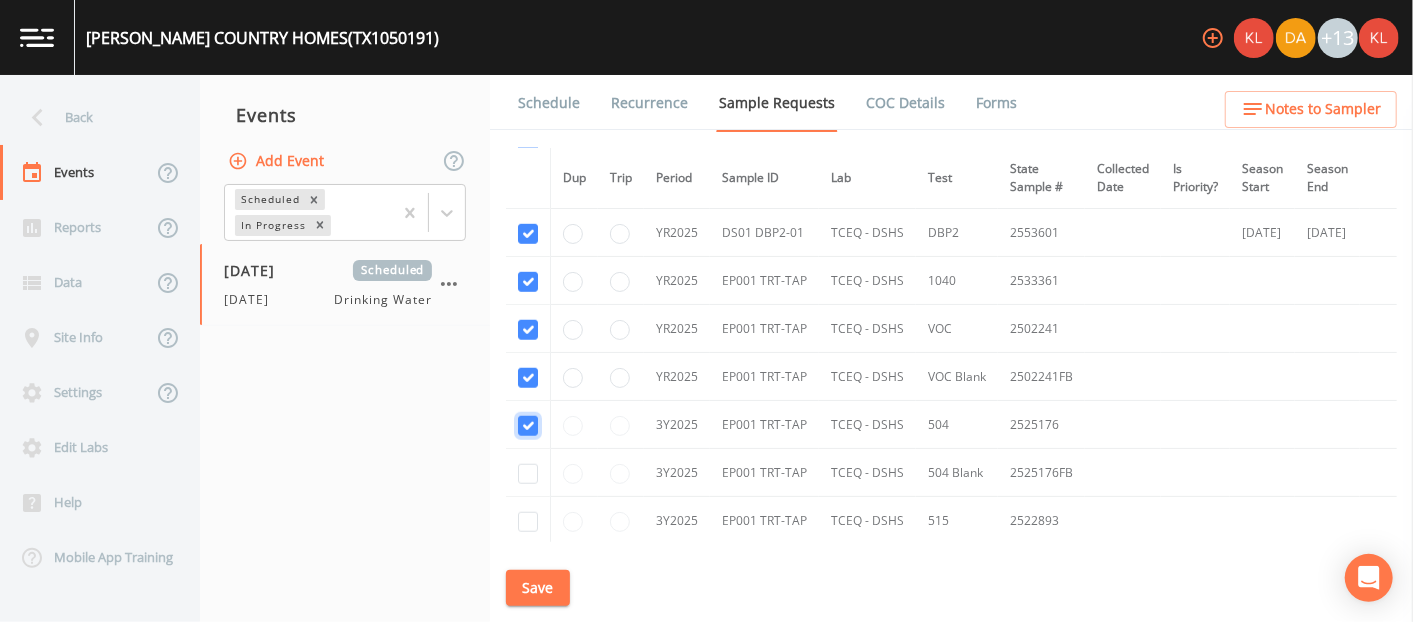 checkbox on "true" 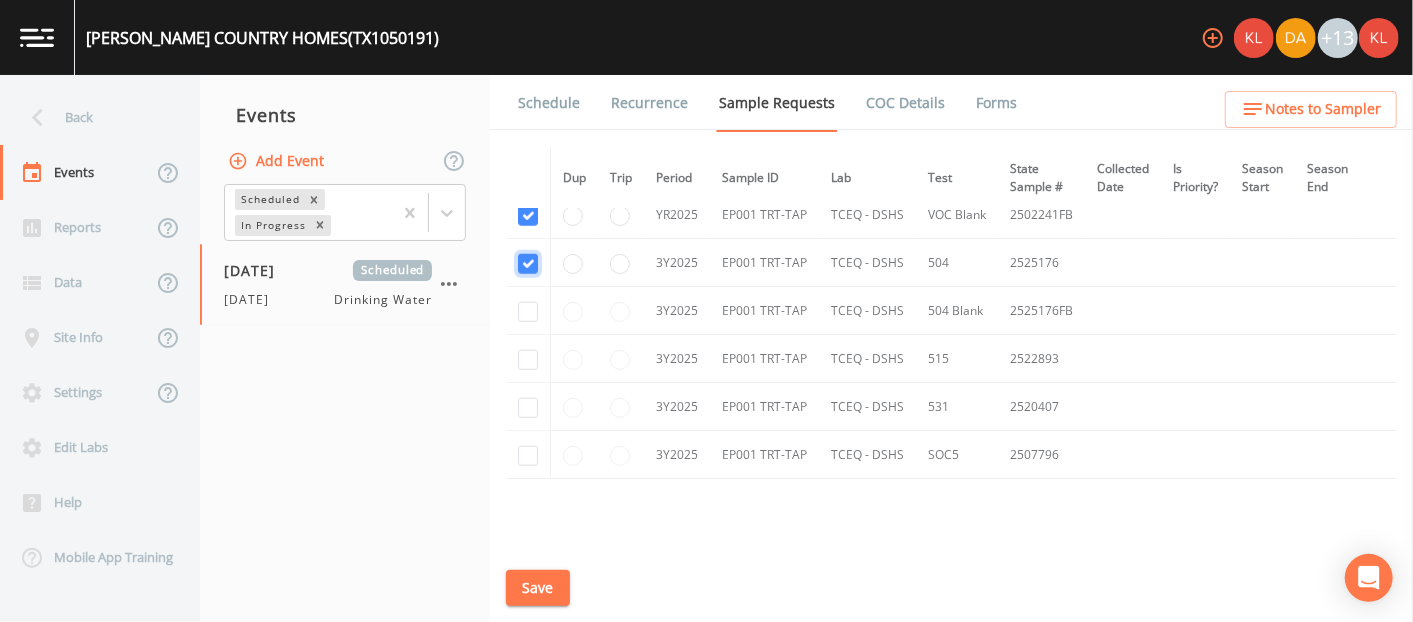 scroll, scrollTop: 1081, scrollLeft: 0, axis: vertical 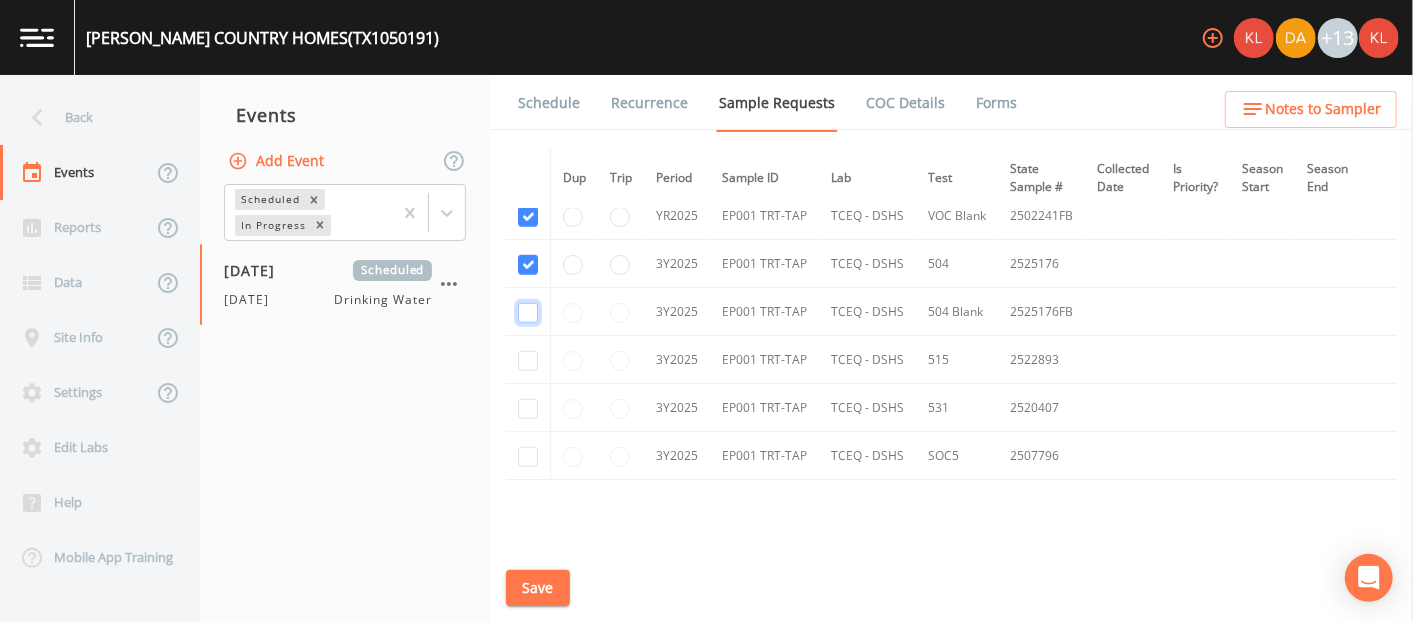click at bounding box center [528, 313] 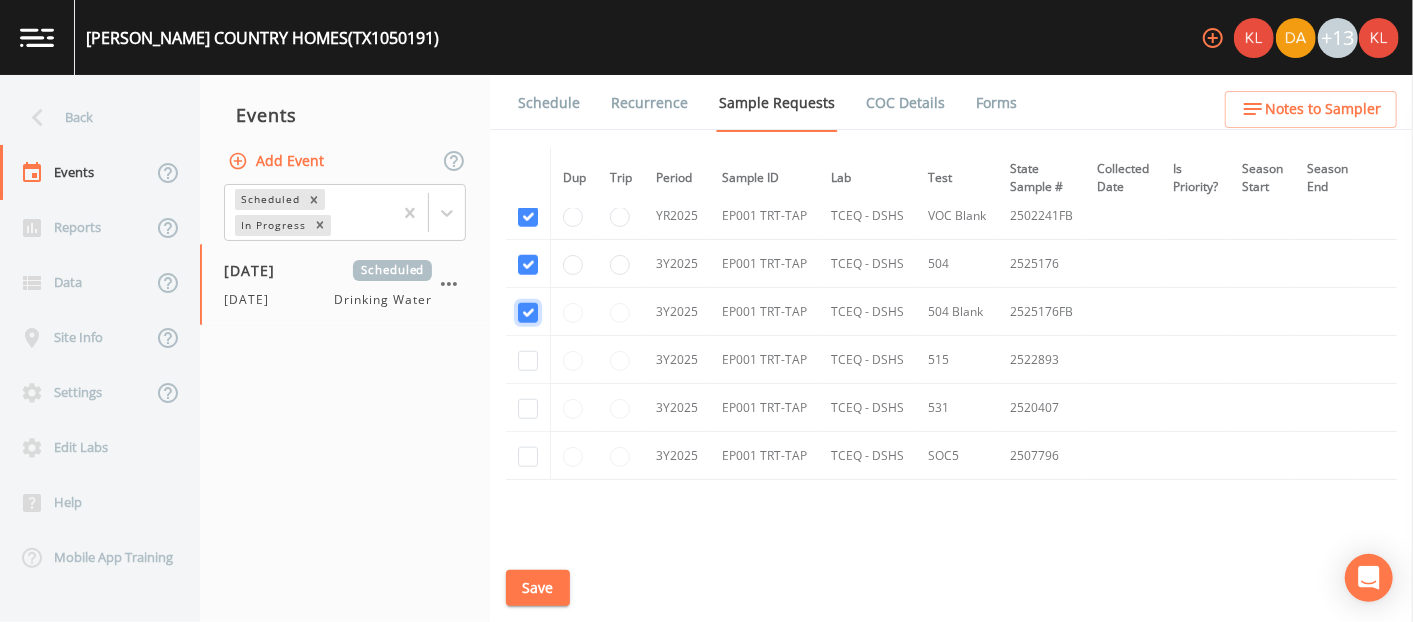 checkbox on "true" 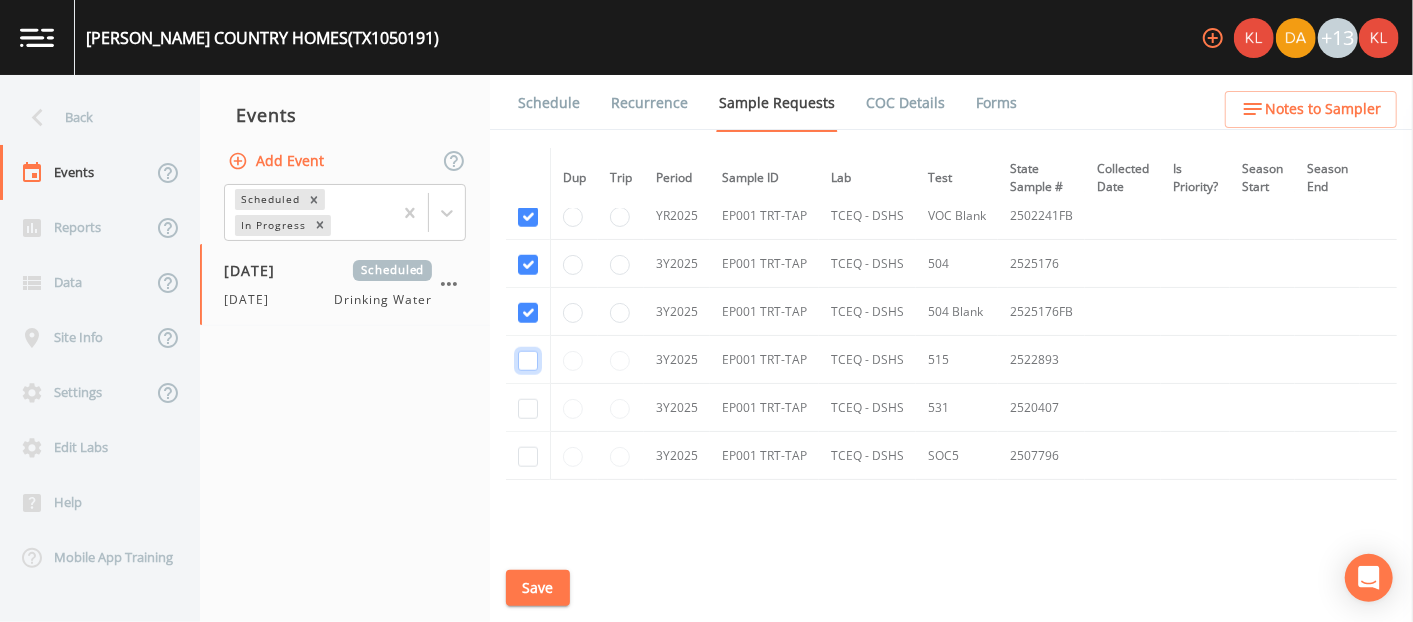 click at bounding box center (528, 361) 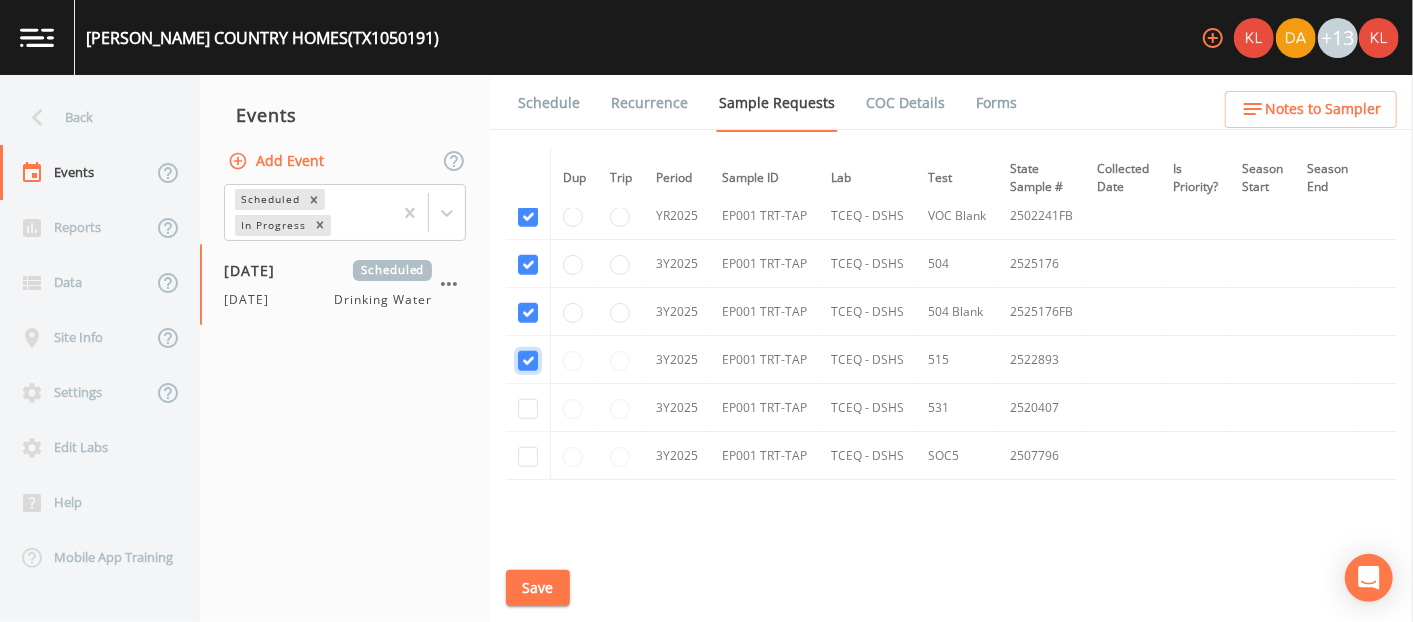 checkbox on "true" 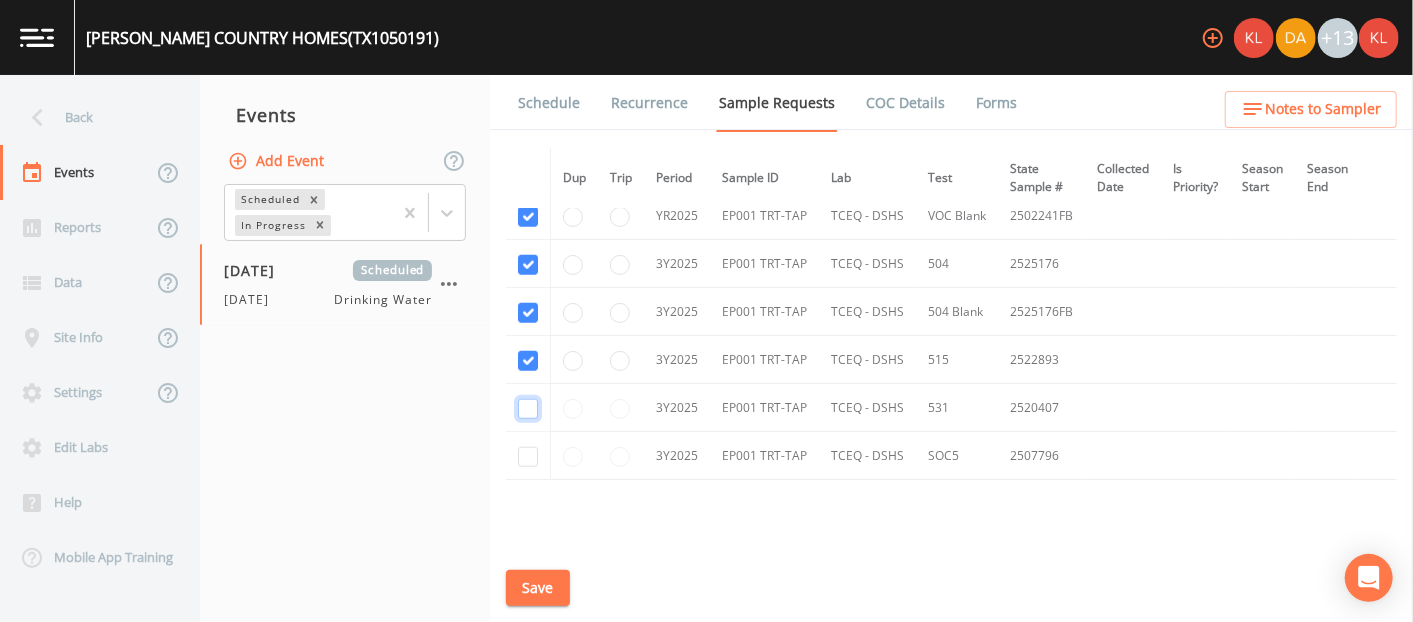 click at bounding box center (528, 409) 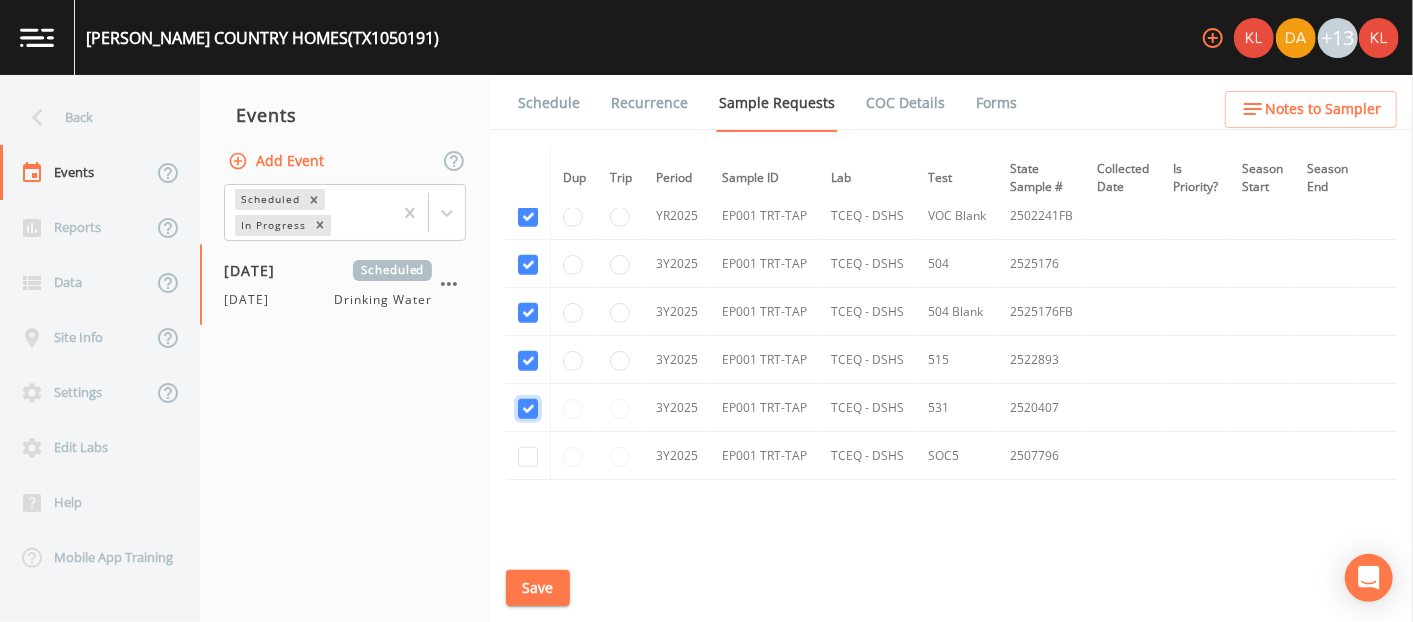 checkbox on "true" 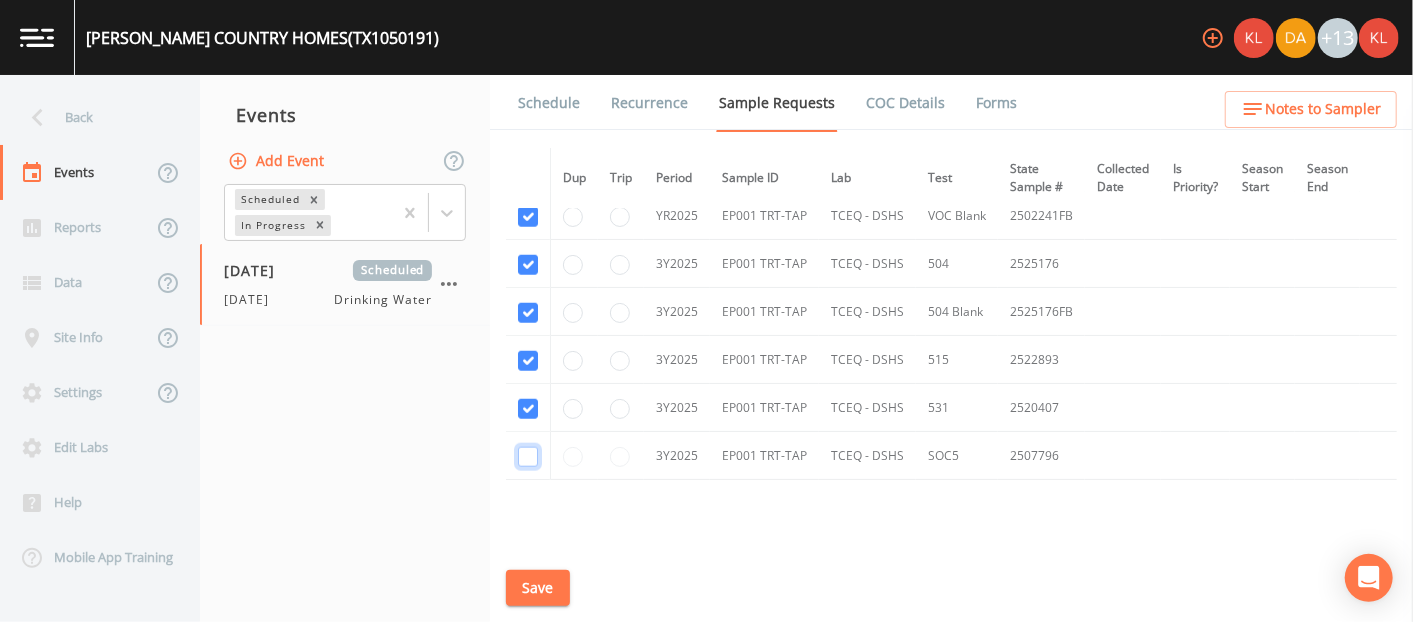 click at bounding box center (528, 457) 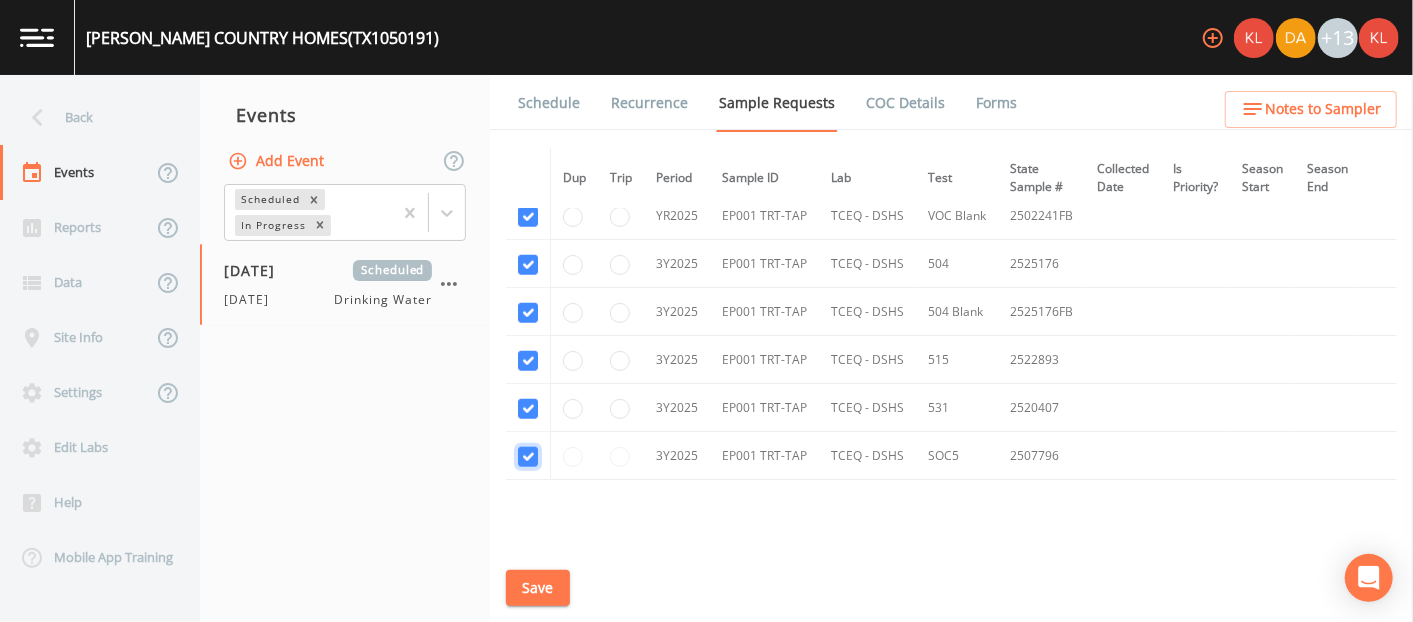 checkbox on "true" 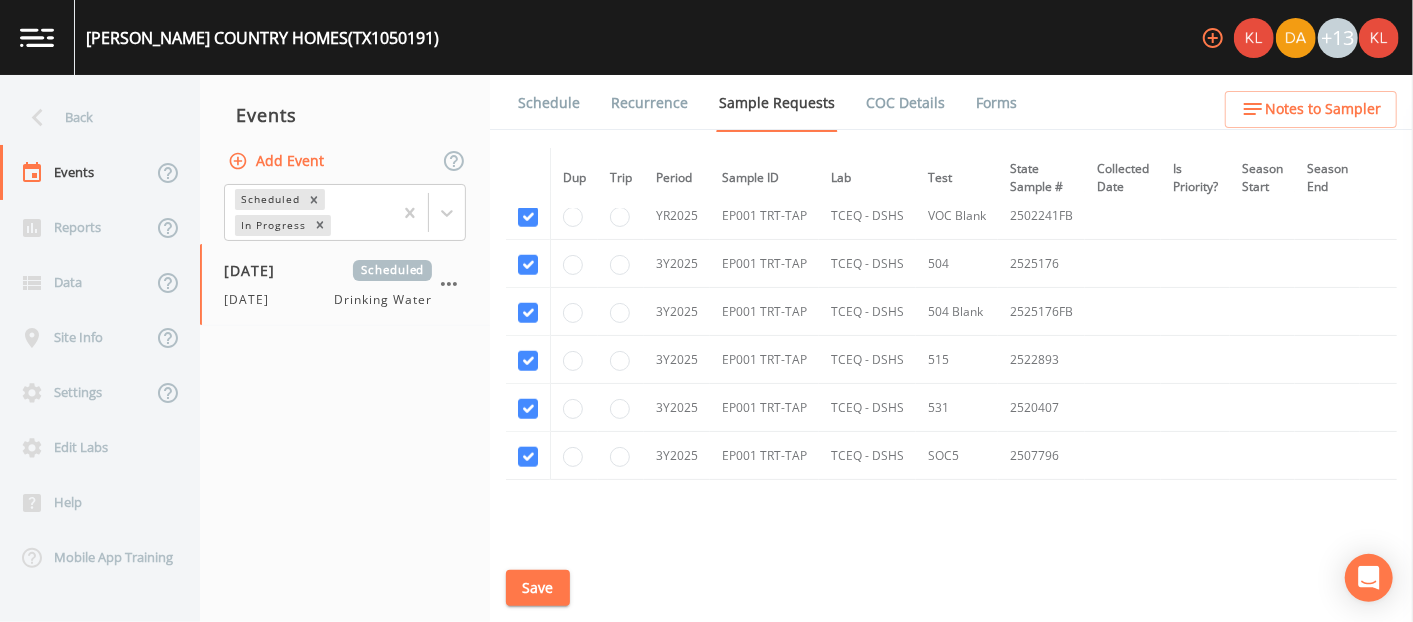 click on "Save" at bounding box center (538, 588) 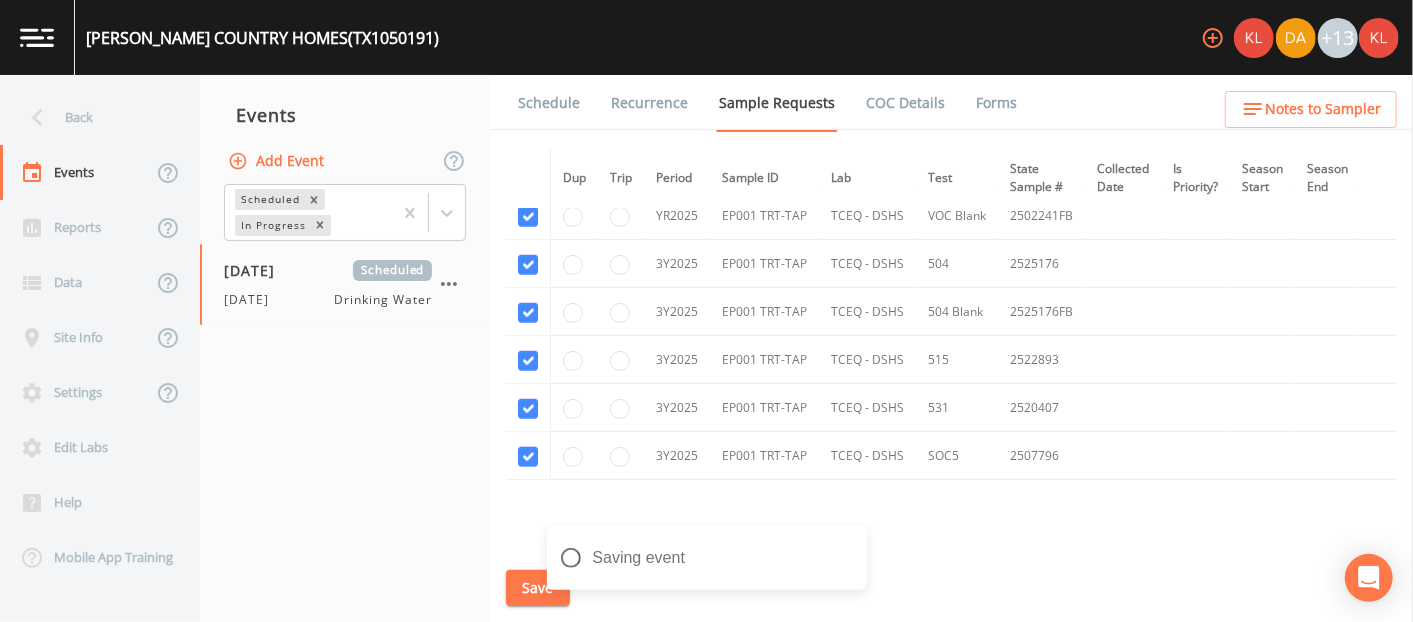 click on "Schedule" at bounding box center [549, 103] 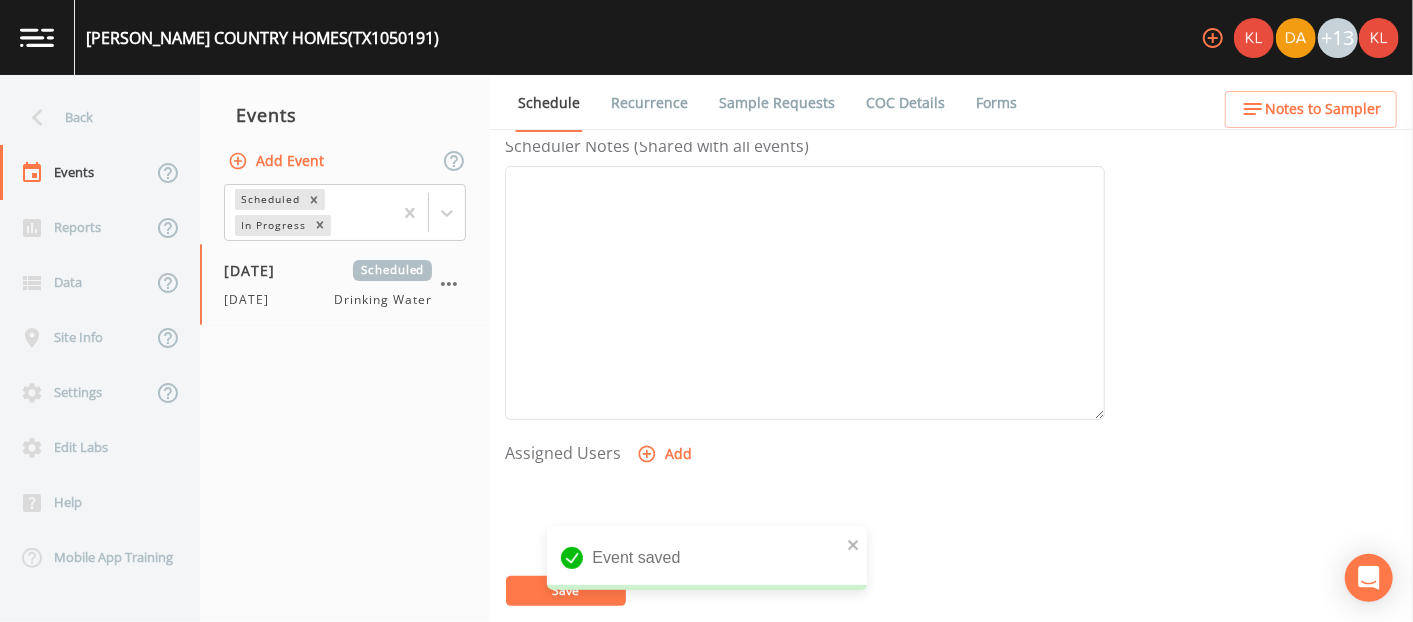 scroll, scrollTop: 580, scrollLeft: 0, axis: vertical 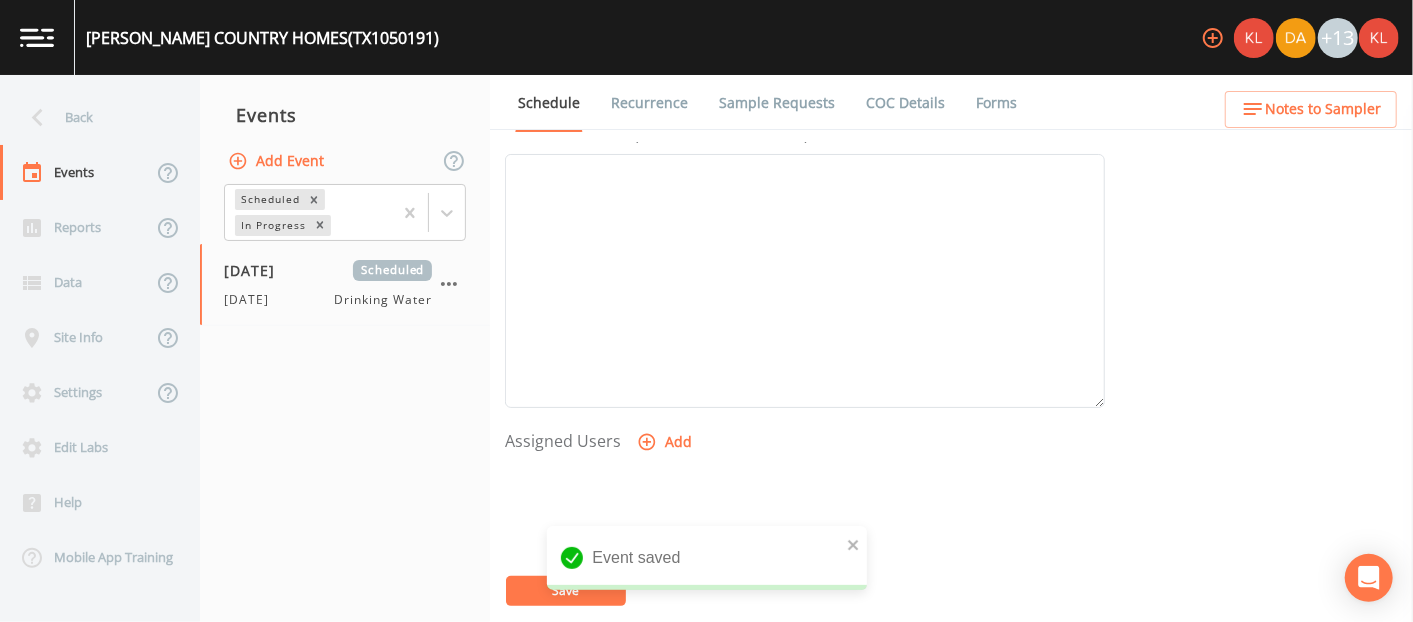 click 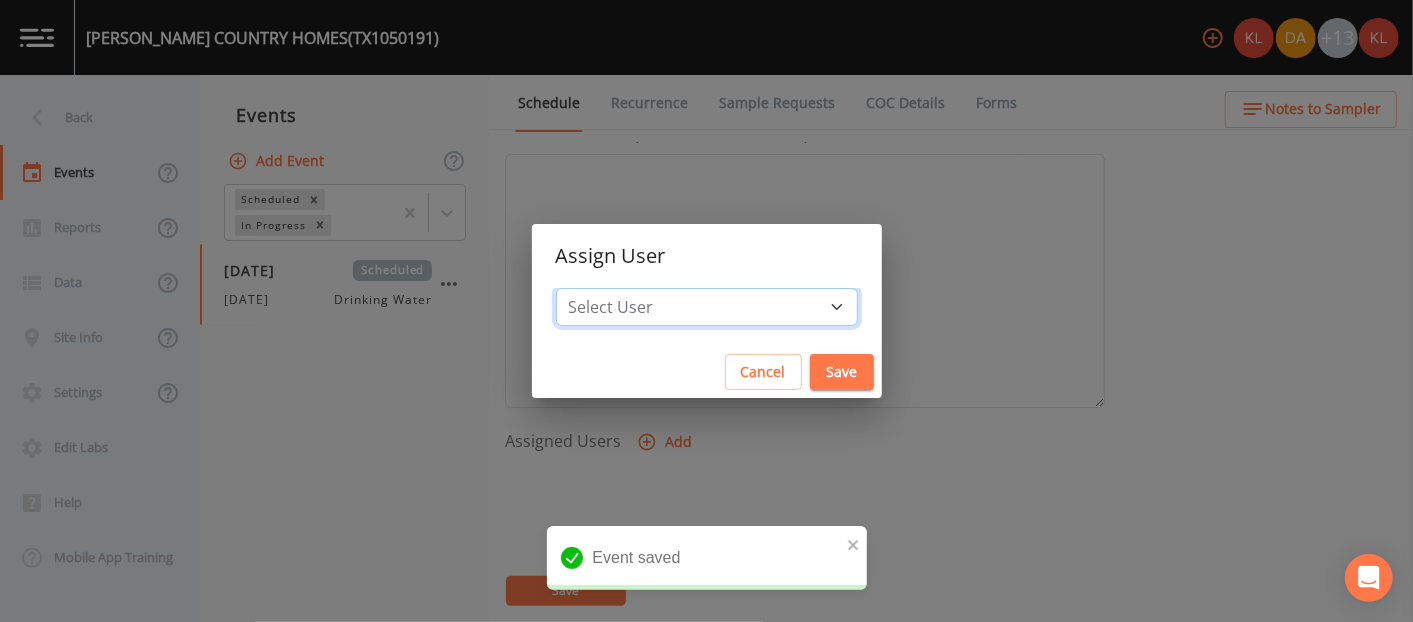 click on "Select User Kler  Teran David  Weber Joshua gere  Paul Mike  Franklin Rodolfo  Ramirez Zachary  Evans Stafford  Johnson Miriaha  Caddie Annie  Huebner Baley  Jones Reagan  Janecek Lauren  Saenz Sloan  Rigamonti Charles  Medina Paul  Vann" at bounding box center (707, 307) 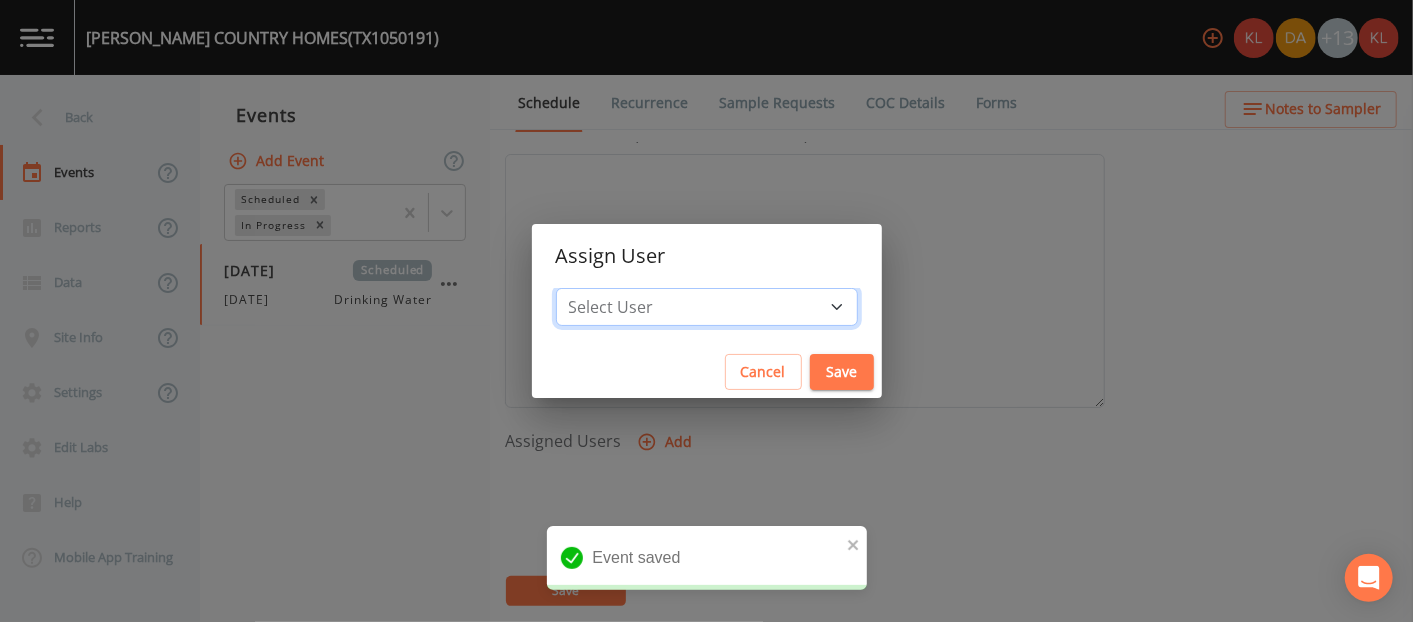 select on "cc3a99b6-42a3-44aa-bed9-88599eb009c7" 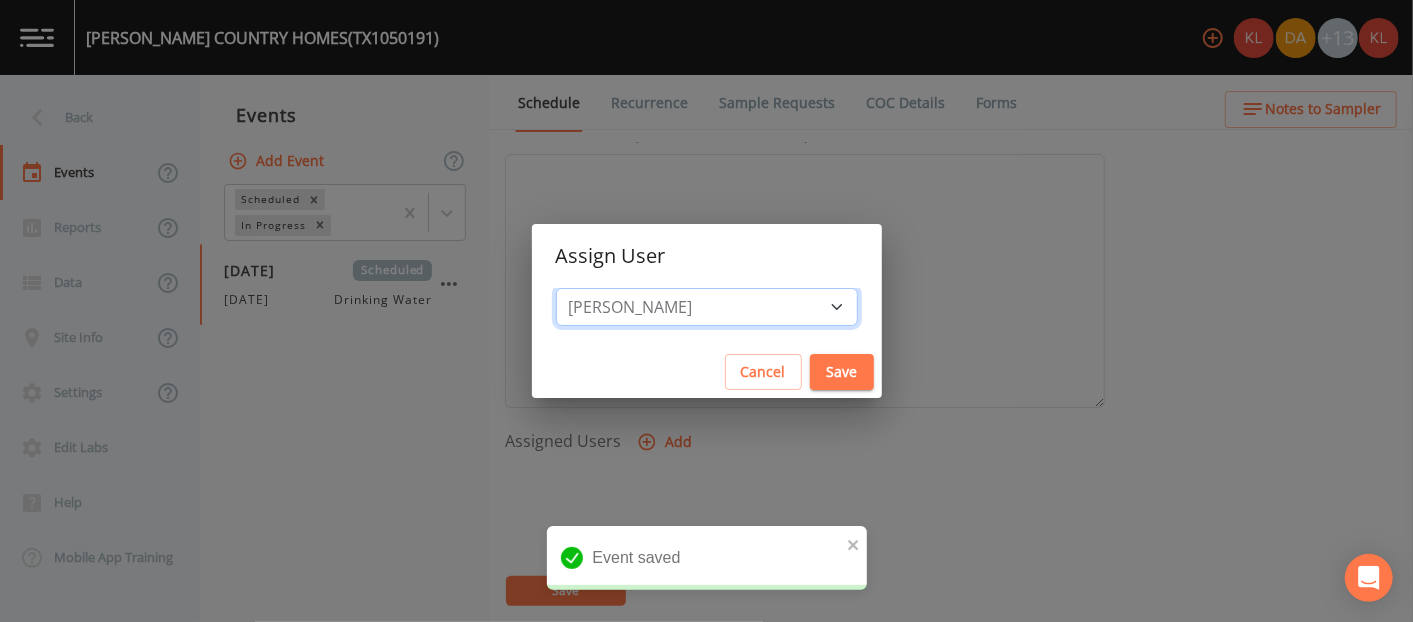 click on "Select User Kler  Teran David  Weber Joshua gere  Paul Mike  Franklin Rodolfo  Ramirez Zachary  Evans Stafford  Johnson Miriaha  Caddie Annie  Huebner Baley  Jones Reagan  Janecek Lauren  Saenz Sloan  Rigamonti Charles  Medina Paul  Vann" at bounding box center [707, 307] 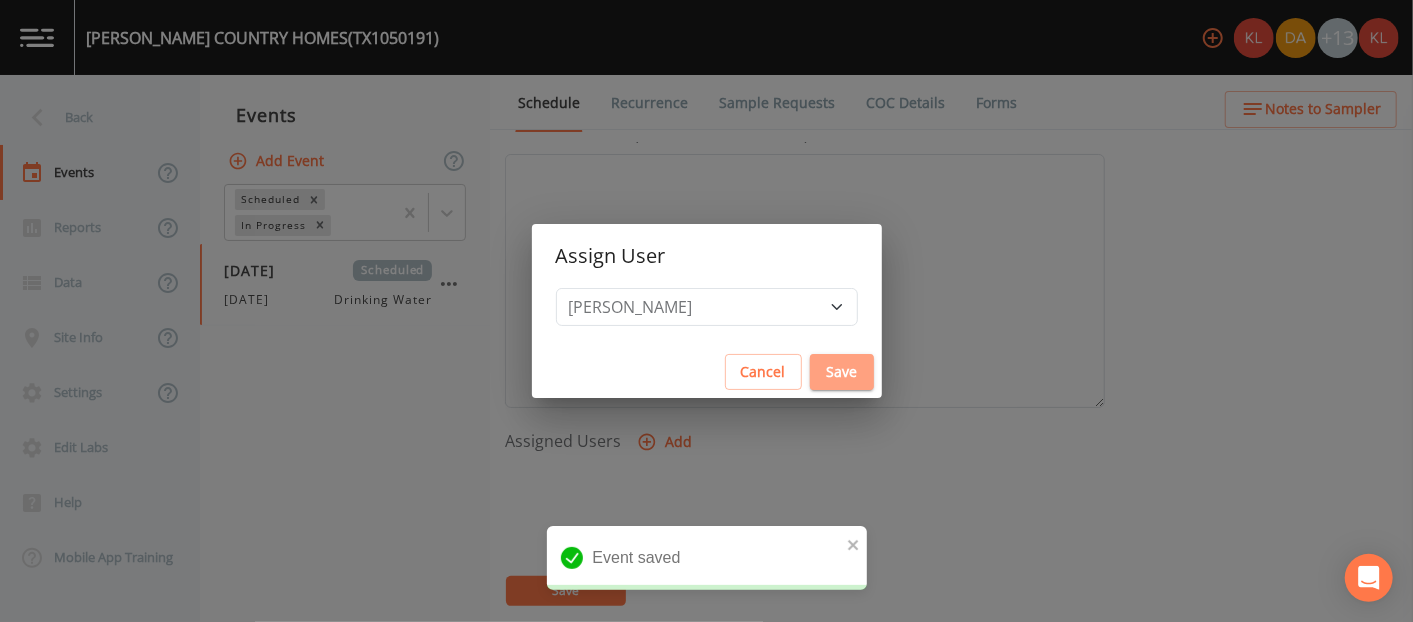 click on "Save" at bounding box center (842, 372) 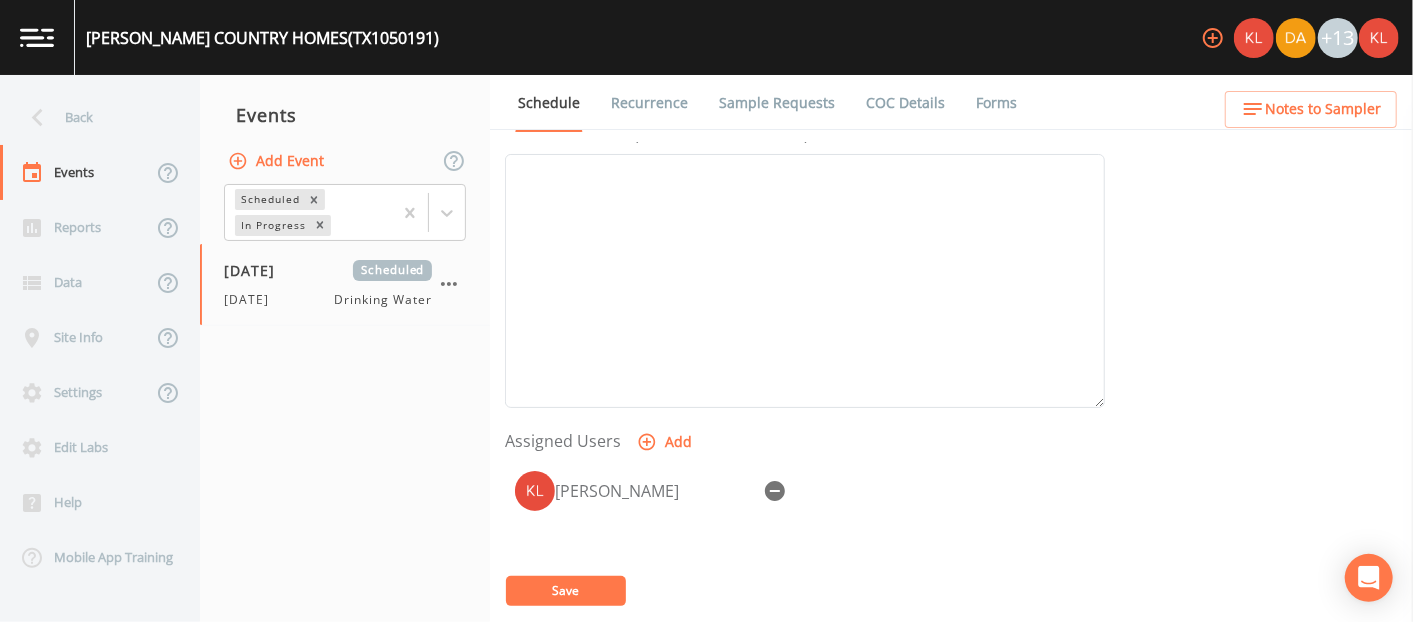 click on "Save" at bounding box center [566, 590] 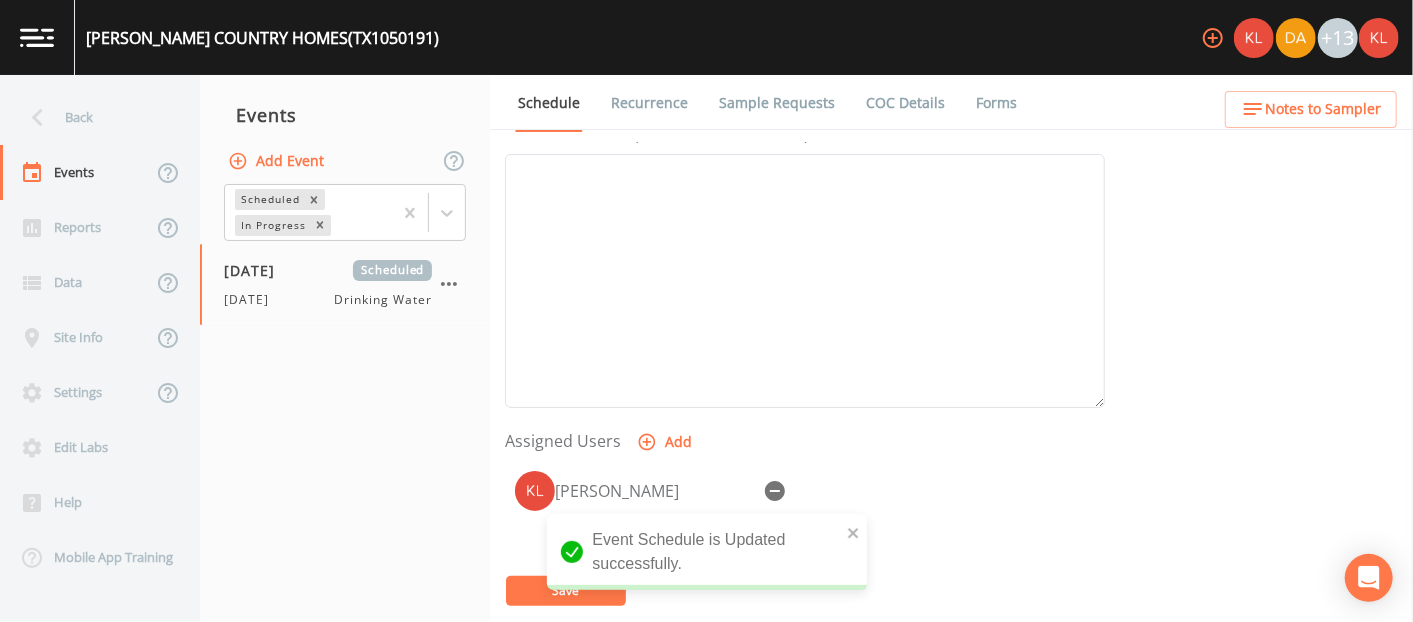 click at bounding box center [37, 37] 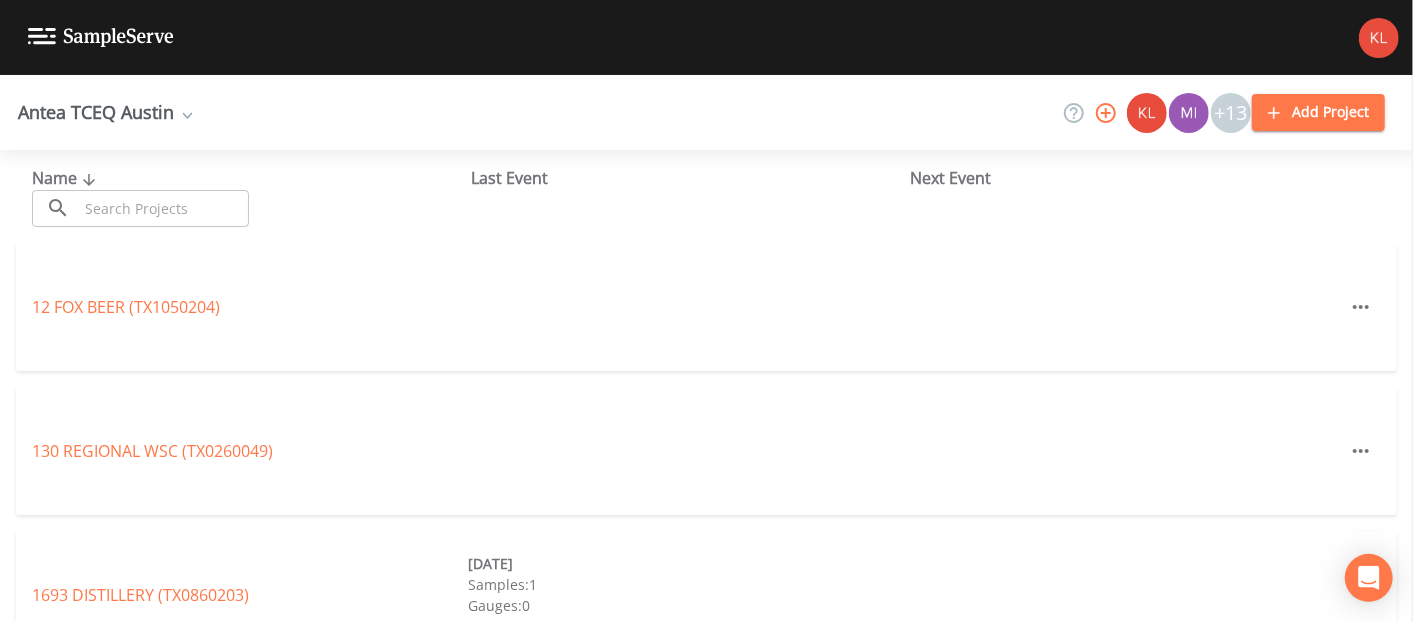 click at bounding box center [163, 208] 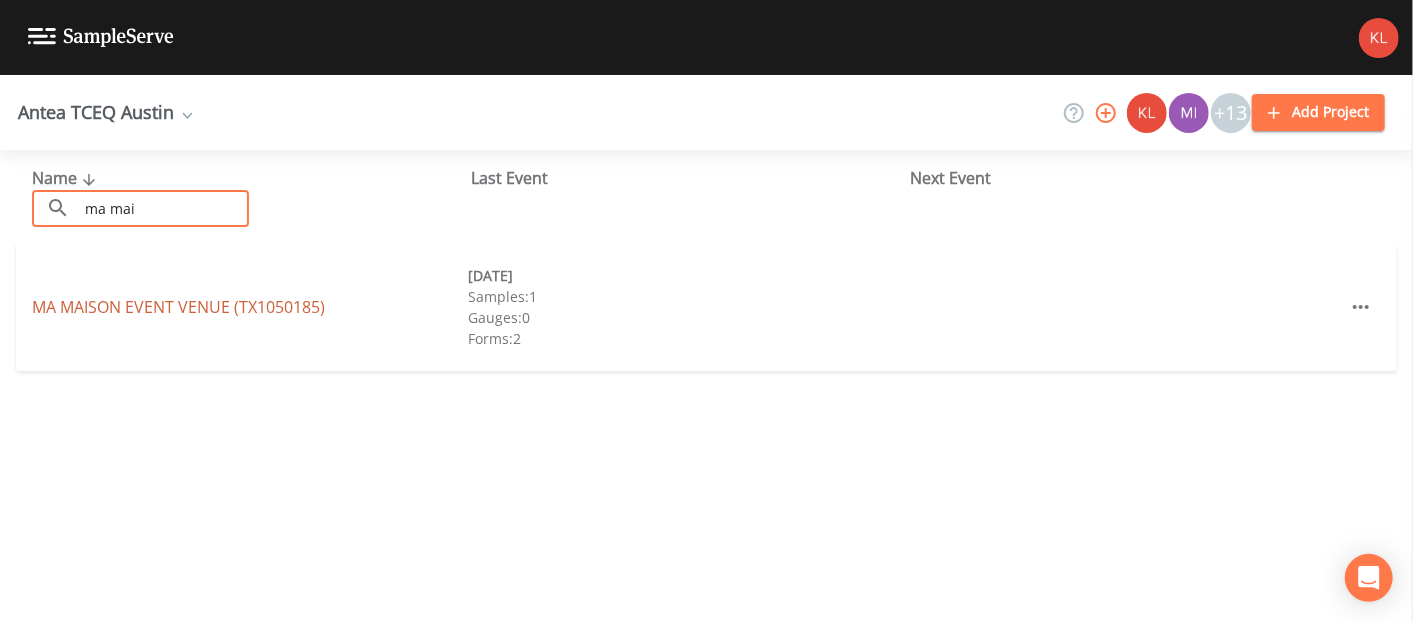 type on "ma mai" 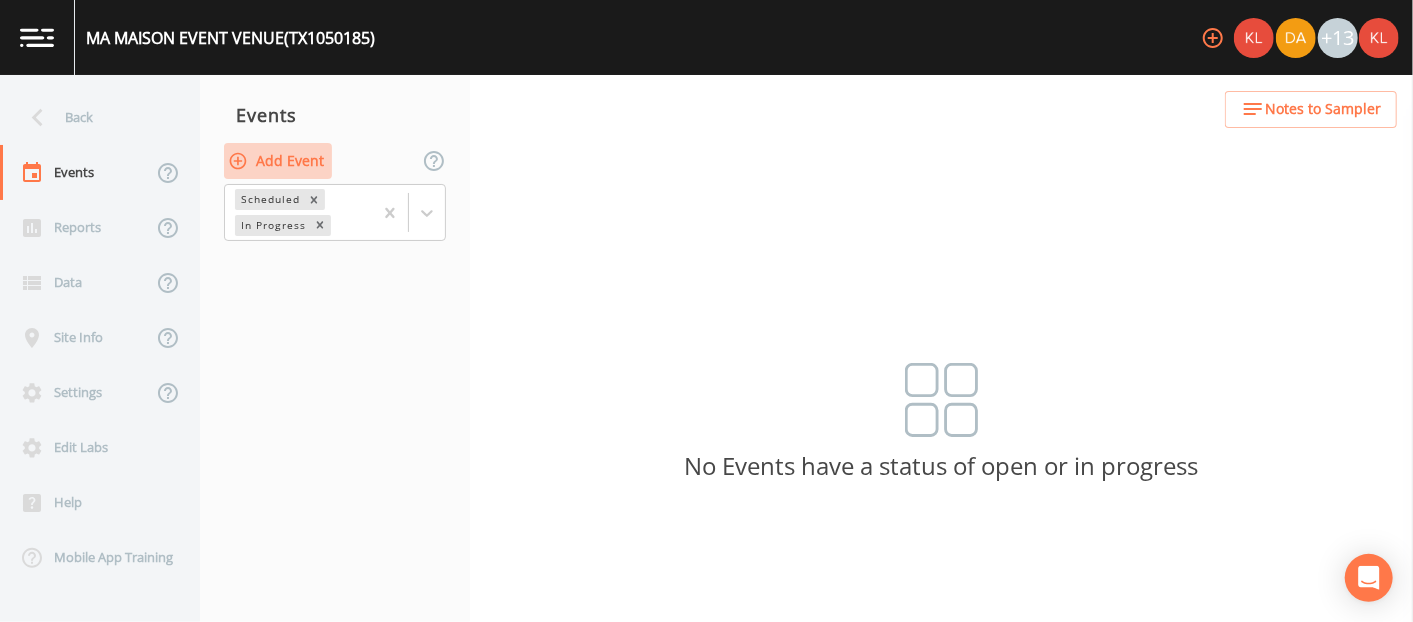 click on "Add Event" at bounding box center (278, 161) 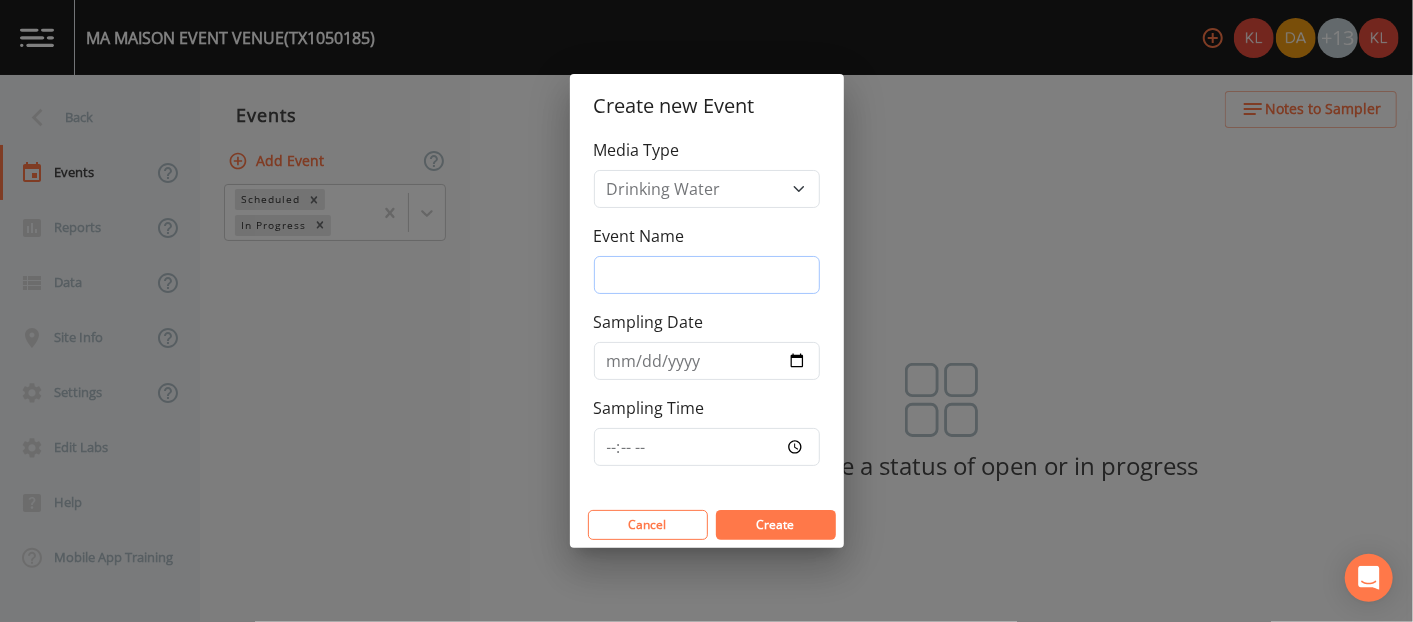click on "Event Name" at bounding box center [707, 275] 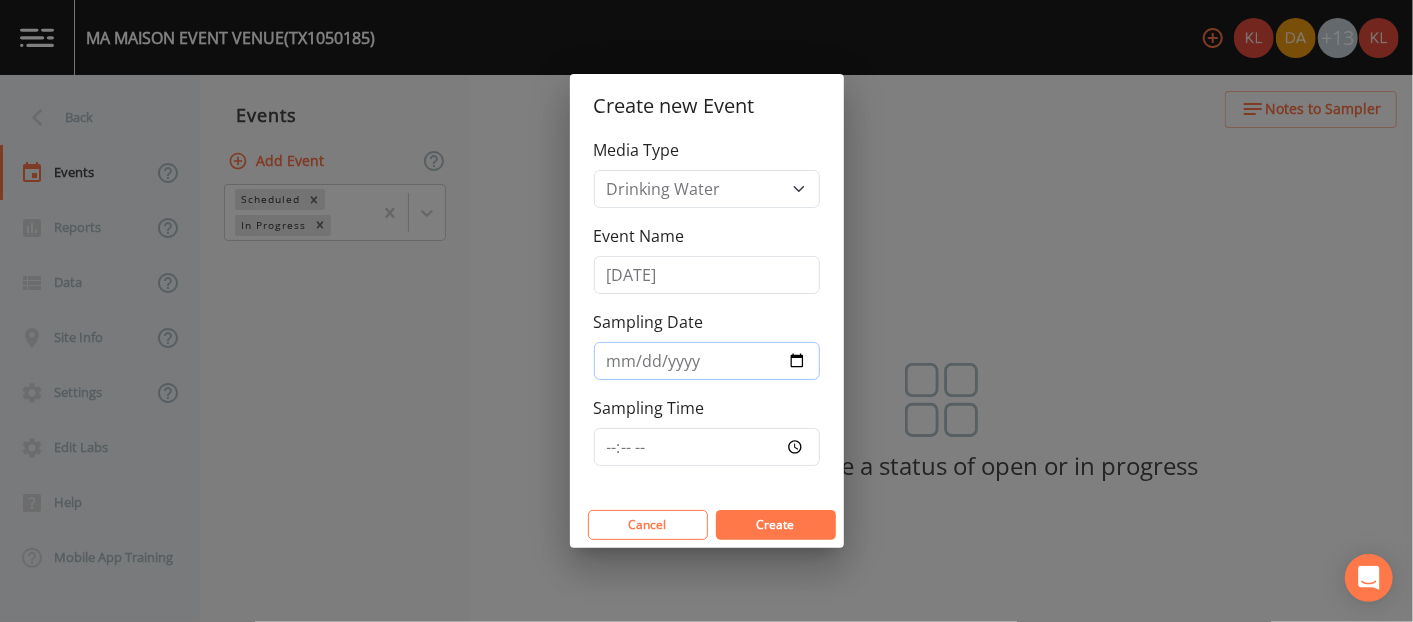 type on "2025-07-30" 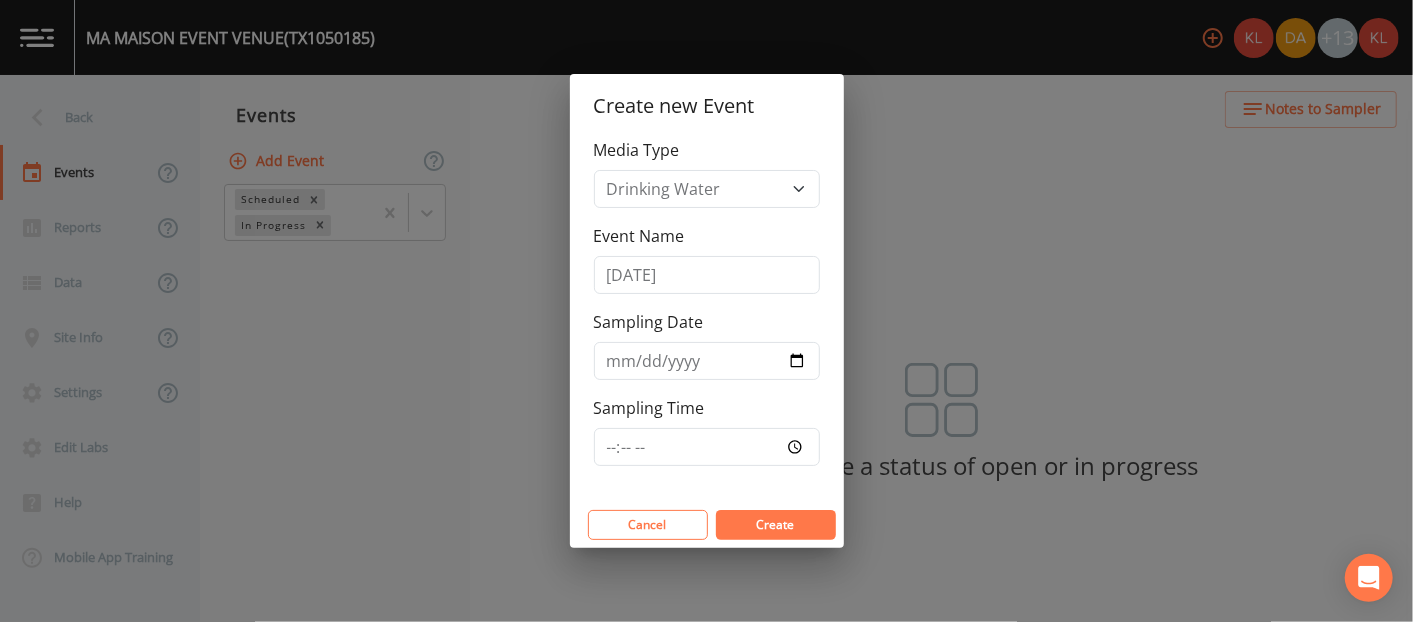 click on "Create" at bounding box center [776, 525] 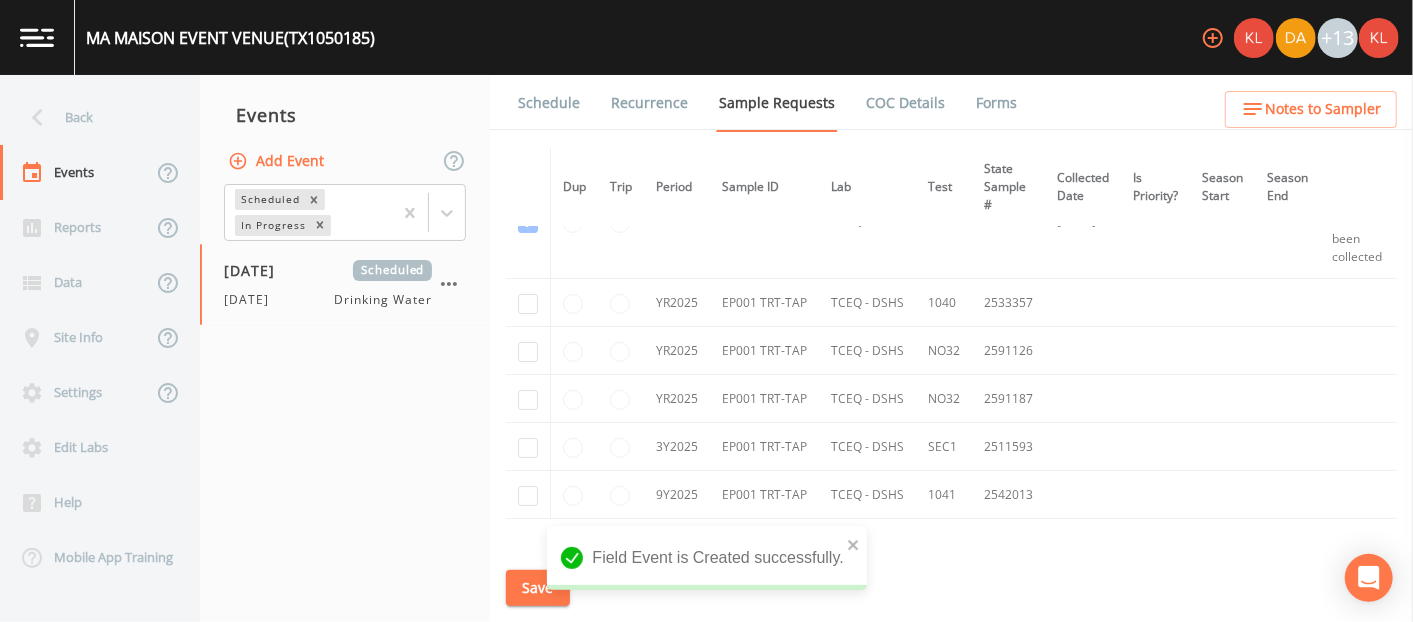 scroll, scrollTop: 62, scrollLeft: 0, axis: vertical 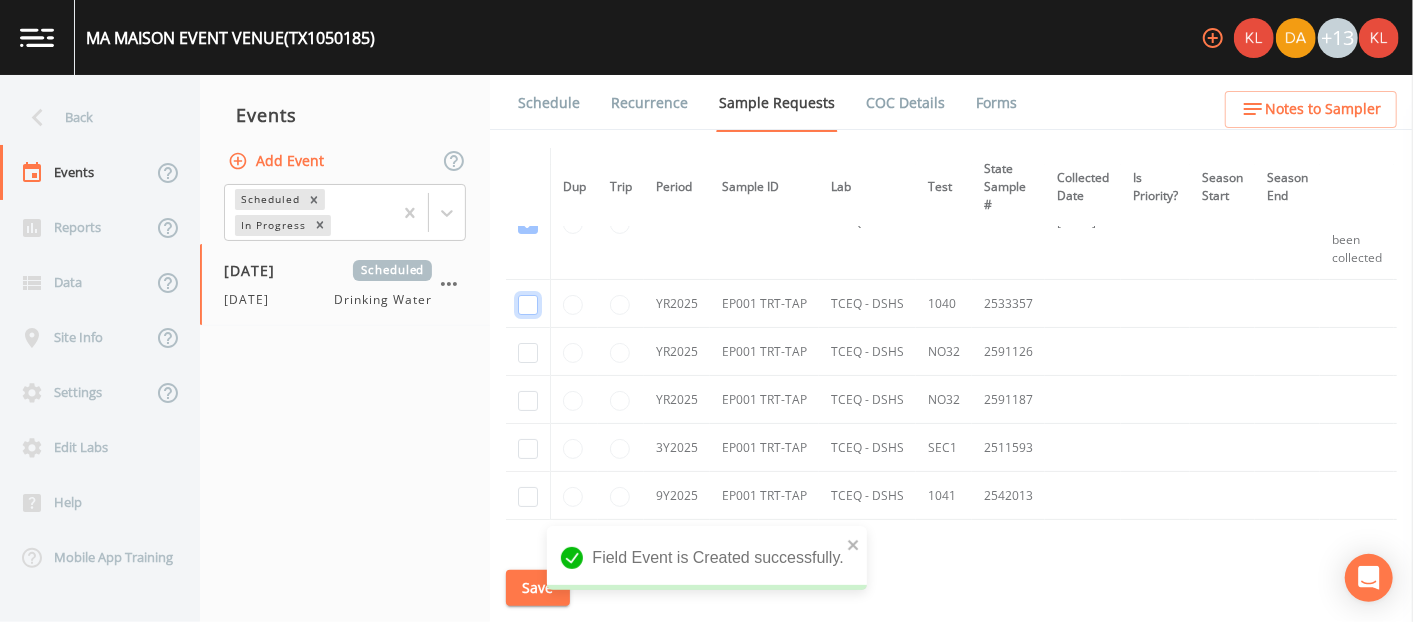 click at bounding box center [528, 224] 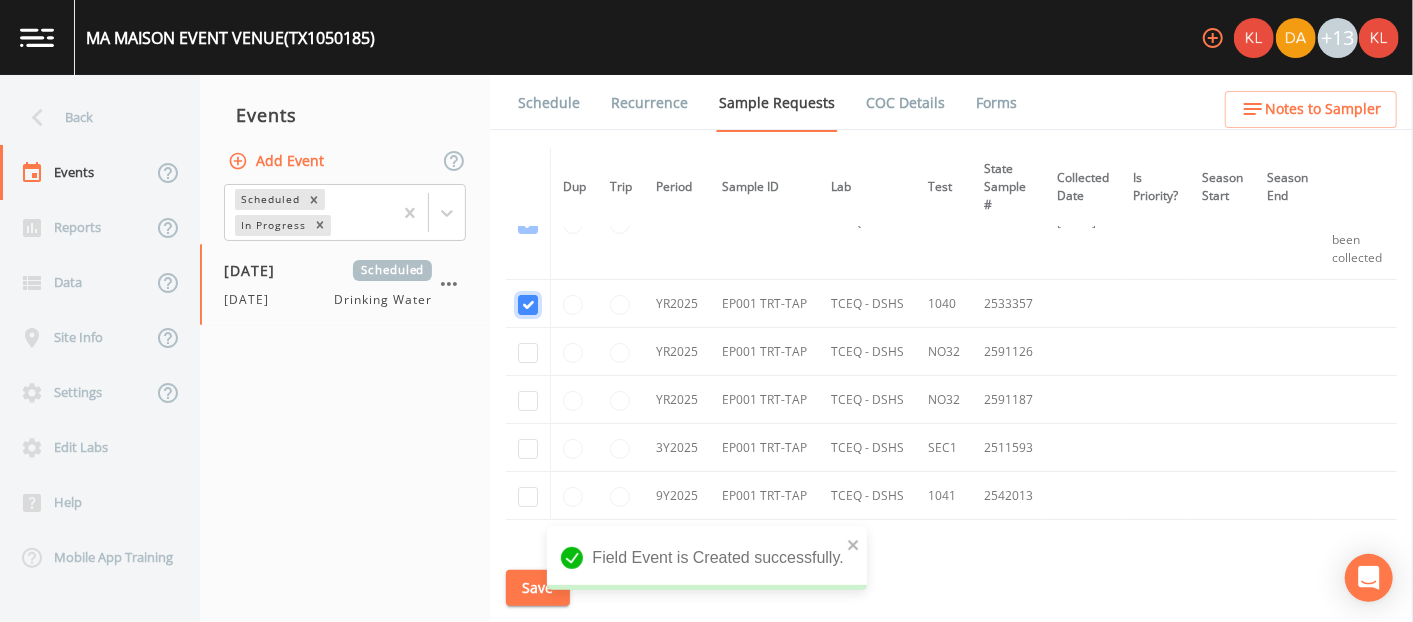 checkbox on "true" 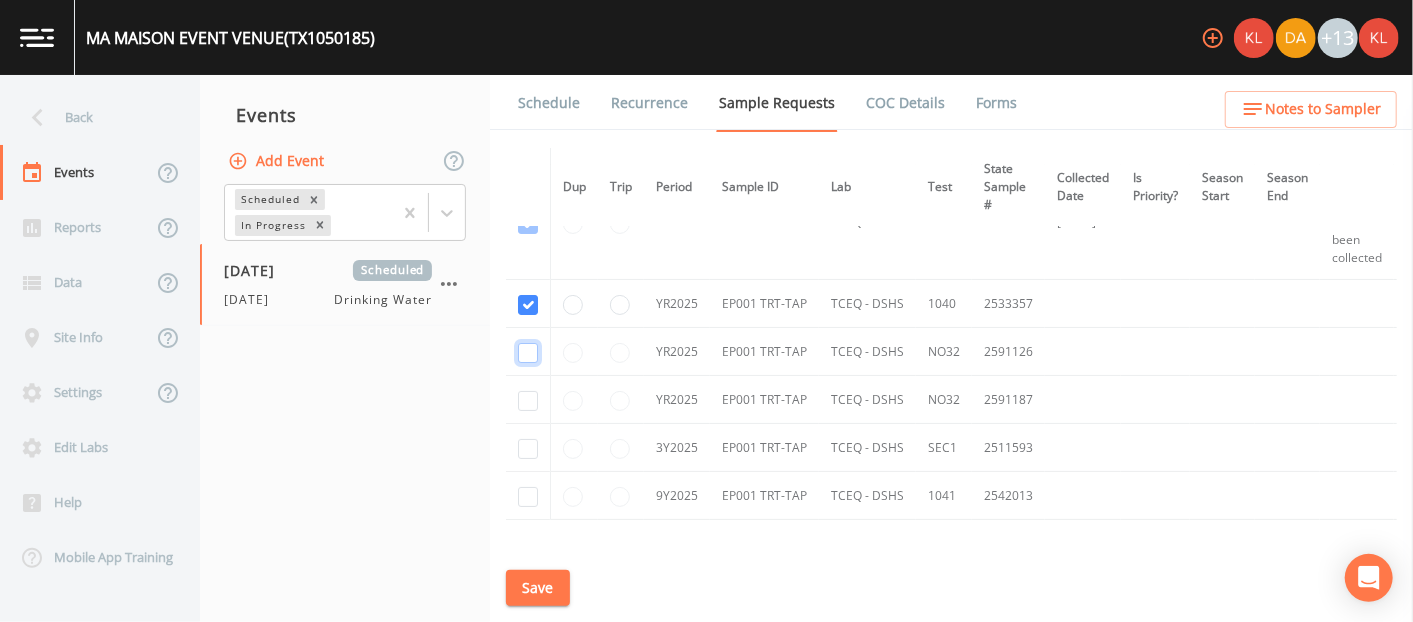 click at bounding box center [528, 353] 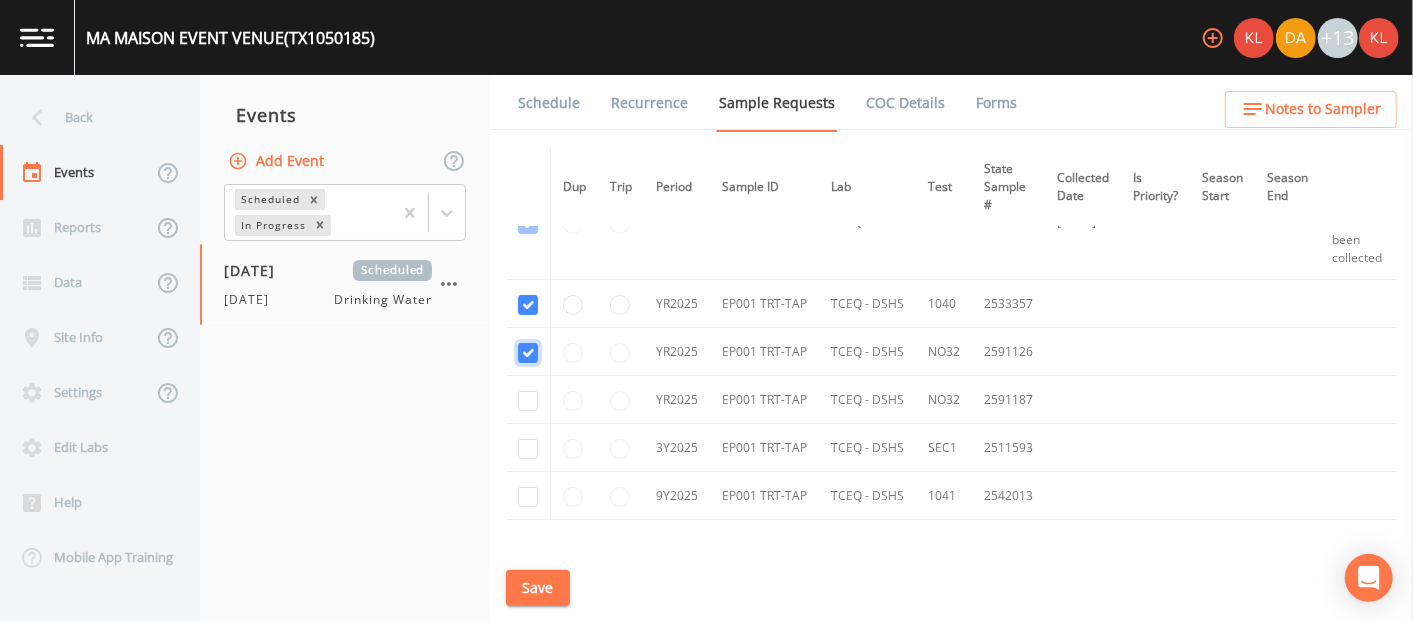 checkbox on "true" 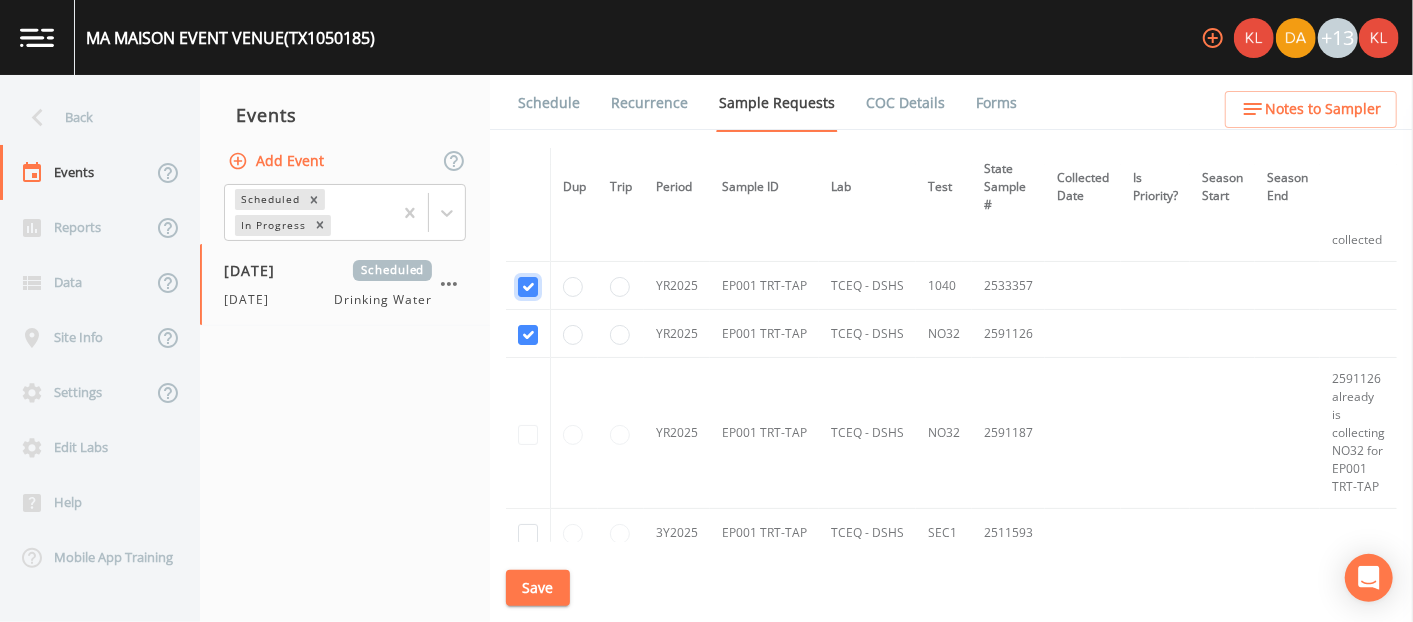 click at bounding box center (528, 215) 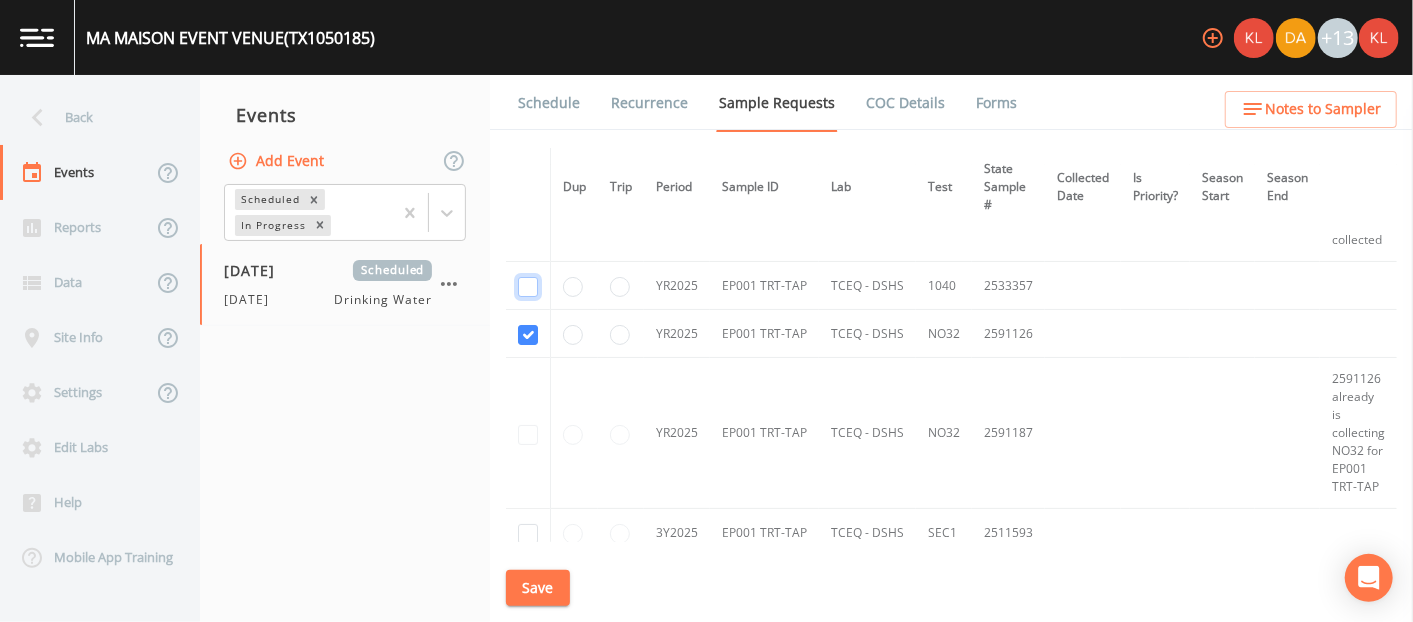 checkbox on "false" 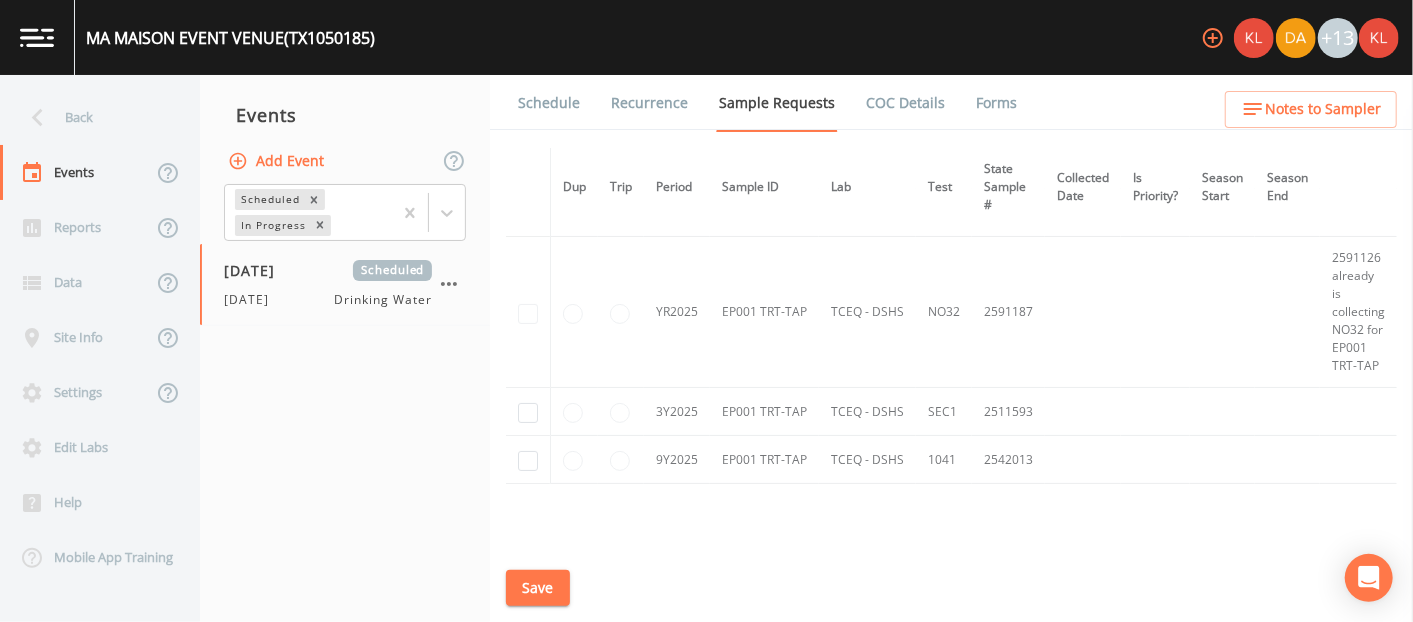 scroll, scrollTop: 186, scrollLeft: 0, axis: vertical 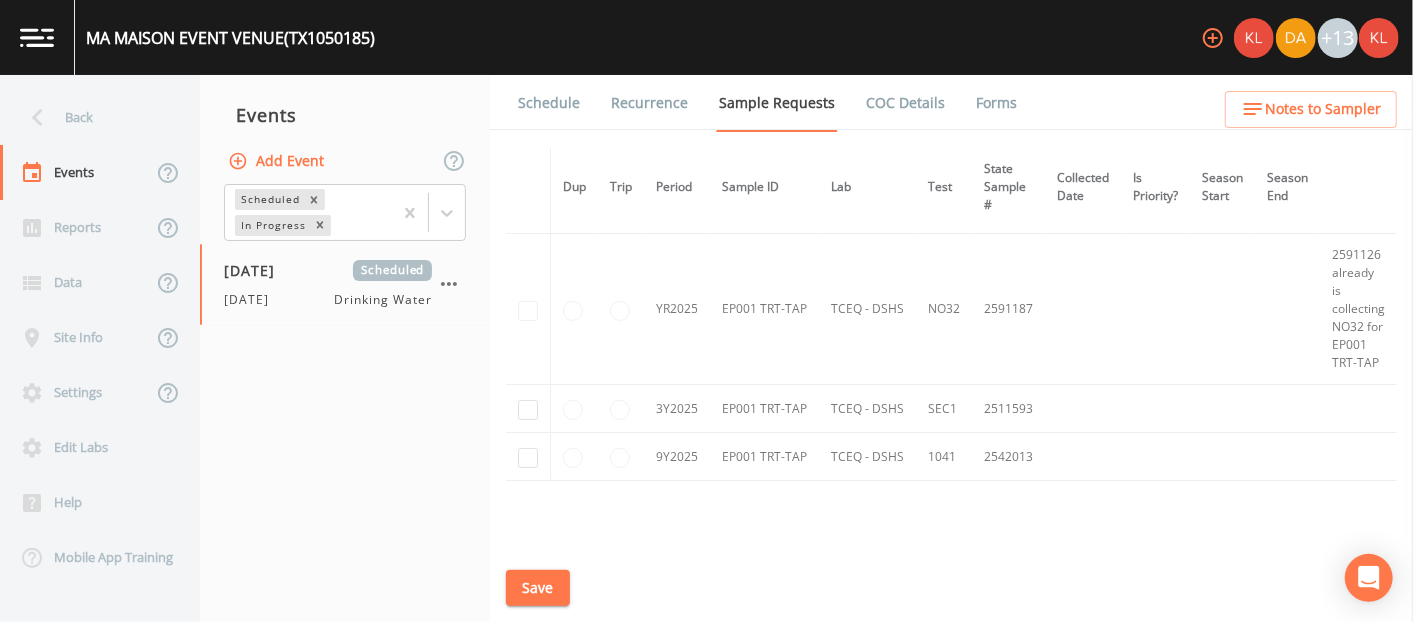 click at bounding box center [528, 409] 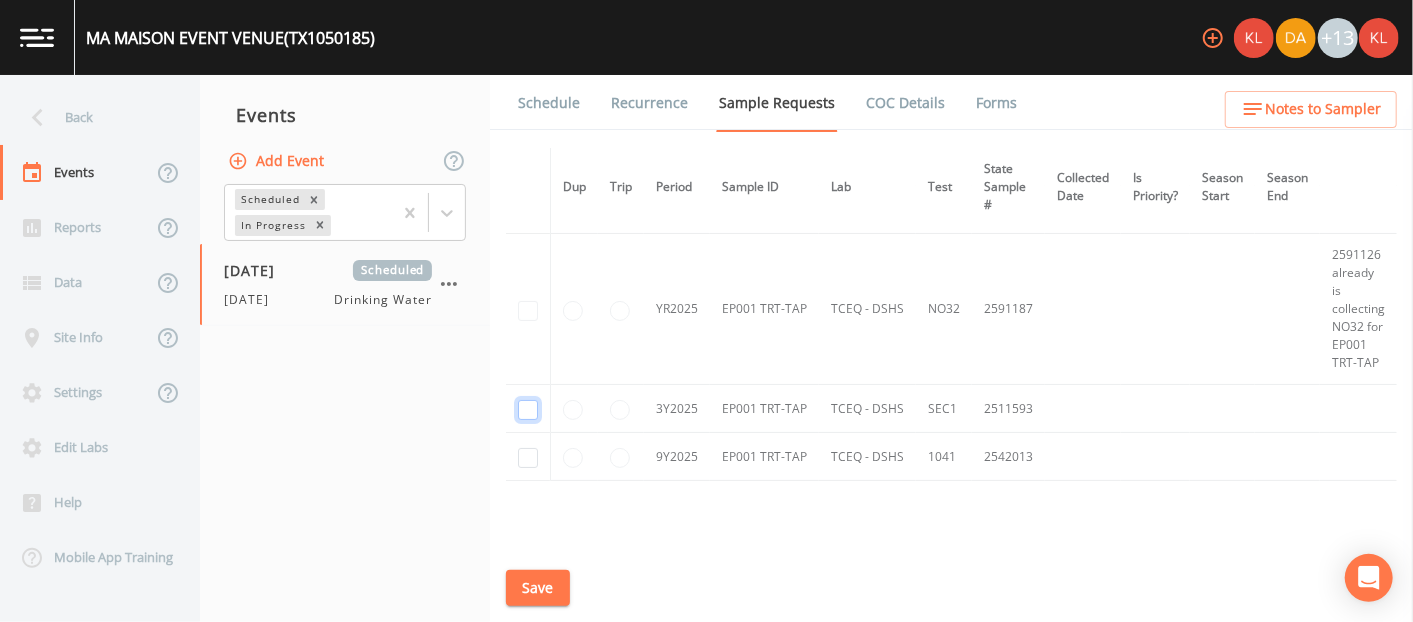 click at bounding box center [528, 410] 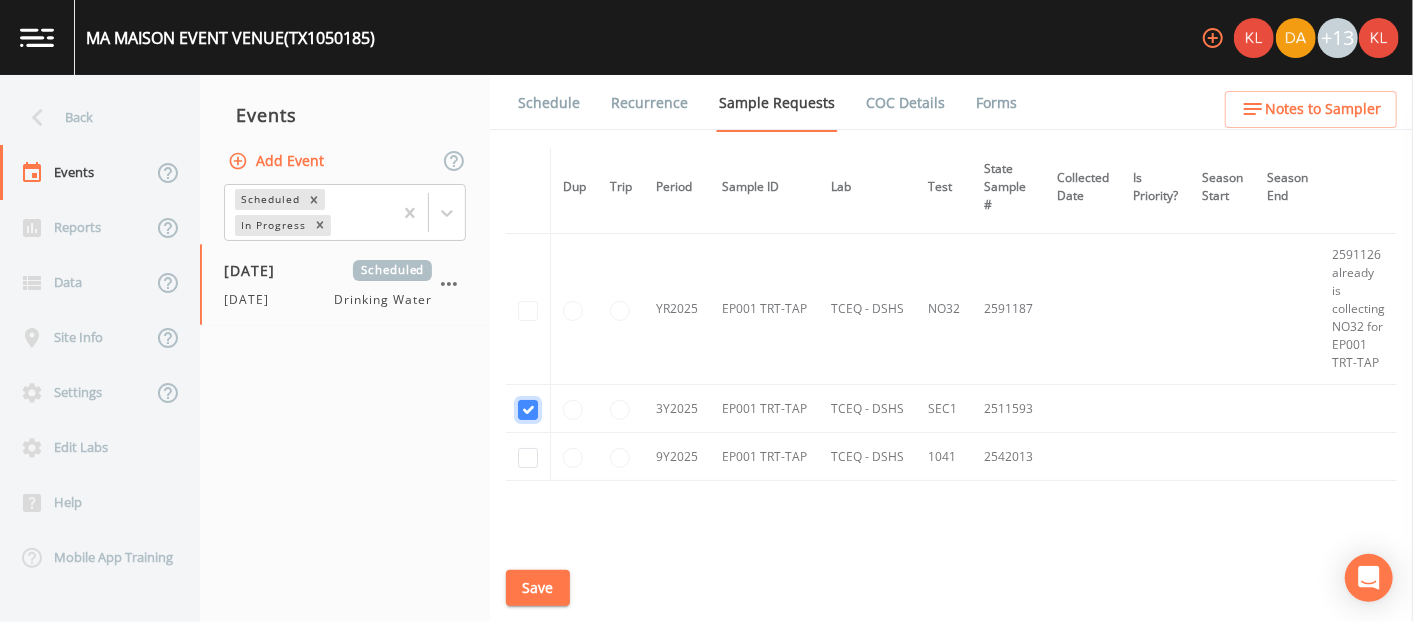 checkbox on "true" 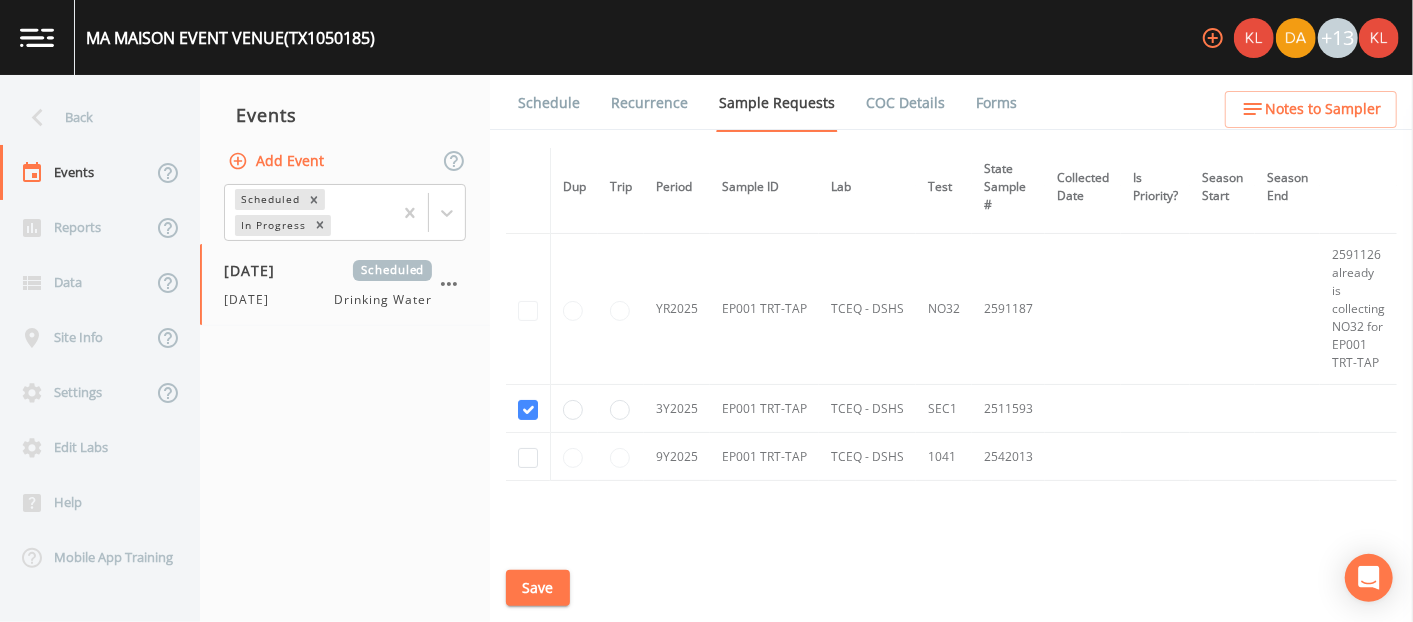 click on "Save" at bounding box center [538, 588] 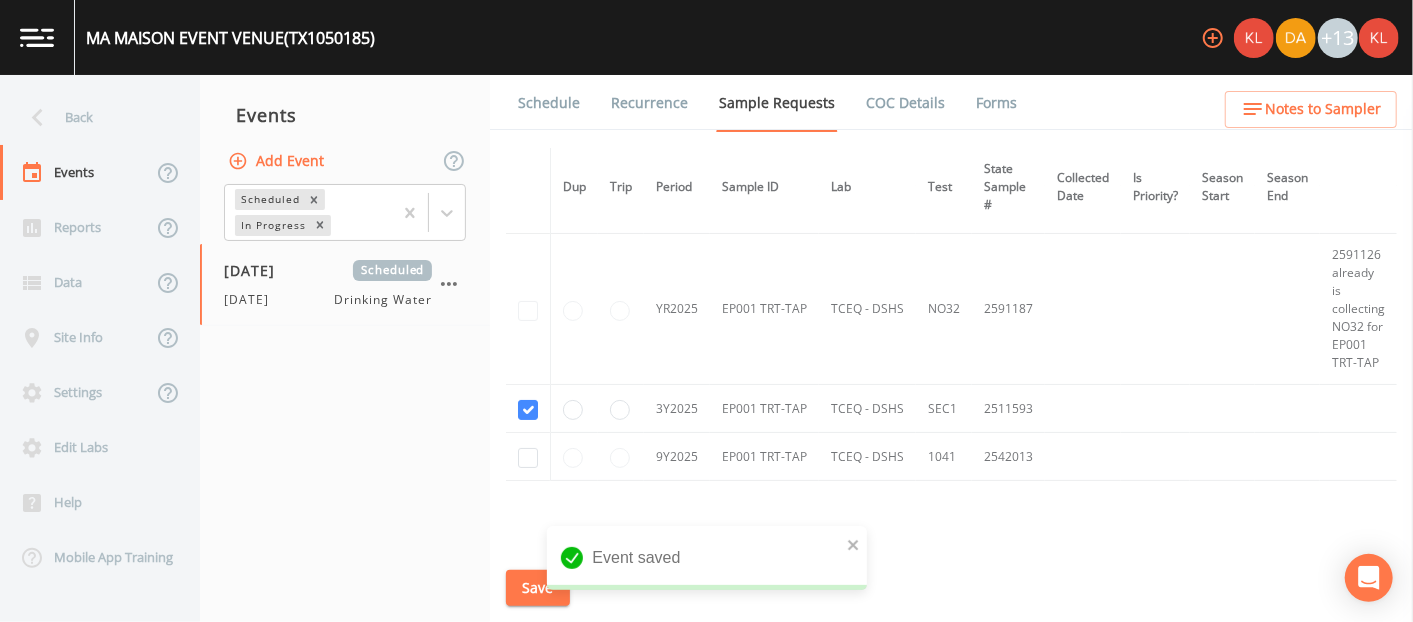 click on "Schedule" at bounding box center [549, 103] 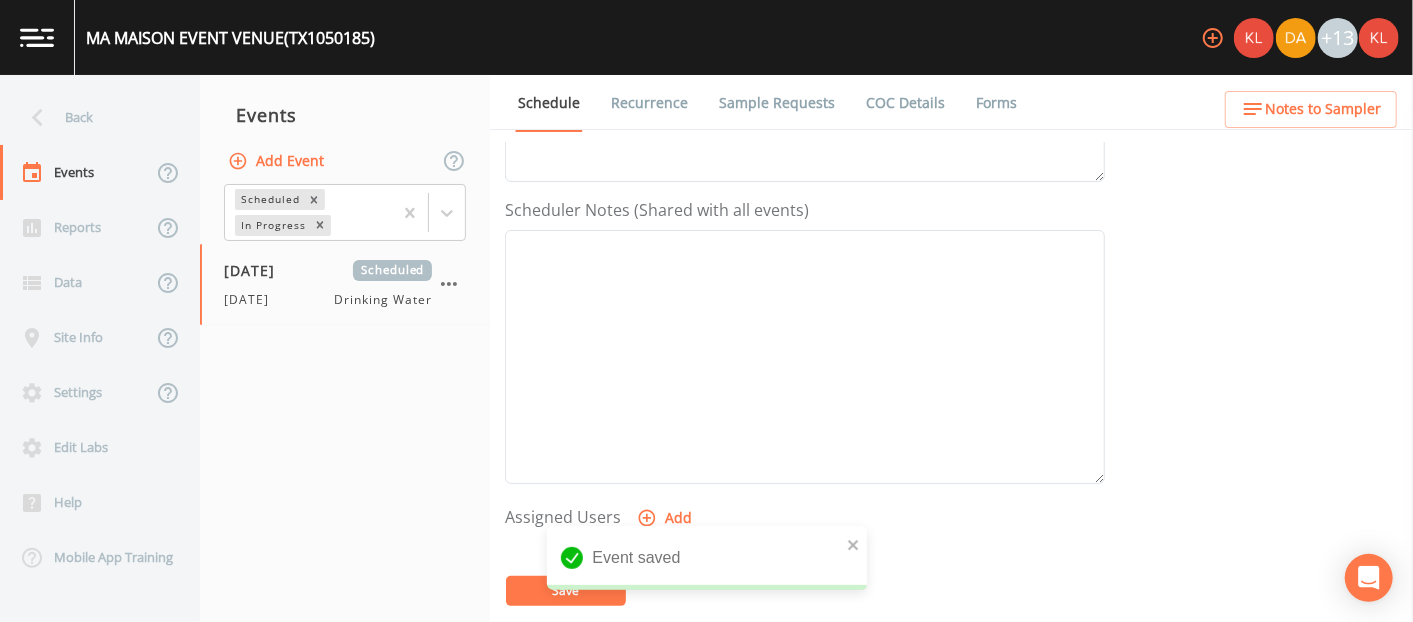 scroll, scrollTop: 525, scrollLeft: 0, axis: vertical 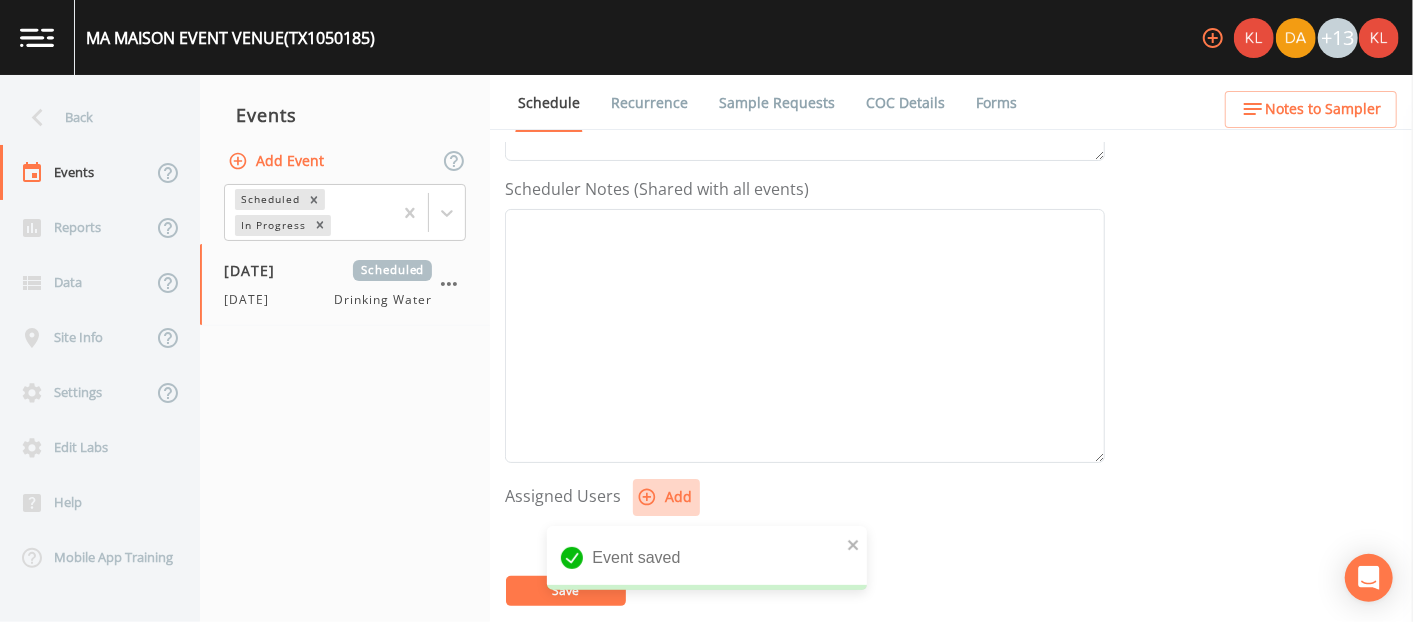 click on "Add" at bounding box center [666, 497] 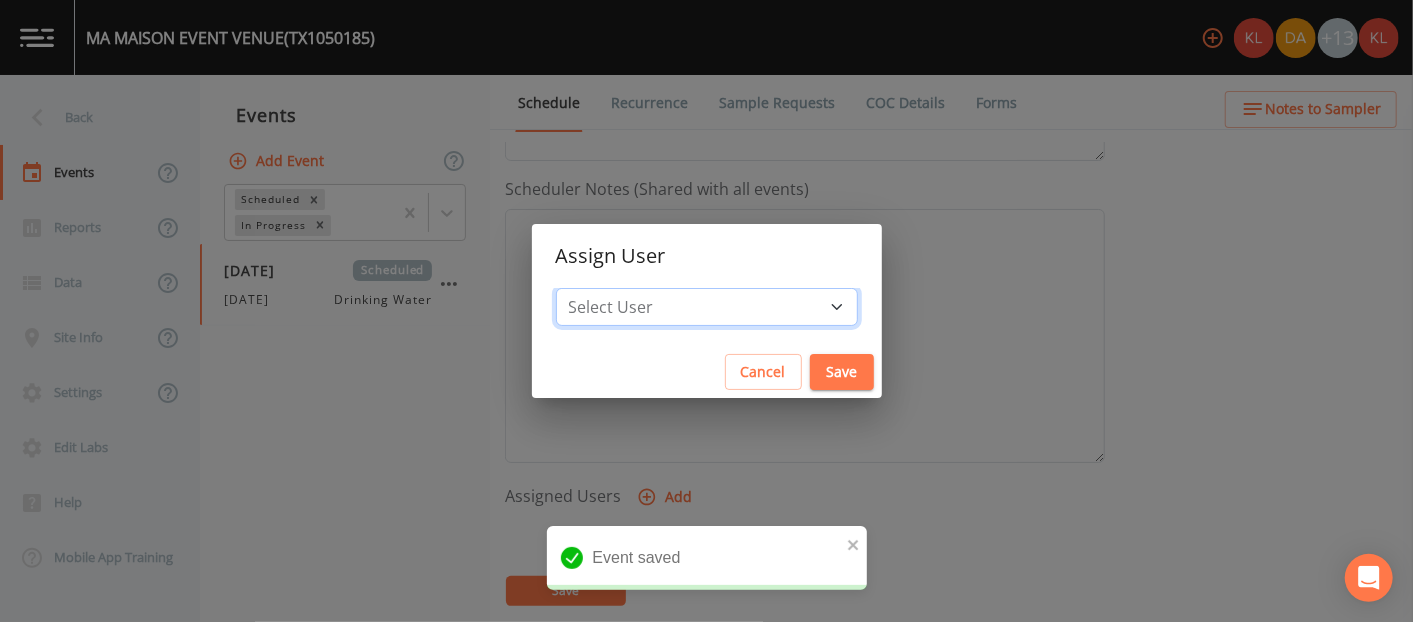 click on "Select User Kler  Teran David  Weber Joshua gere  Paul Mike  Franklin Rodolfo  Ramirez Zachary  Evans Stafford  Johnson Miriaha  Caddie Annie  Huebner Baley  Jones Reagan  Janecek Lauren  Saenz Sloan  Rigamonti Charles  Medina Paul  Vann" at bounding box center (707, 307) 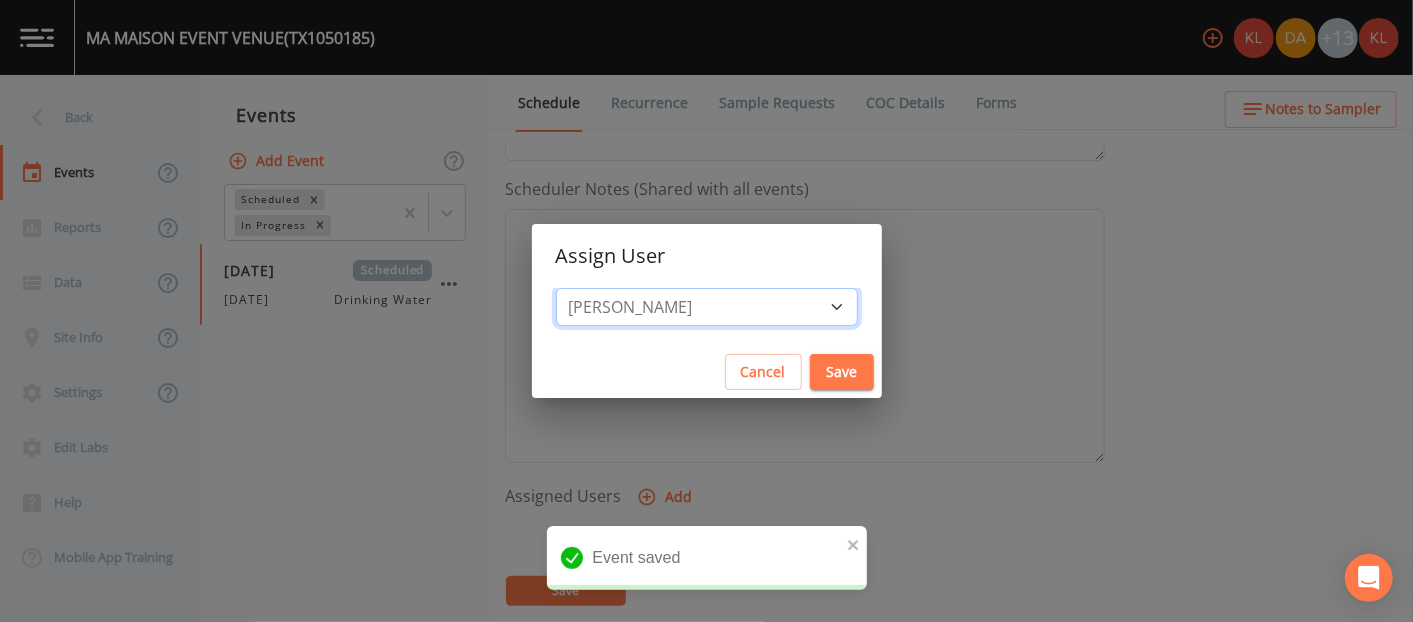 click on "Select User Kler  Teran David  Weber Joshua gere  Paul Mike  Franklin Rodolfo  Ramirez Zachary  Evans Stafford  Johnson Miriaha  Caddie Annie  Huebner Baley  Jones Reagan  Janecek Lauren  Saenz Sloan  Rigamonti Charles  Medina Paul  Vann" at bounding box center (707, 307) 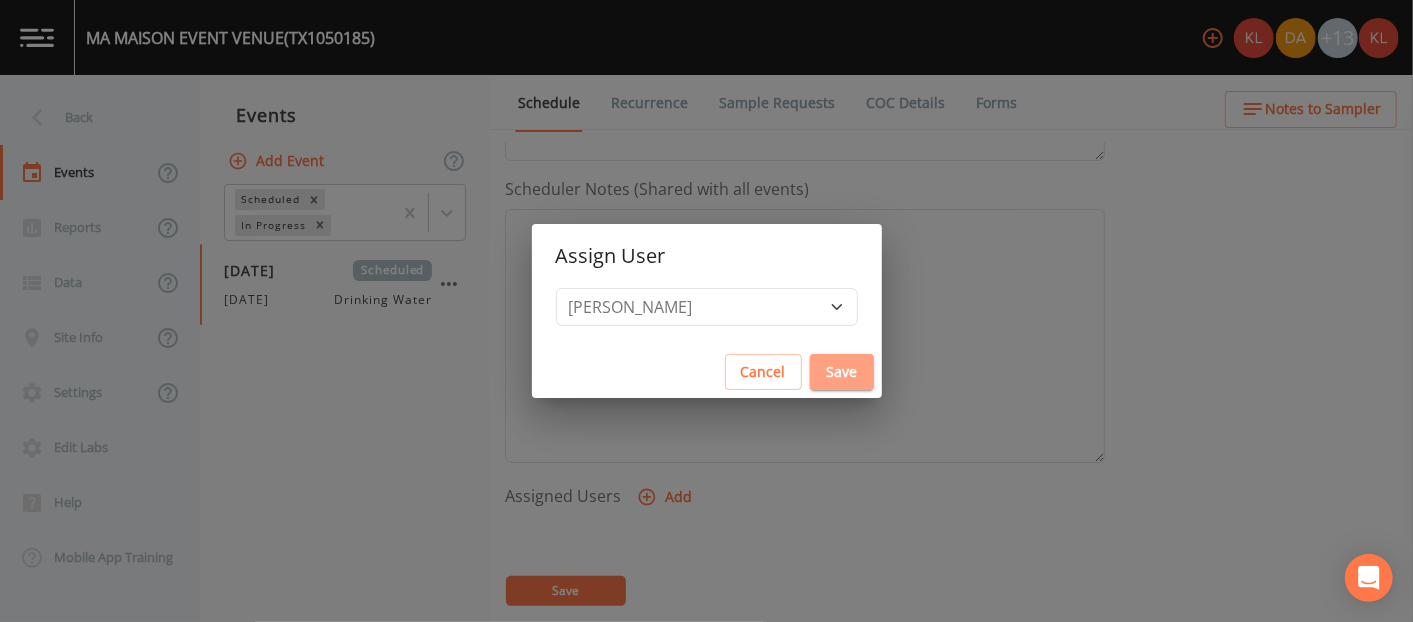 click on "Save" at bounding box center [842, 372] 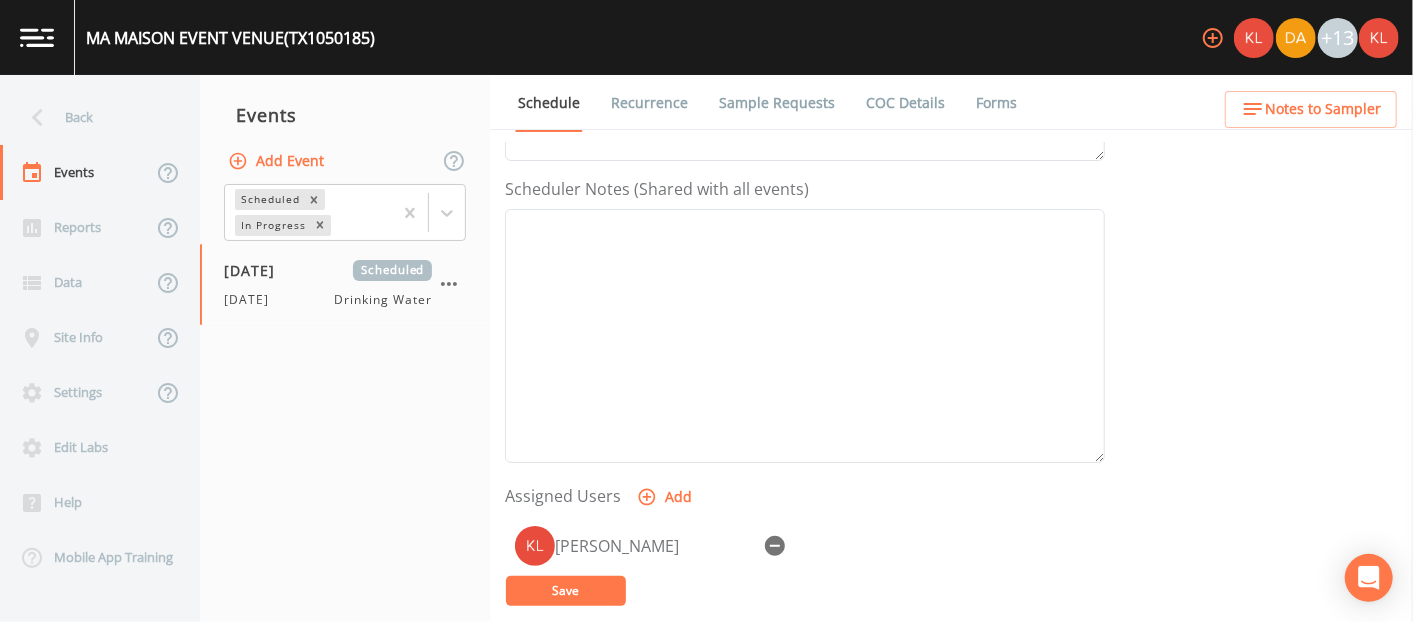 click on "Save" at bounding box center (566, 591) 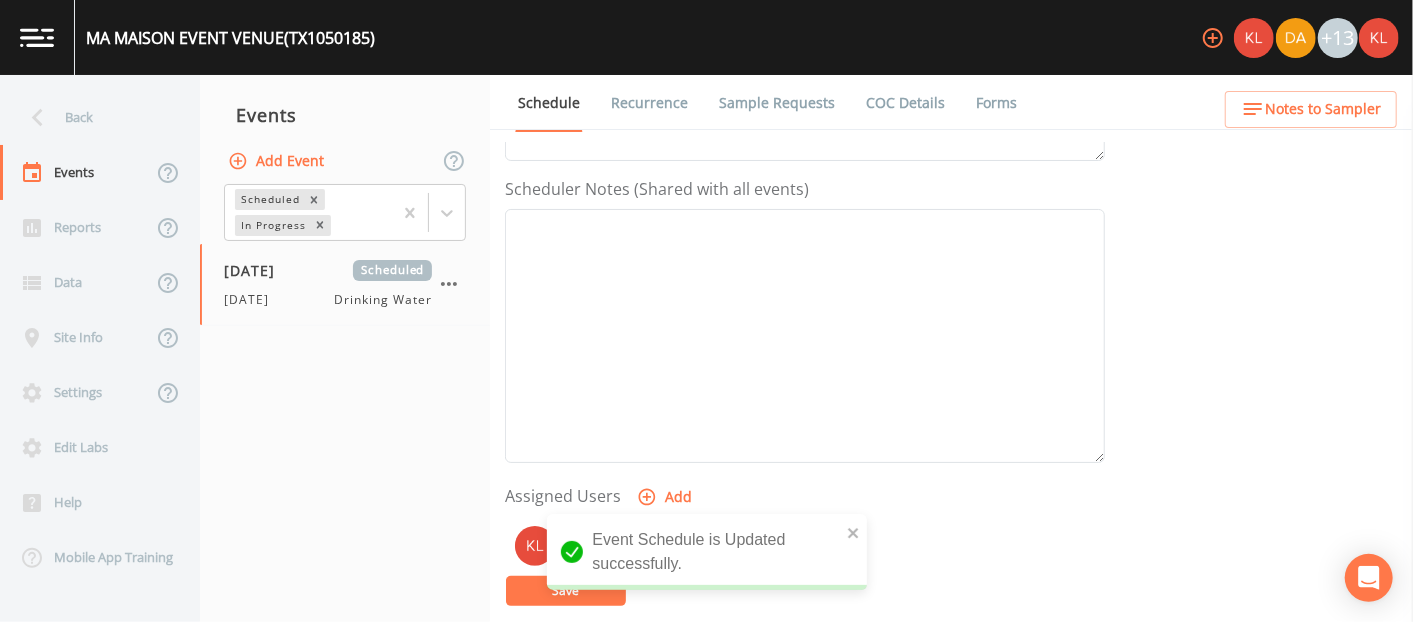 click at bounding box center (37, 37) 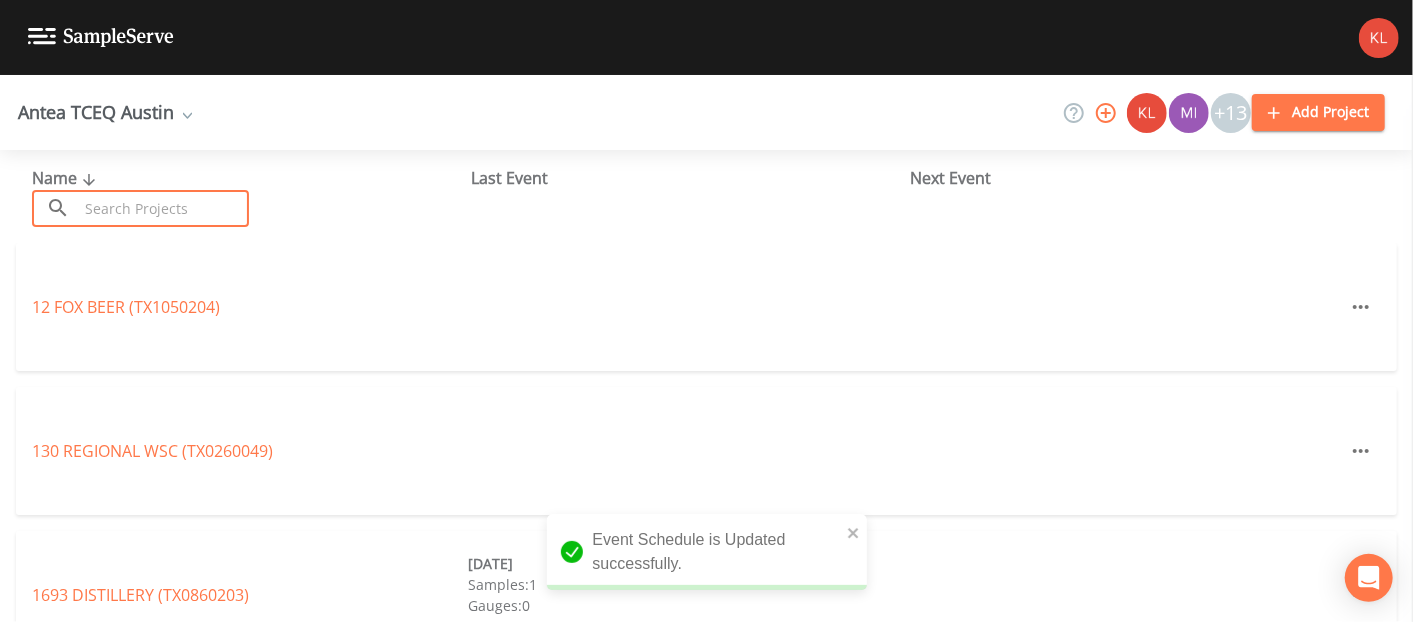 click at bounding box center [163, 208] 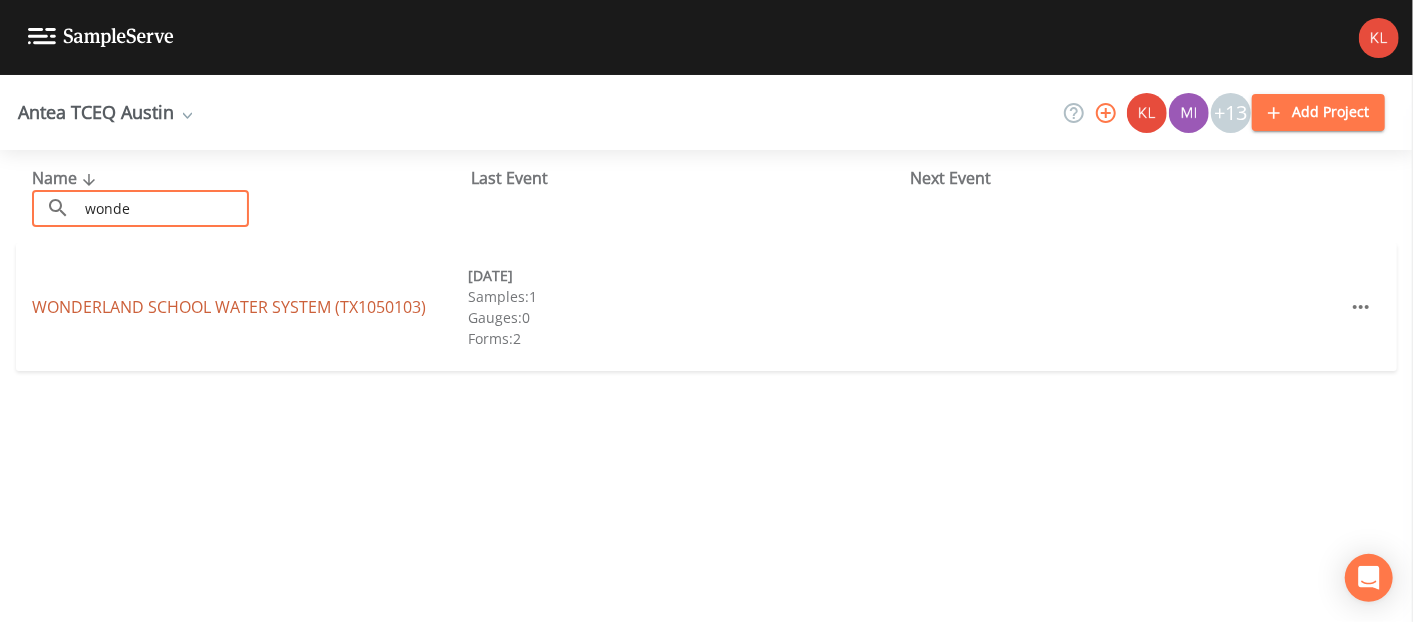 type on "wonde" 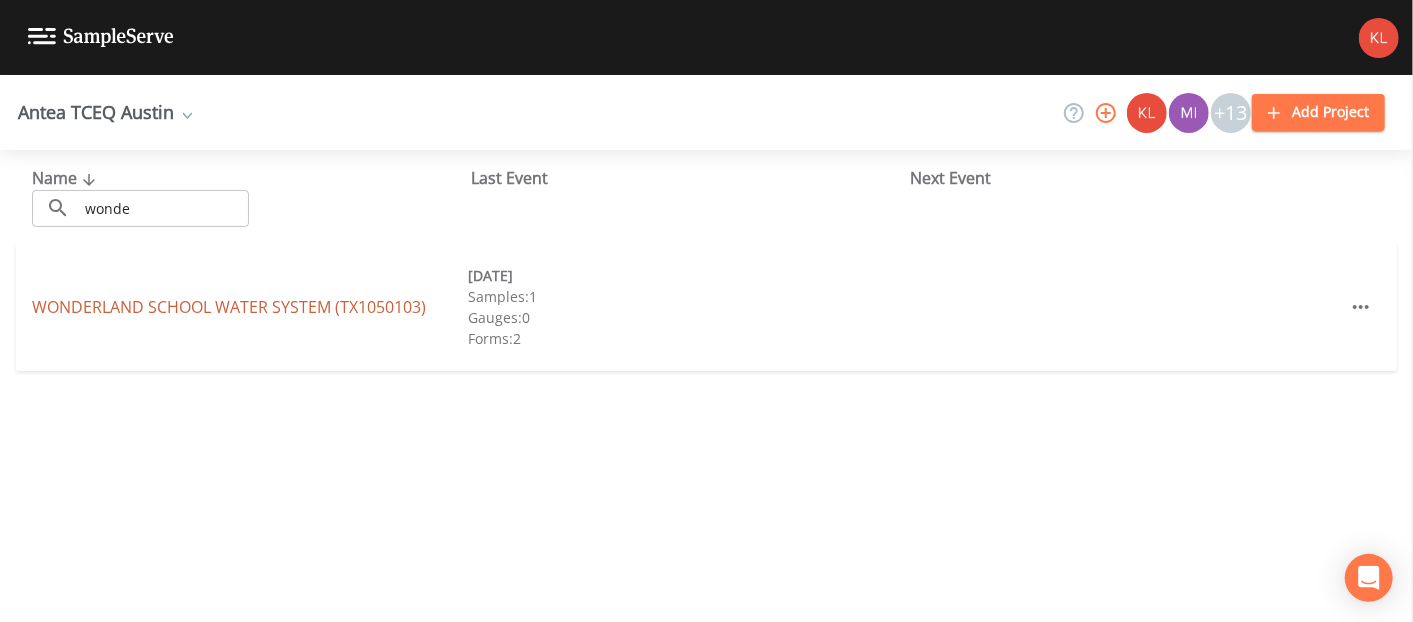 click on "WONDERLAND SCHOOL WATER SYSTEM   (TX1050103)" at bounding box center (229, 307) 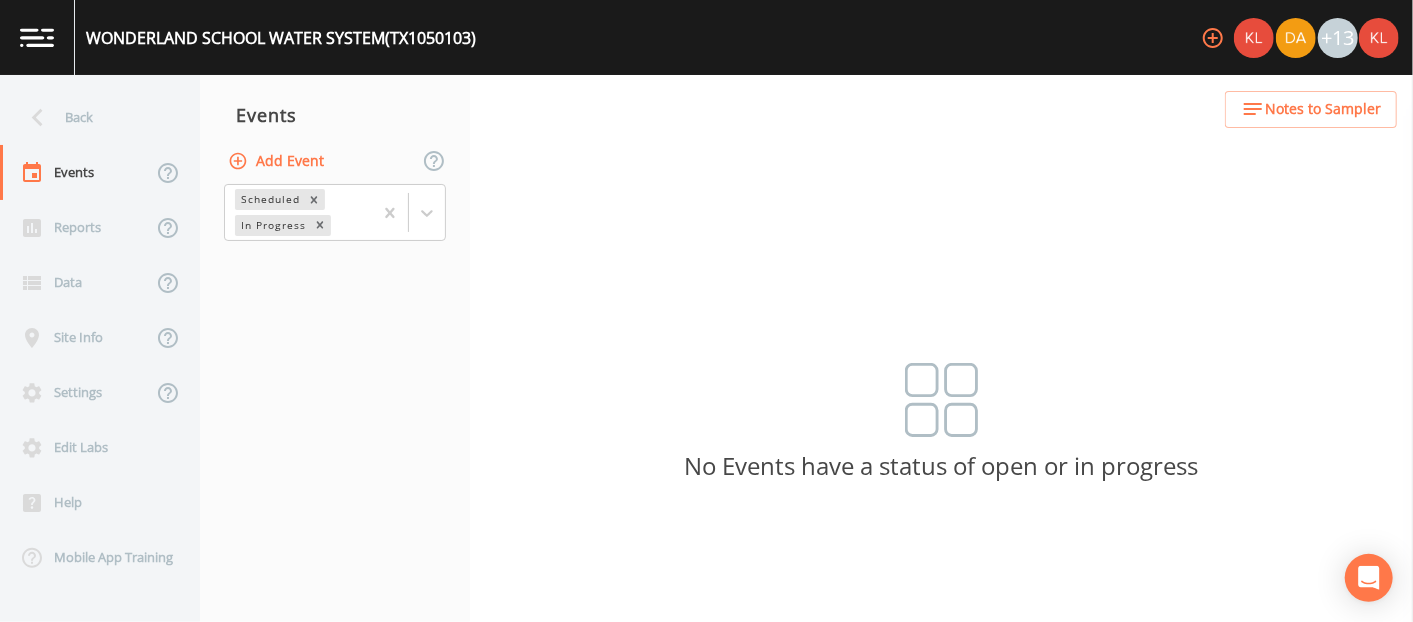 click on "Add Event" at bounding box center [278, 161] 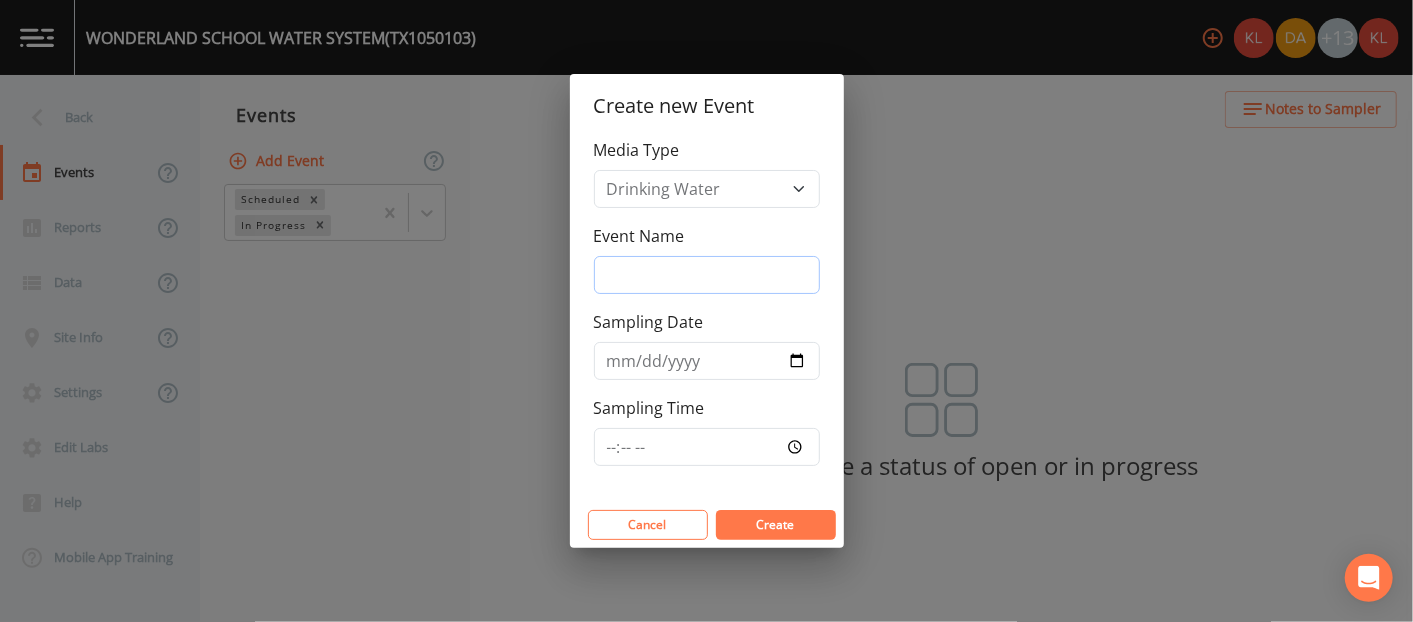 click on "Event Name" at bounding box center [707, 275] 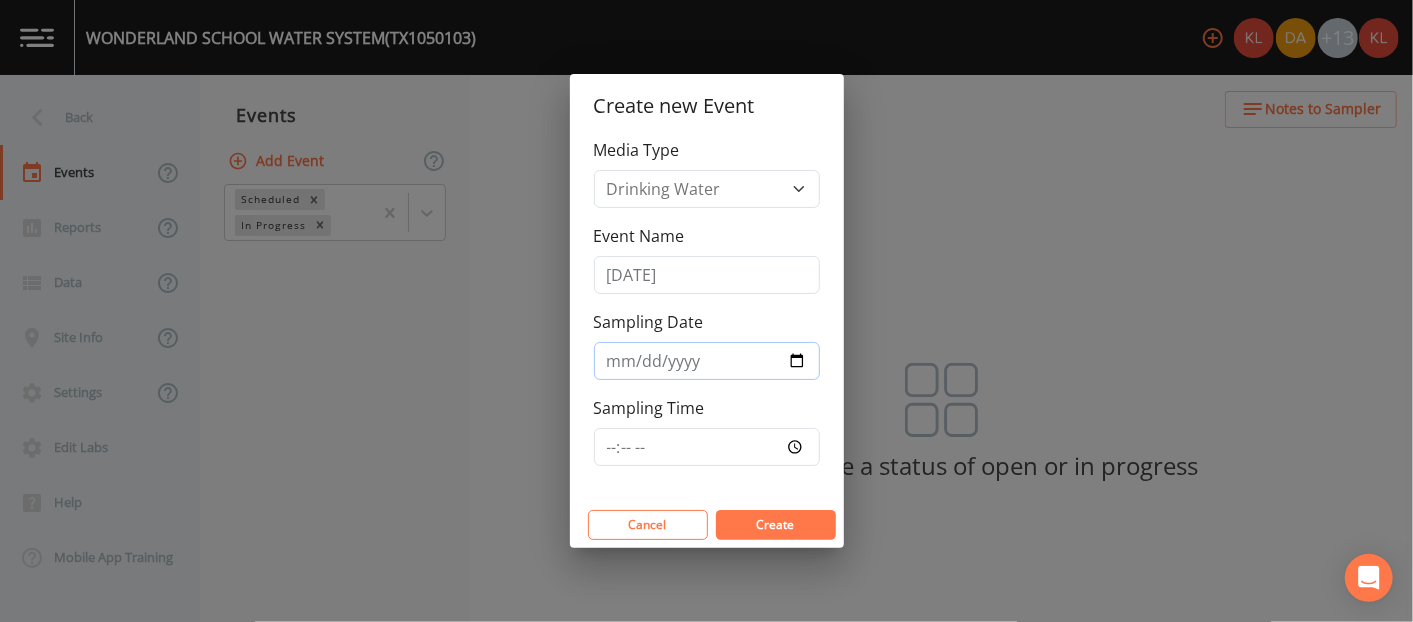 type on "2025-07-30" 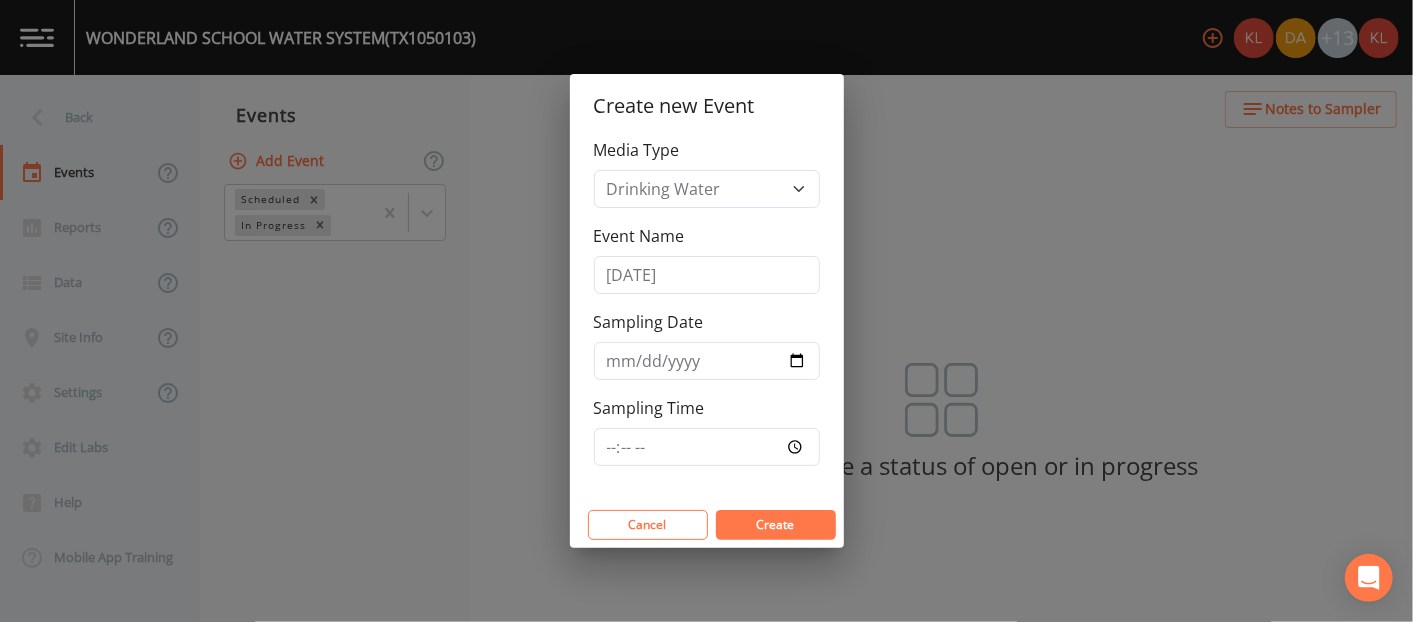 drag, startPoint x: 762, startPoint y: 518, endPoint x: 758, endPoint y: 537, distance: 19.416489 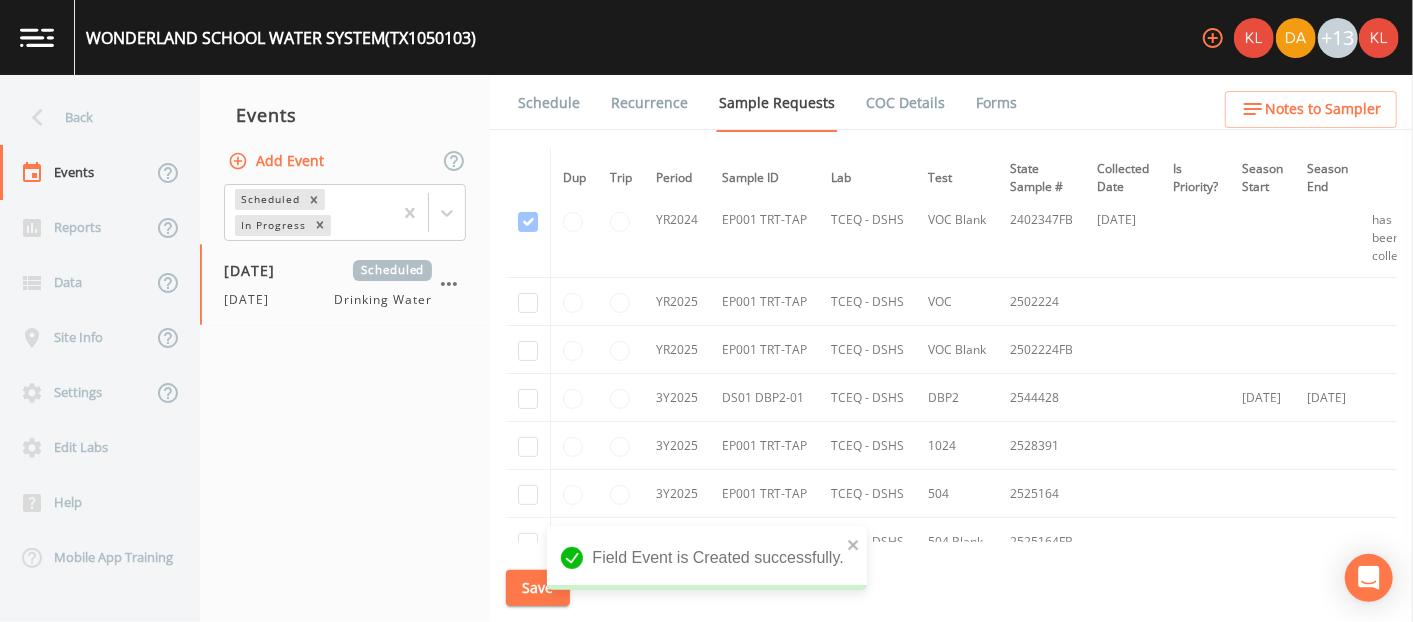 scroll, scrollTop: 266, scrollLeft: 0, axis: vertical 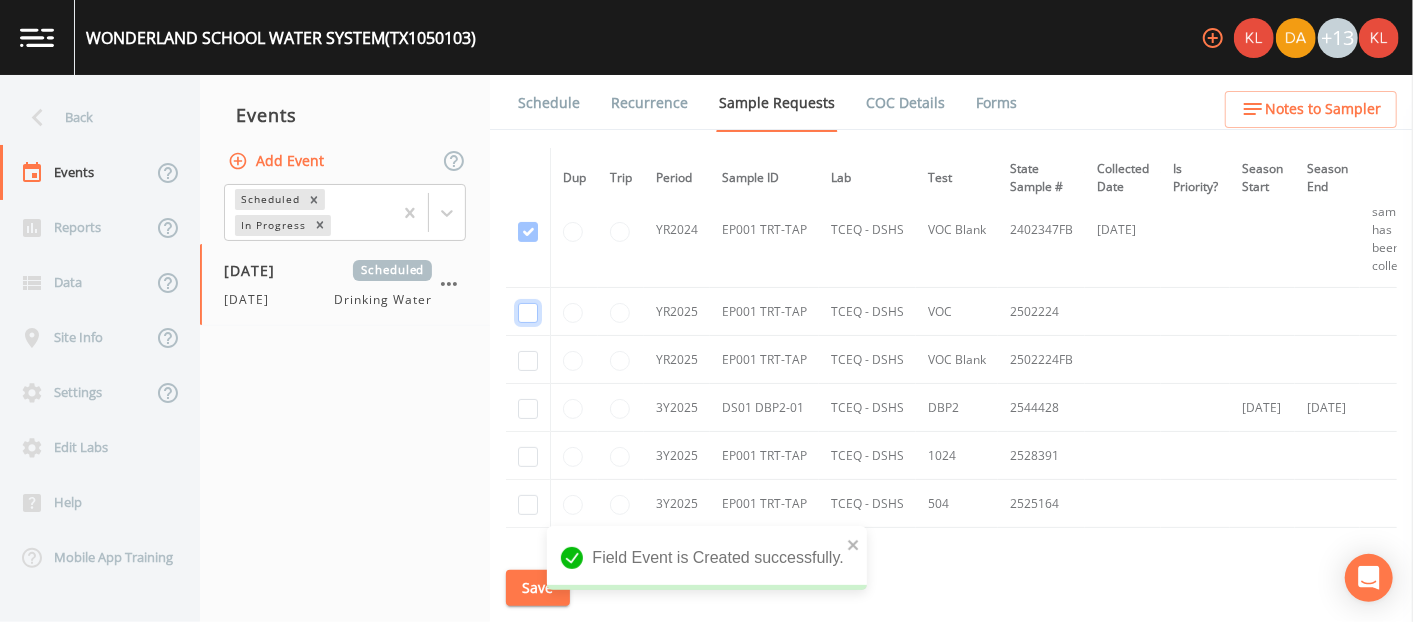 click at bounding box center (528, 117) 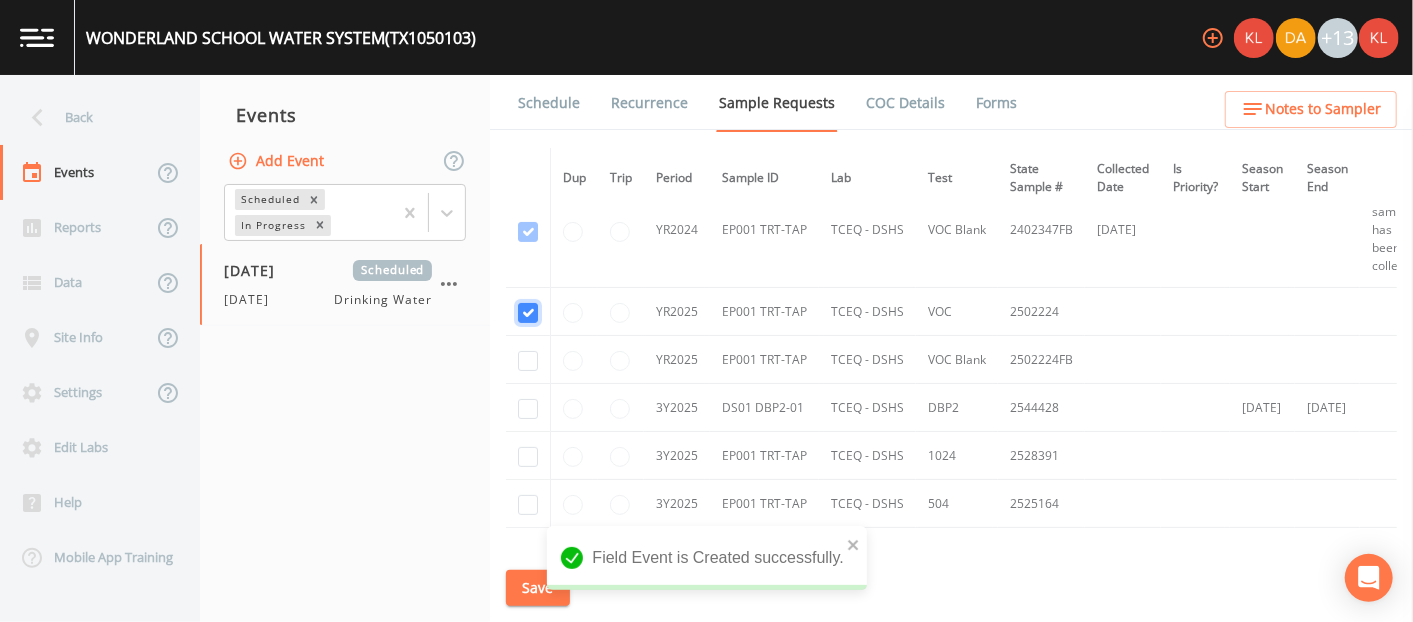 checkbox on "true" 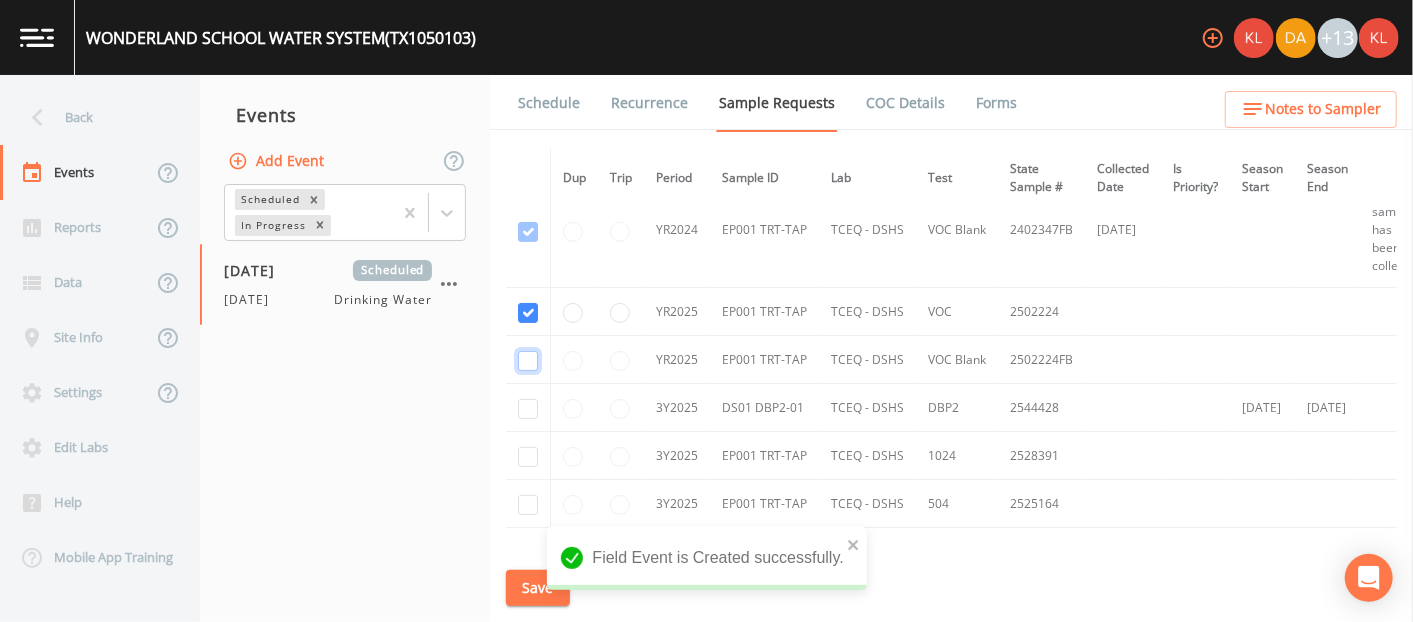 click at bounding box center (528, 232) 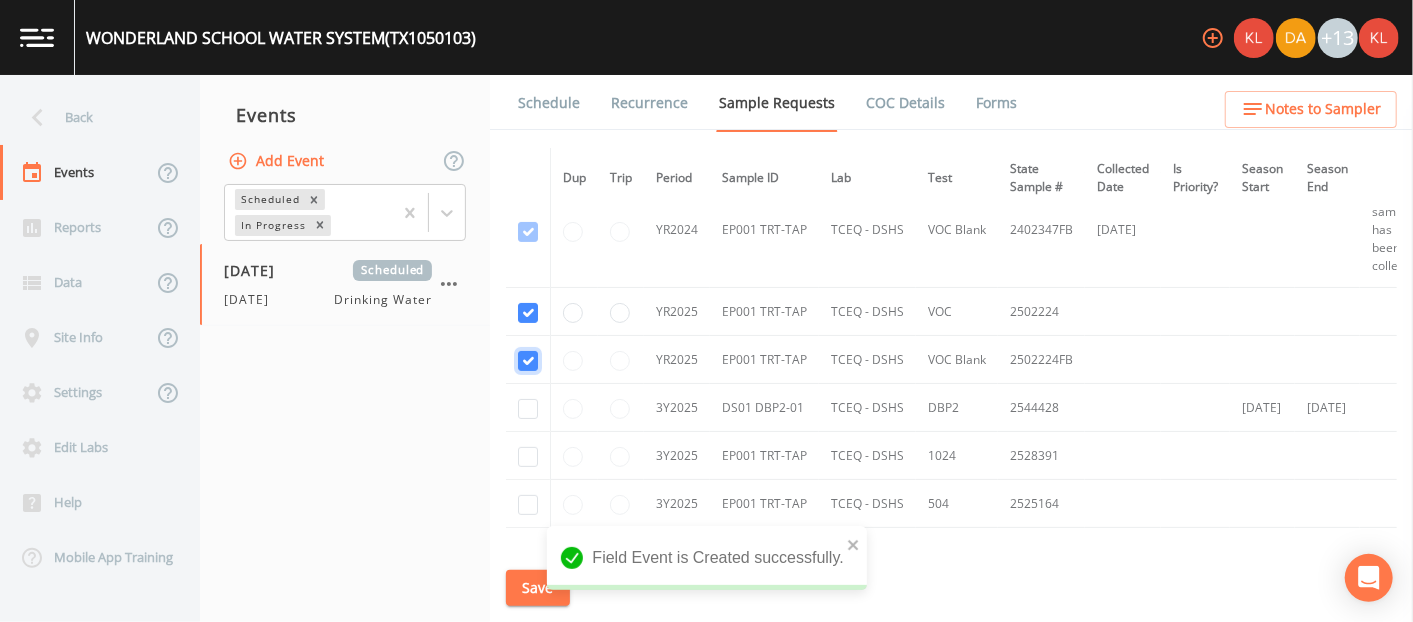 checkbox on "true" 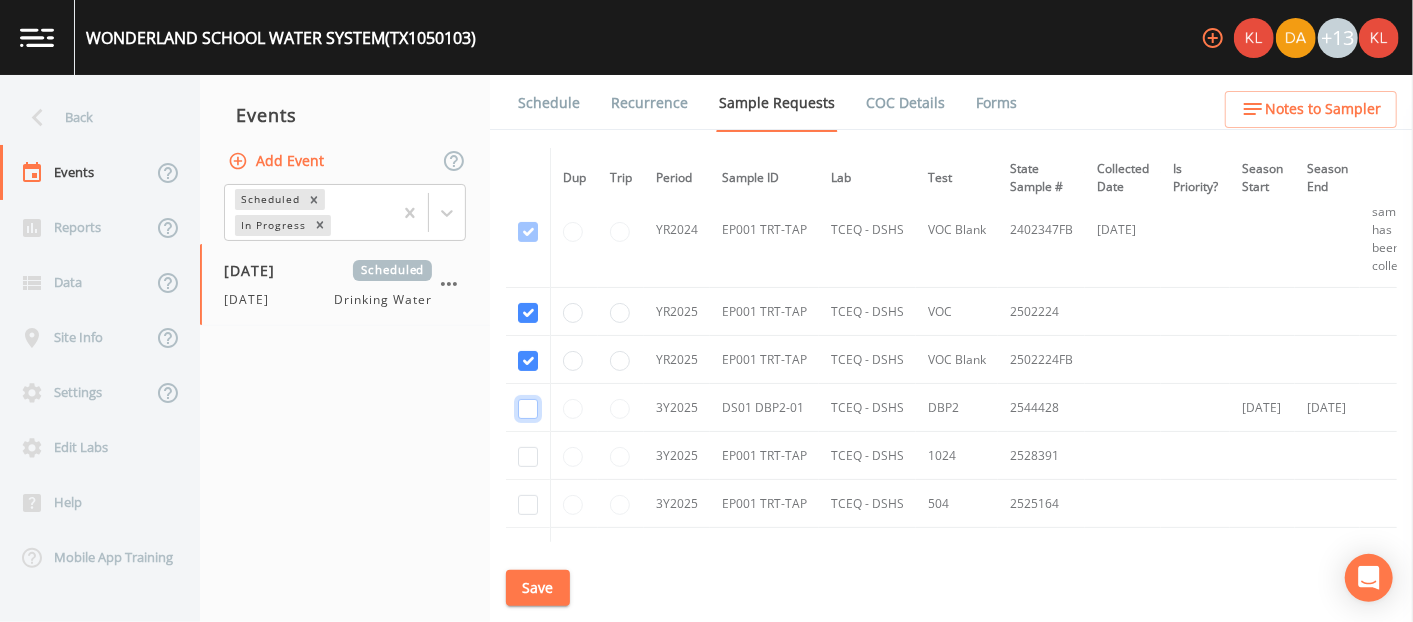 click at bounding box center (528, 409) 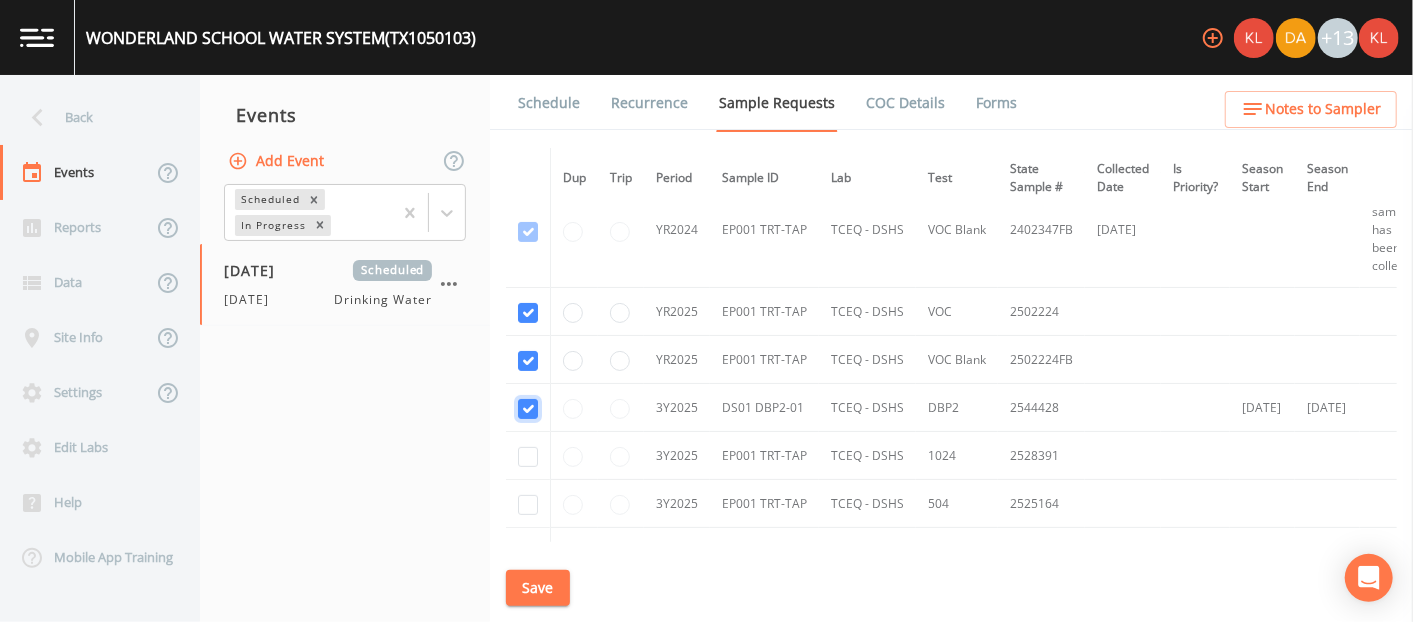 checkbox on "true" 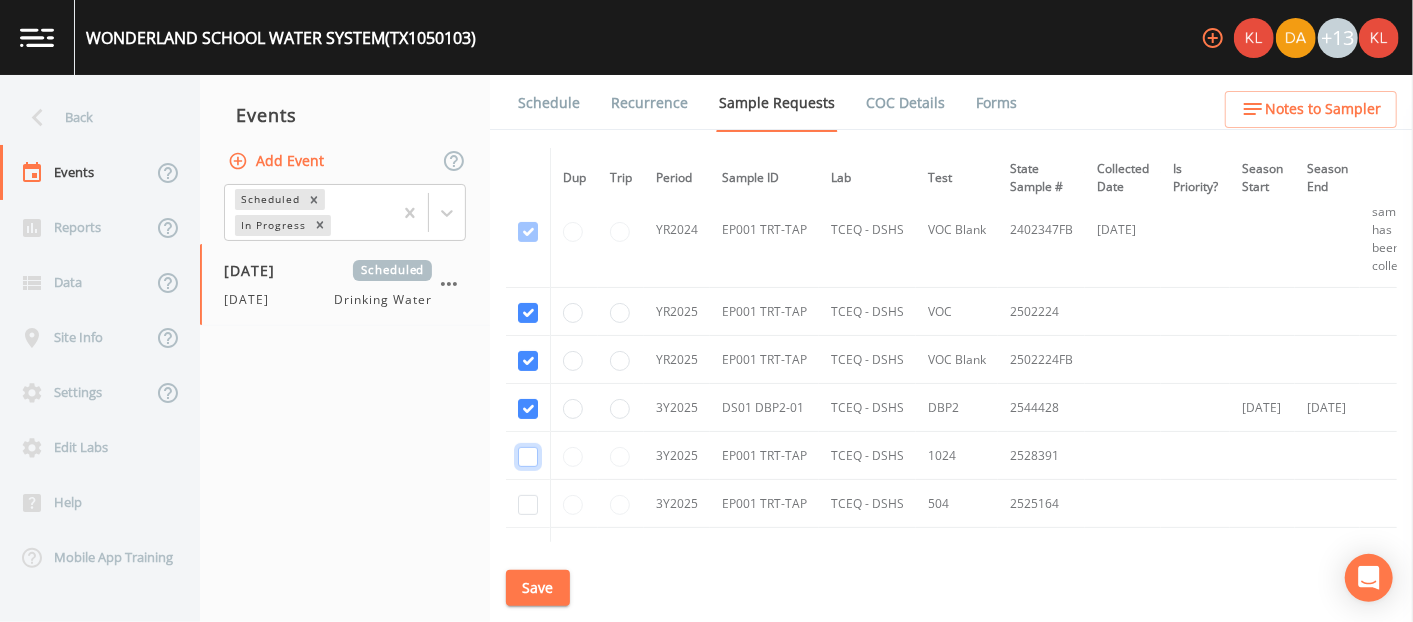 click at bounding box center (528, 457) 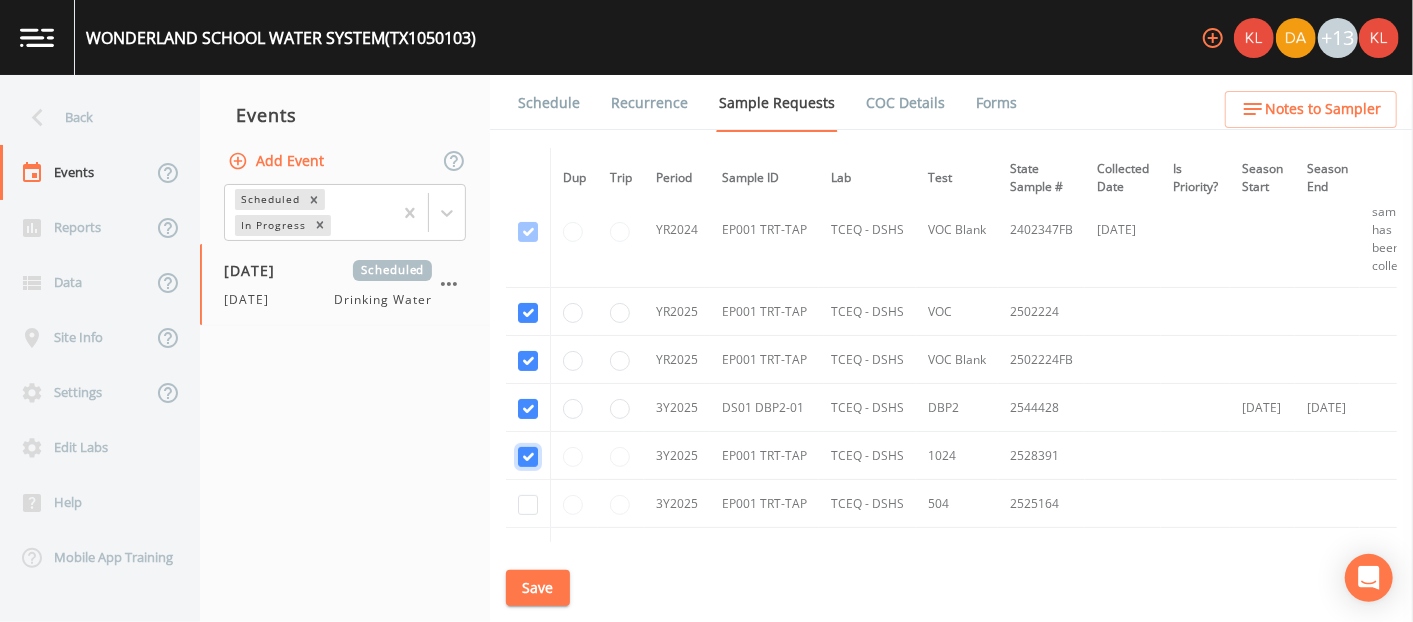 checkbox on "true" 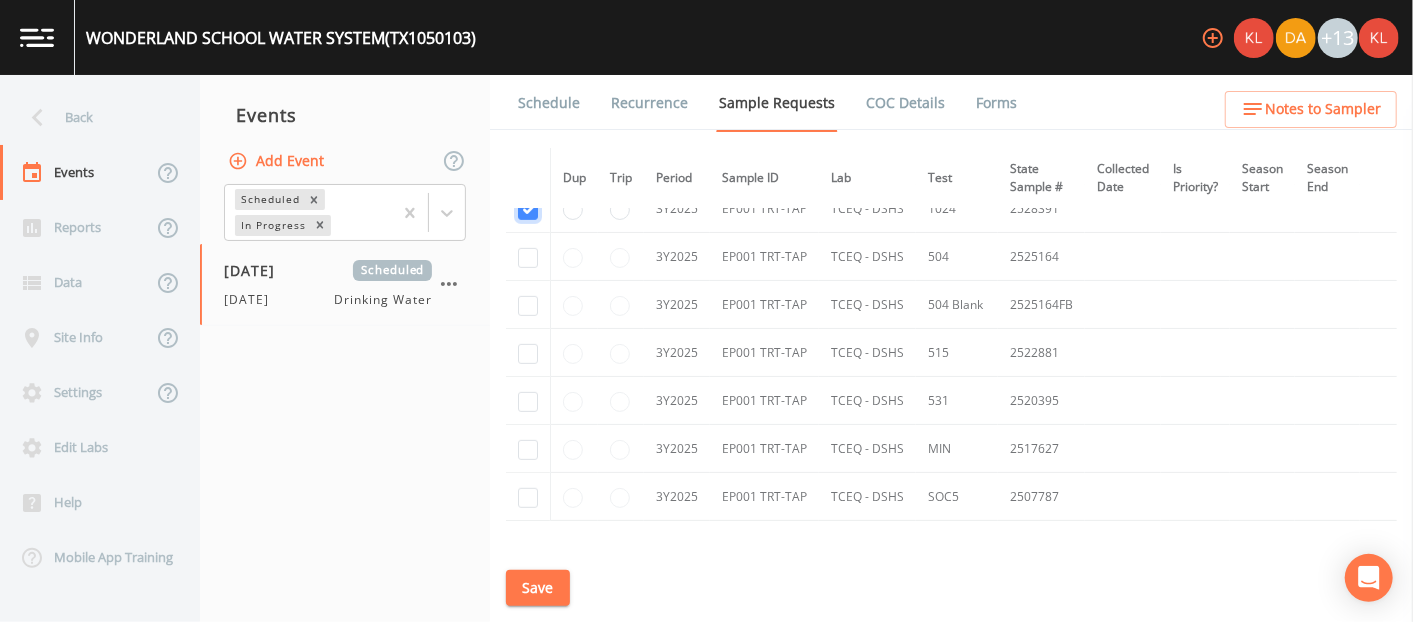 scroll, scrollTop: 513, scrollLeft: 0, axis: vertical 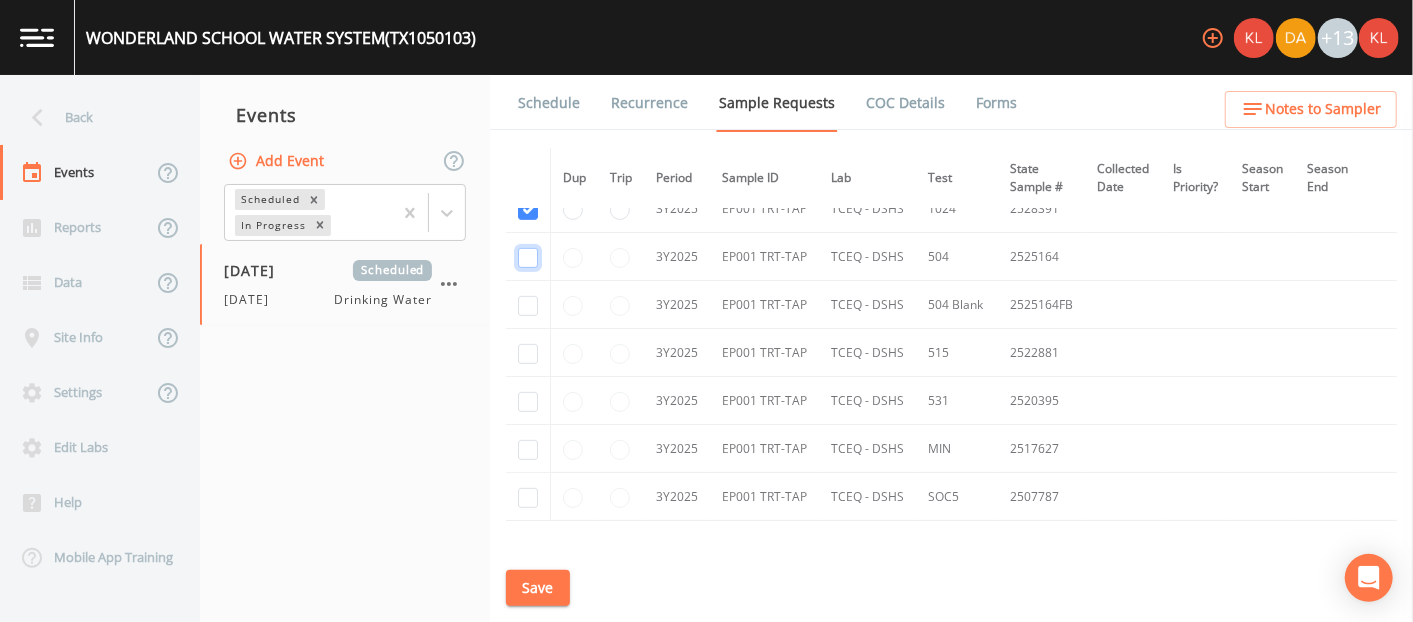 click at bounding box center [528, 258] 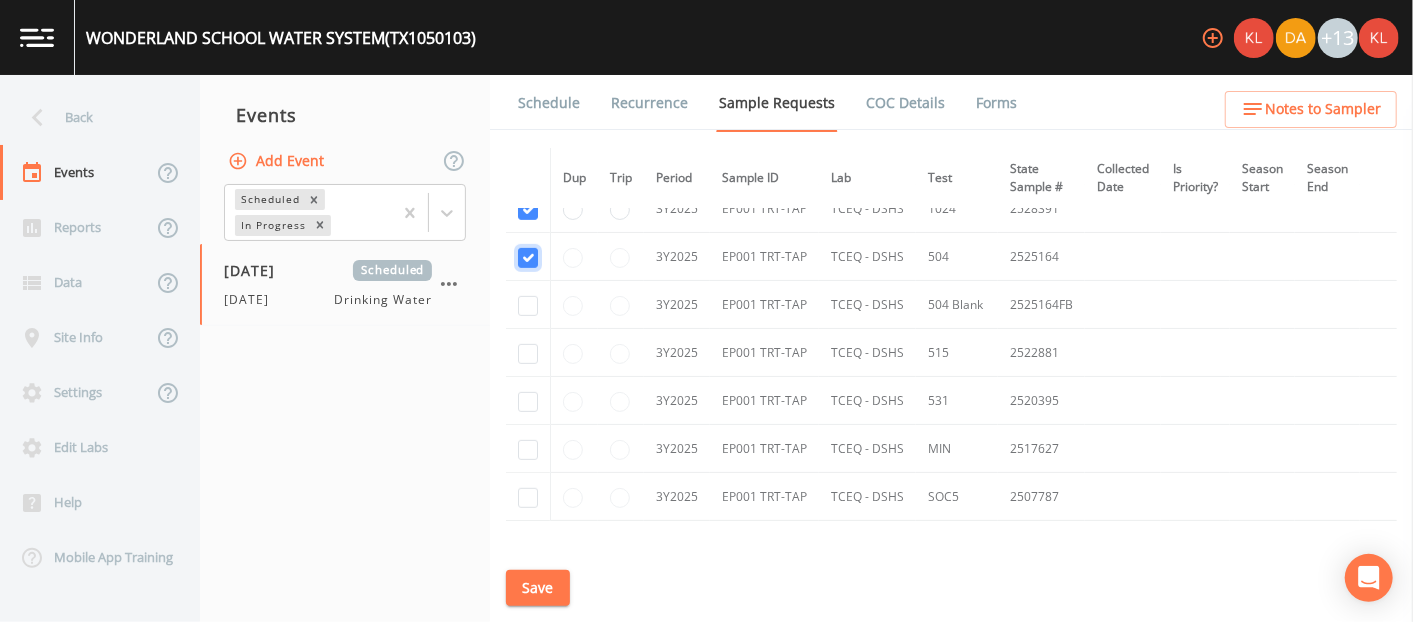 checkbox on "true" 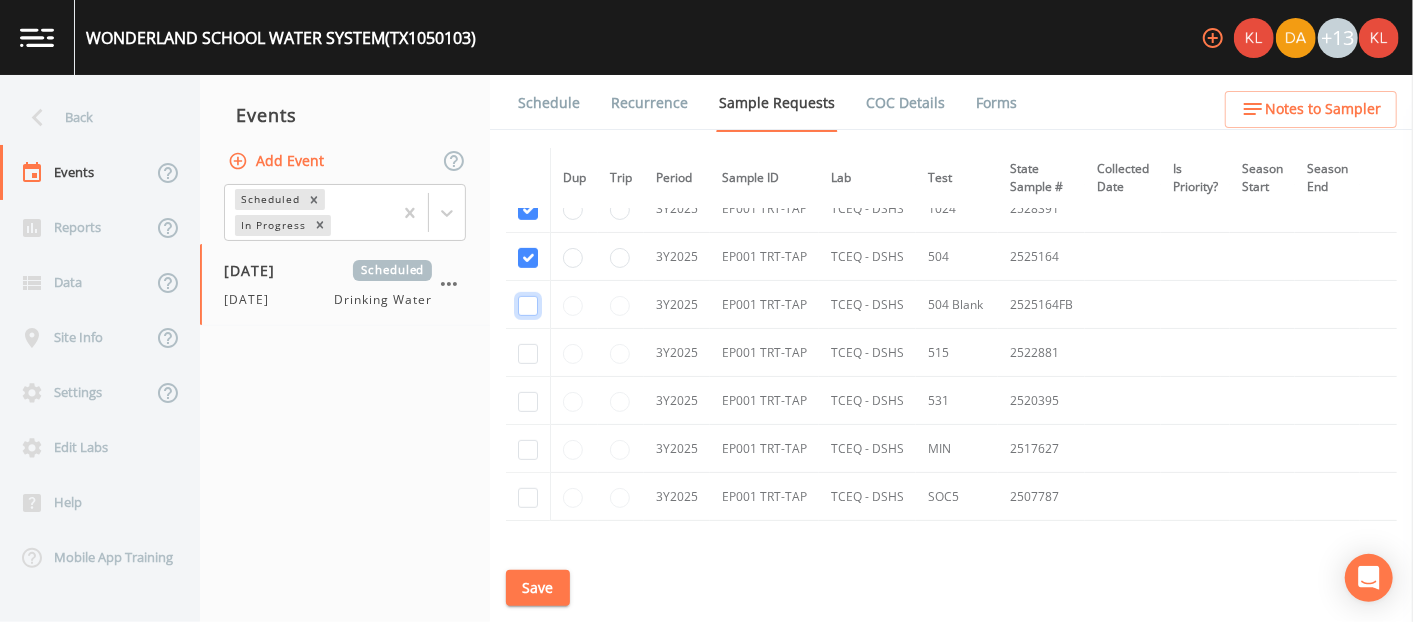 click at bounding box center (528, 306) 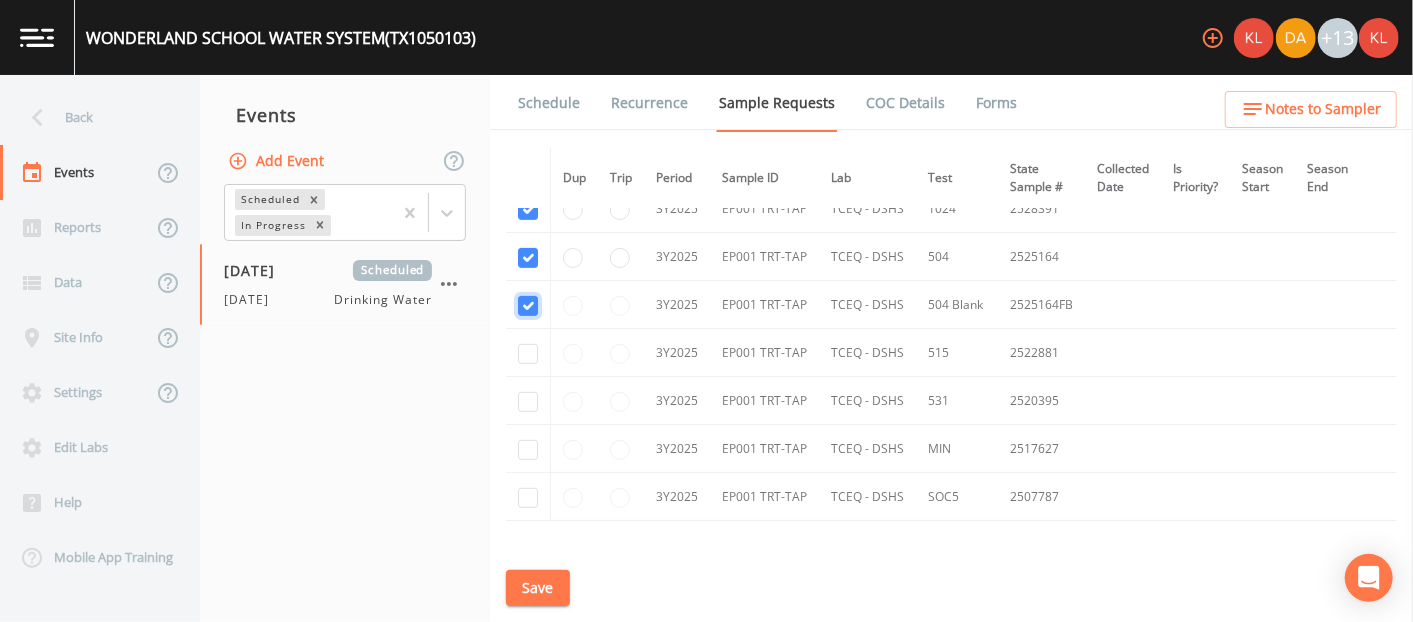 checkbox on "true" 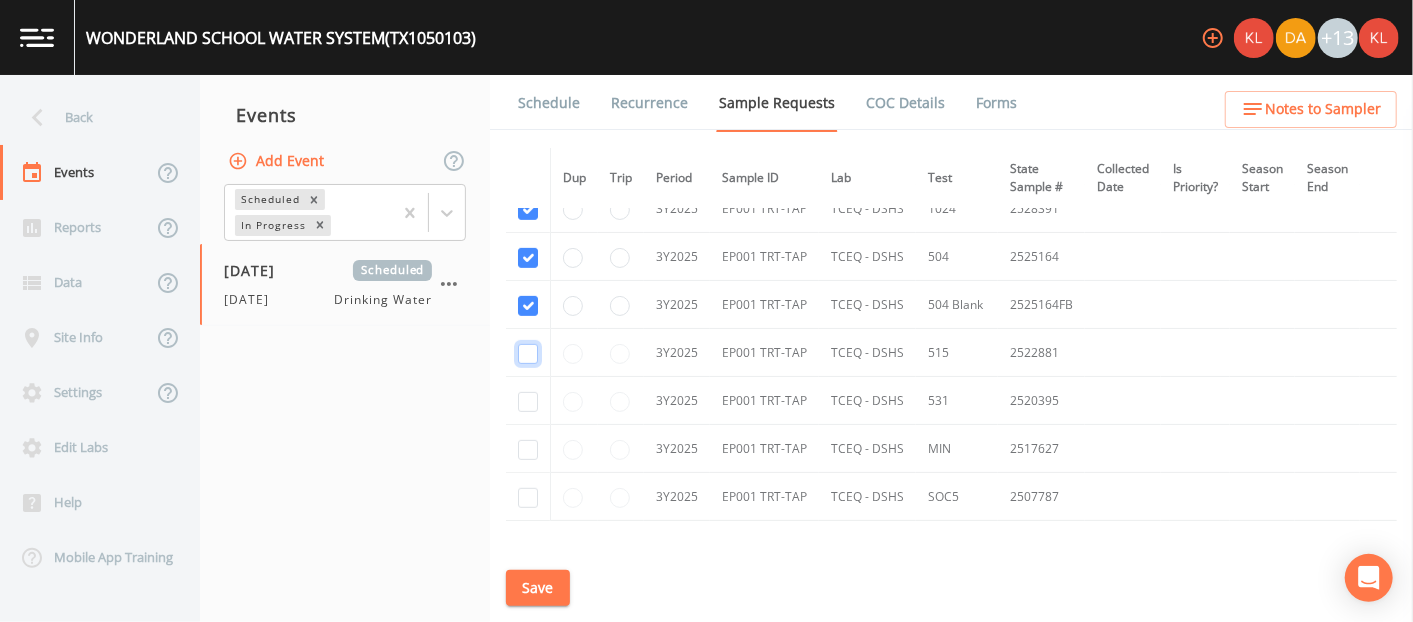 click at bounding box center (528, 354) 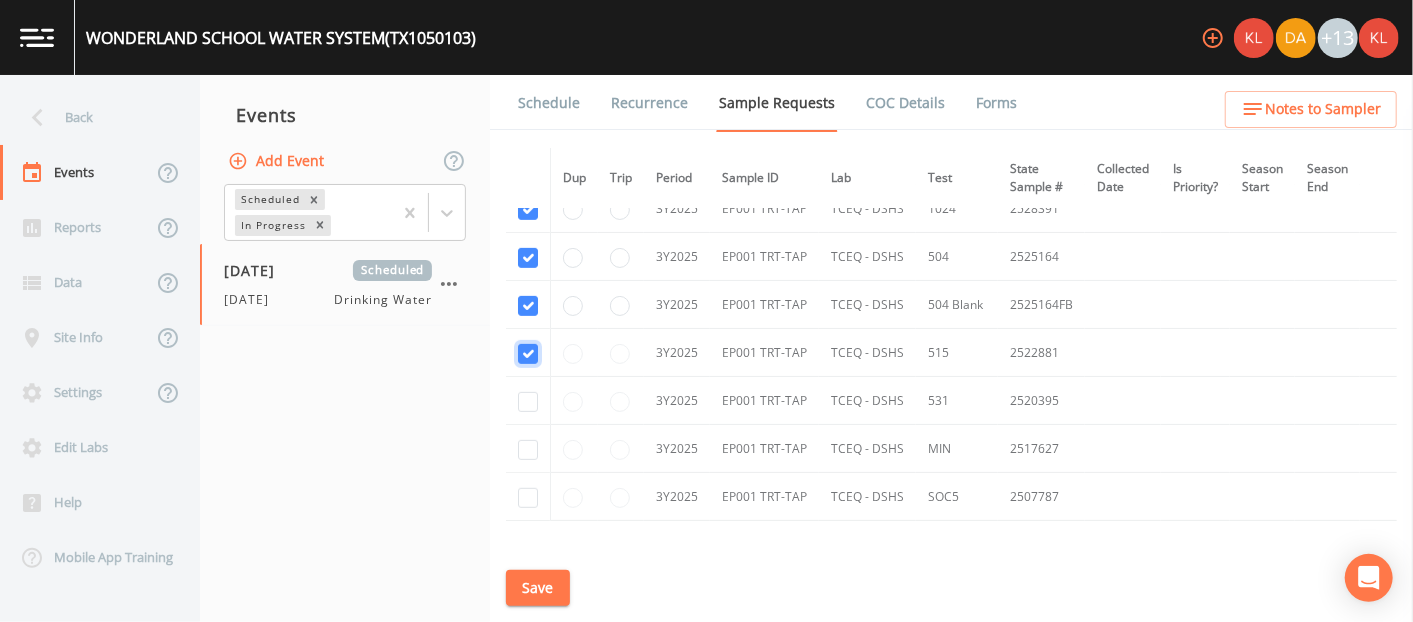 checkbox on "true" 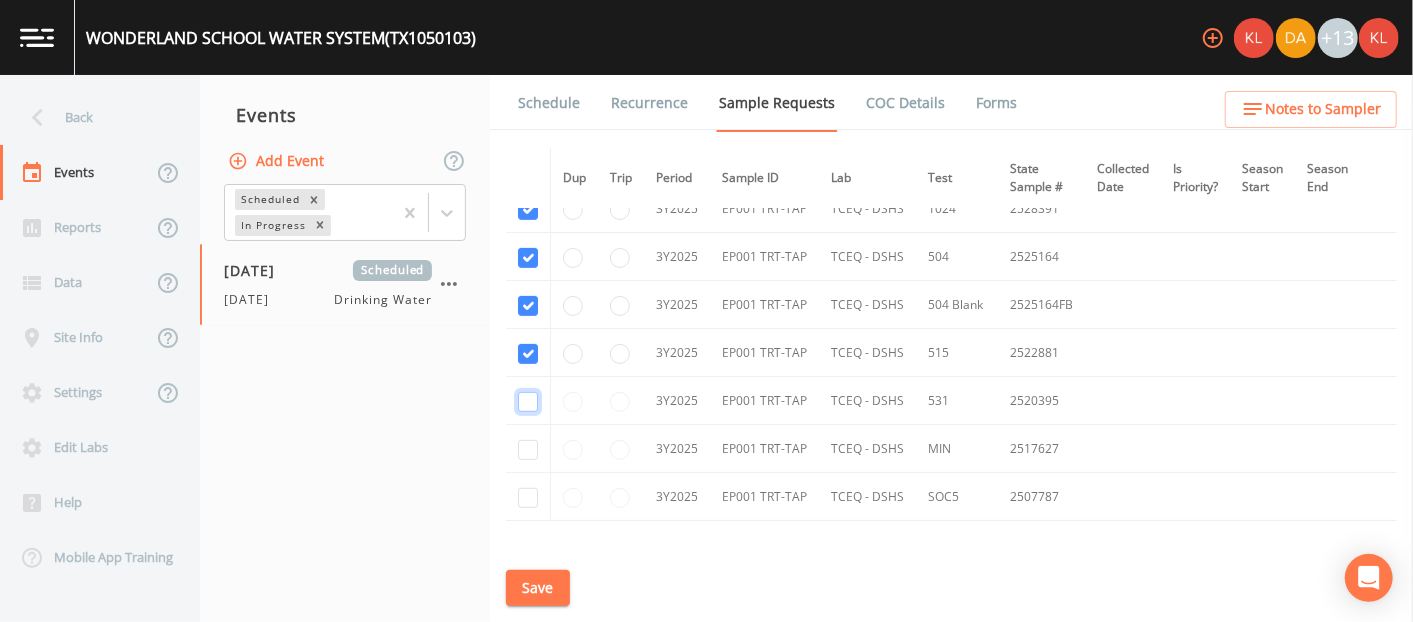 click at bounding box center (528, 402) 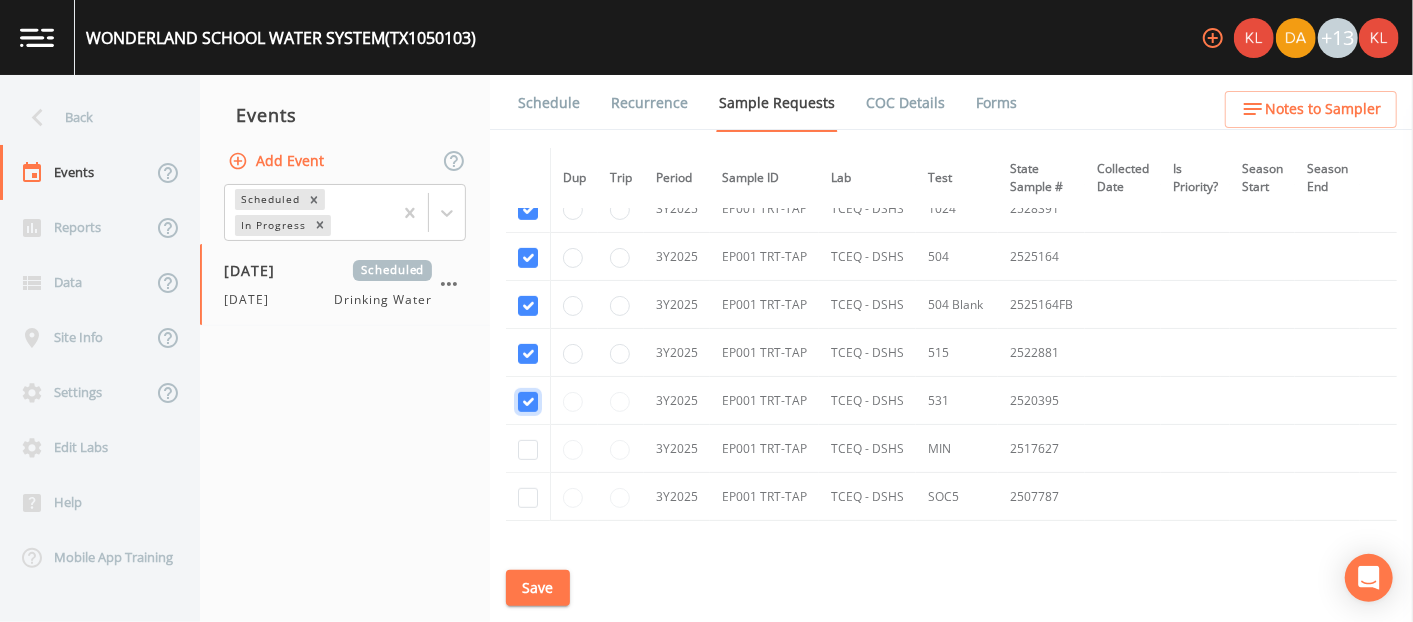 checkbox on "true" 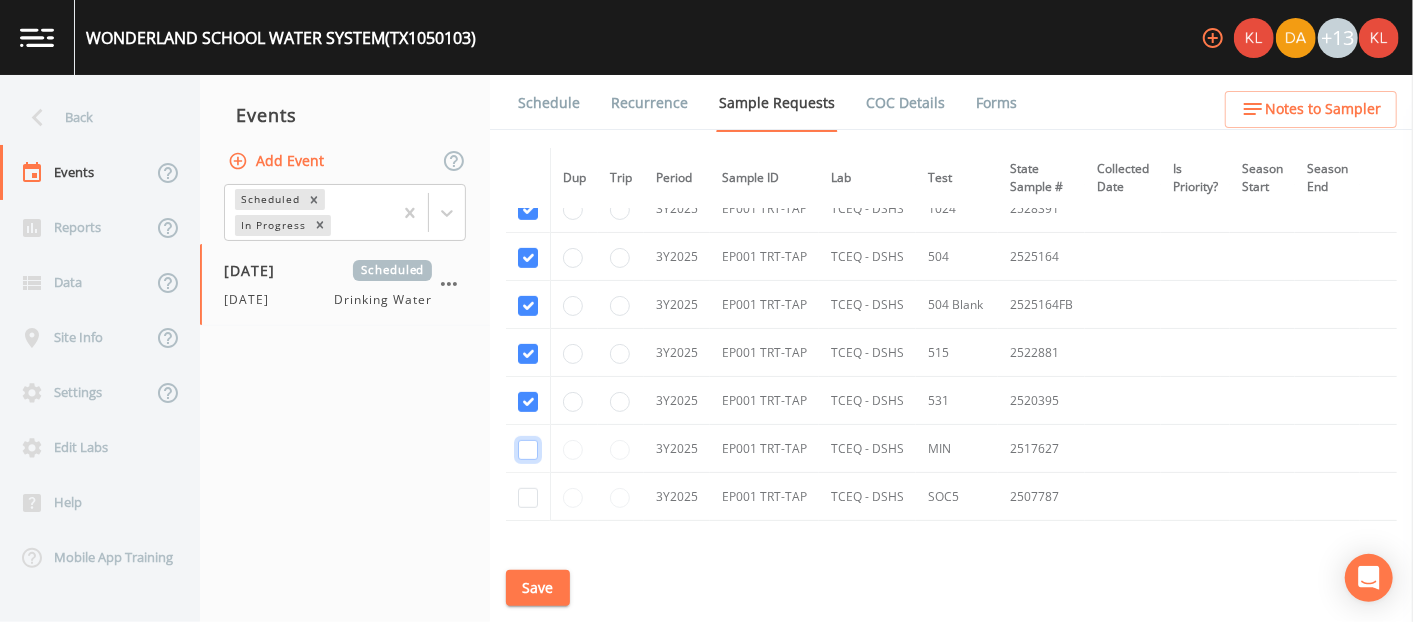 click at bounding box center [528, 450] 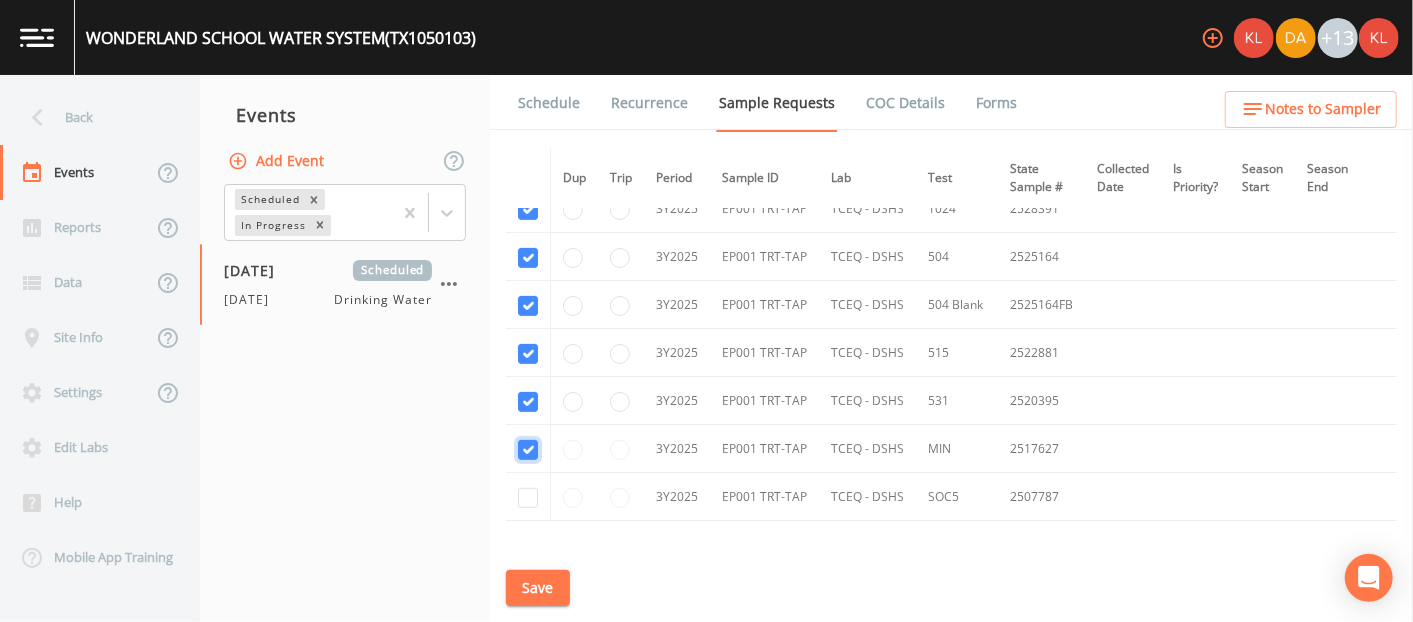checkbox on "true" 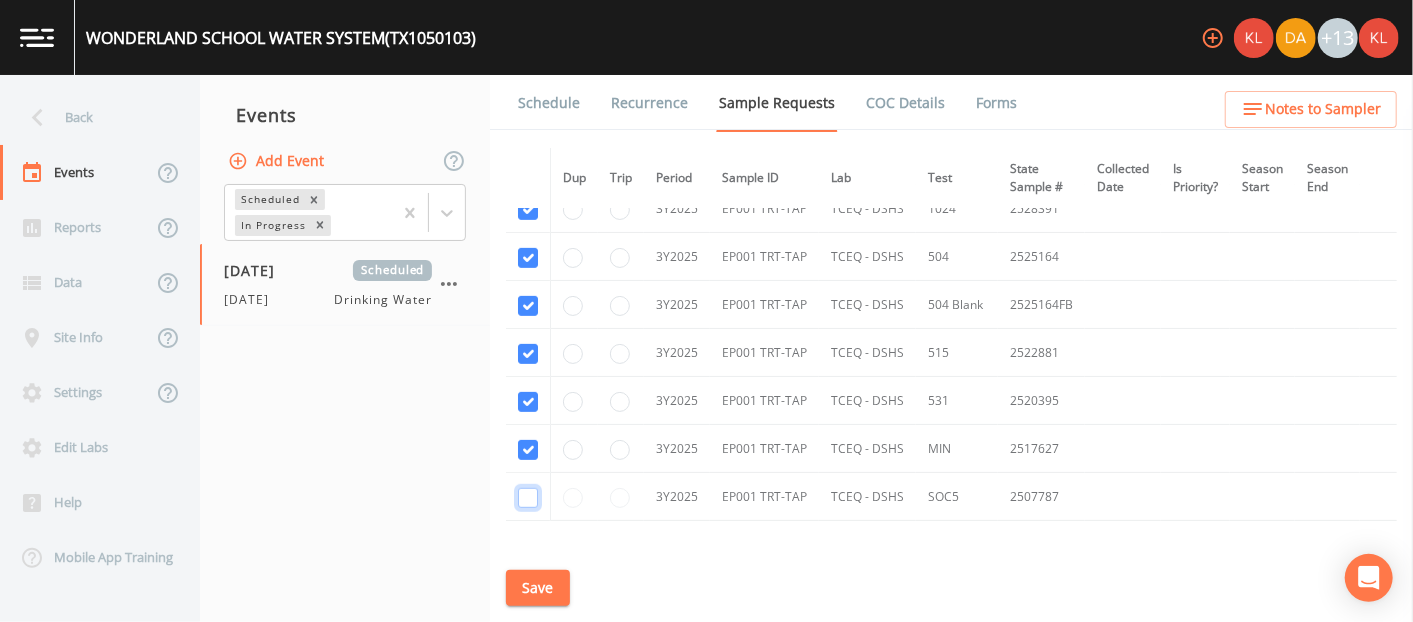 click at bounding box center [528, 498] 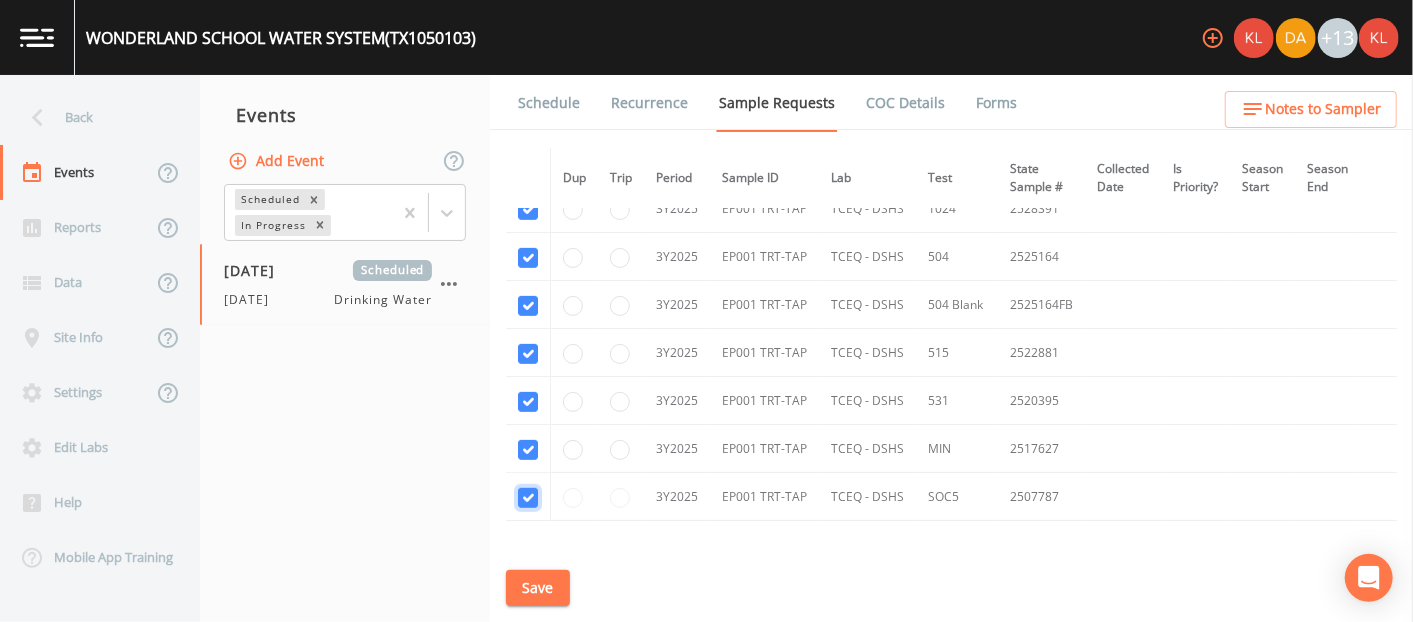 checkbox on "true" 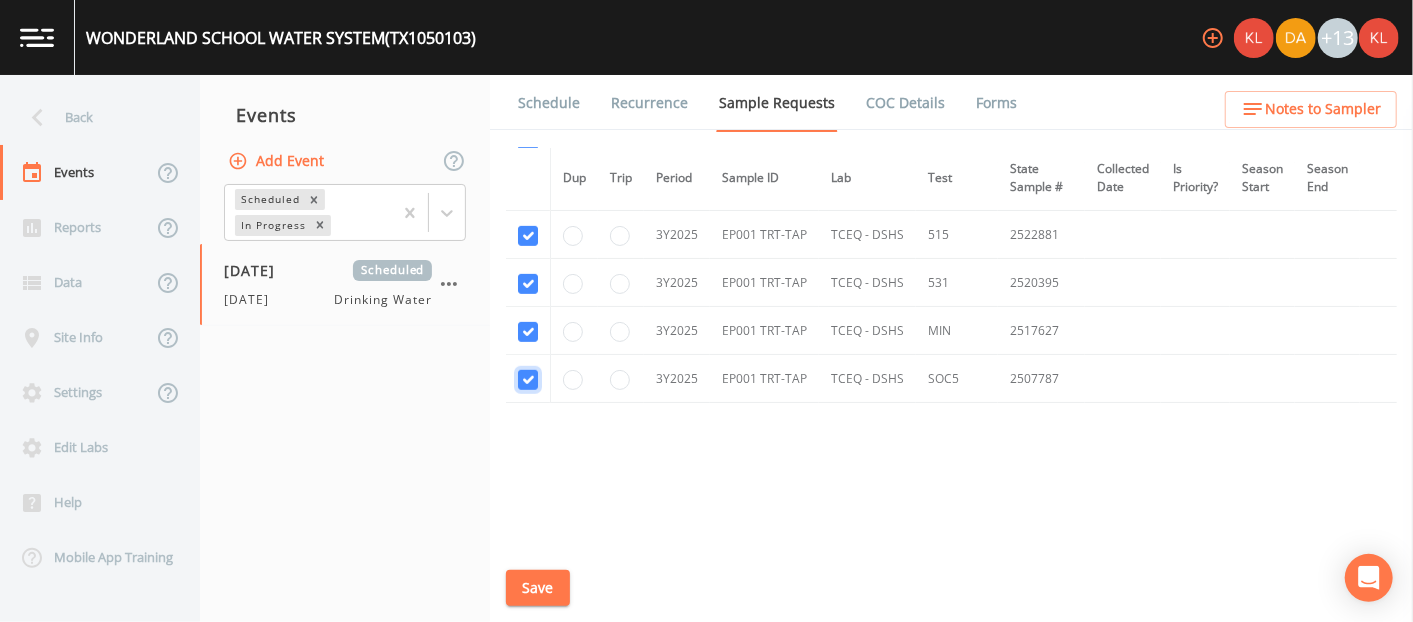 scroll, scrollTop: 629, scrollLeft: 0, axis: vertical 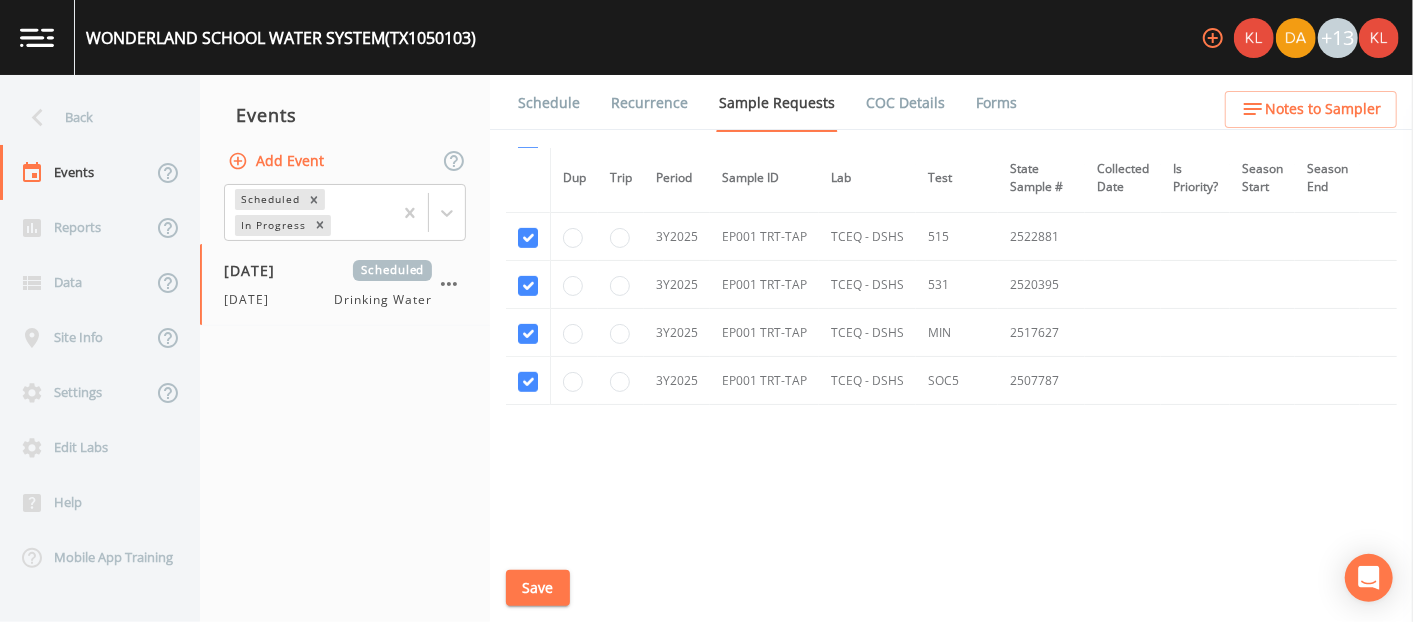 click on "Schedule Recurrence Sample Requests COC Details Forms Dup Trip Period Sample ID Lab Test State Sample # Collected Date Is Priority? Season Start Season End Deleted? YR2024 EP001 TRT-TAP TCEQ - DSHS 1040 2431899 11/7/2024 This sample has been collected YR2024 EP001 TRT-TAP TCEQ - DSHS VOC 2402347 11/7/2024 This sample has been collected YR2024 EP001 TRT-TAP TCEQ - DSHS VOC Blank 2402347FB 11/7/2024 This sample has been collected YR2025 EP001 TRT-TAP TCEQ - DSHS VOC 2502224 YR2025 EP001 TRT-TAP TCEQ - DSHS VOC Blank 2502224FB 3Y2025 DS01 DBP2-01 TCEQ - DSHS DBP2 2544428 5/1/2025 9/30/2025 3Y2025 EP001 TRT-TAP TCEQ - DSHS 1024 2528391 3Y2025 EP001 TRT-TAP TCEQ - DSHS 504 2525164 3Y2025 EP001 TRT-TAP TCEQ - DSHS 504 Blank 2525164FB 3Y2025 EP001 TRT-TAP TCEQ - DSHS 515 2522881 3Y2025 EP001 TRT-TAP TCEQ - DSHS 531 2520395 3Y2025 EP001 TRT-TAP TCEQ - DSHS MIN 2517627 3Y2025 EP001 TRT-TAP TCEQ - DSHS SOC5 2507787 Save" at bounding box center (951, 348) 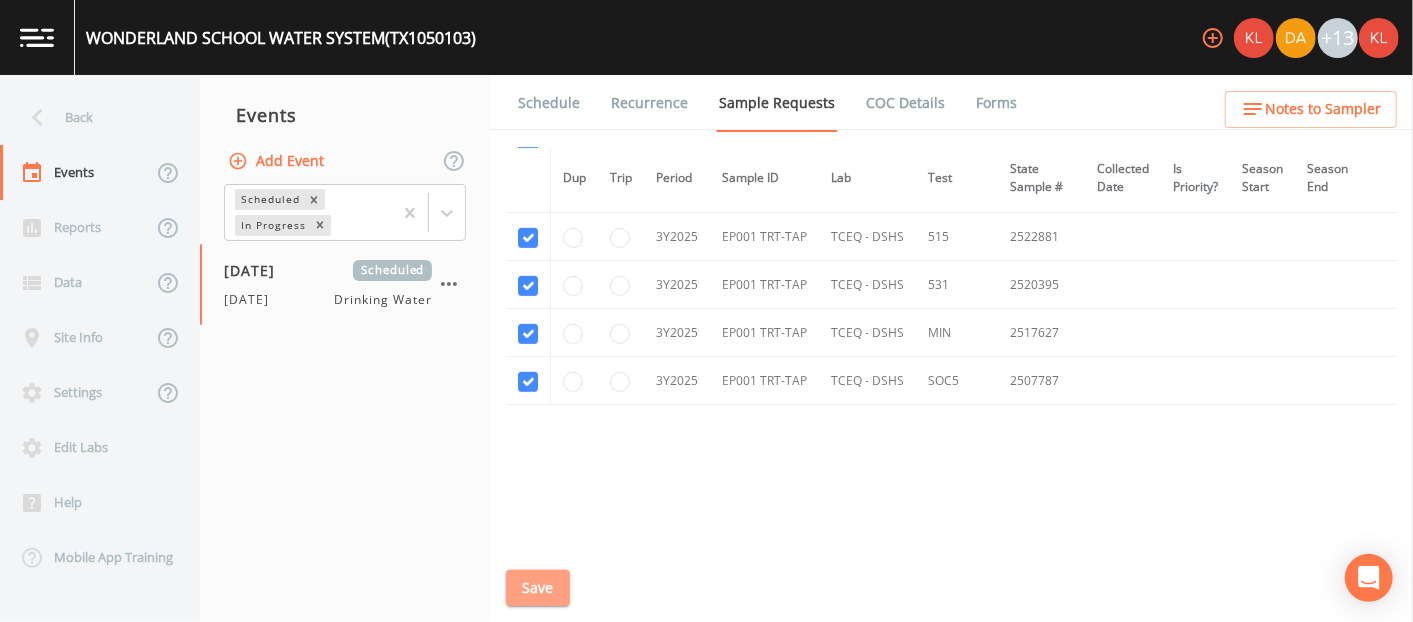 click on "Save" at bounding box center [538, 588] 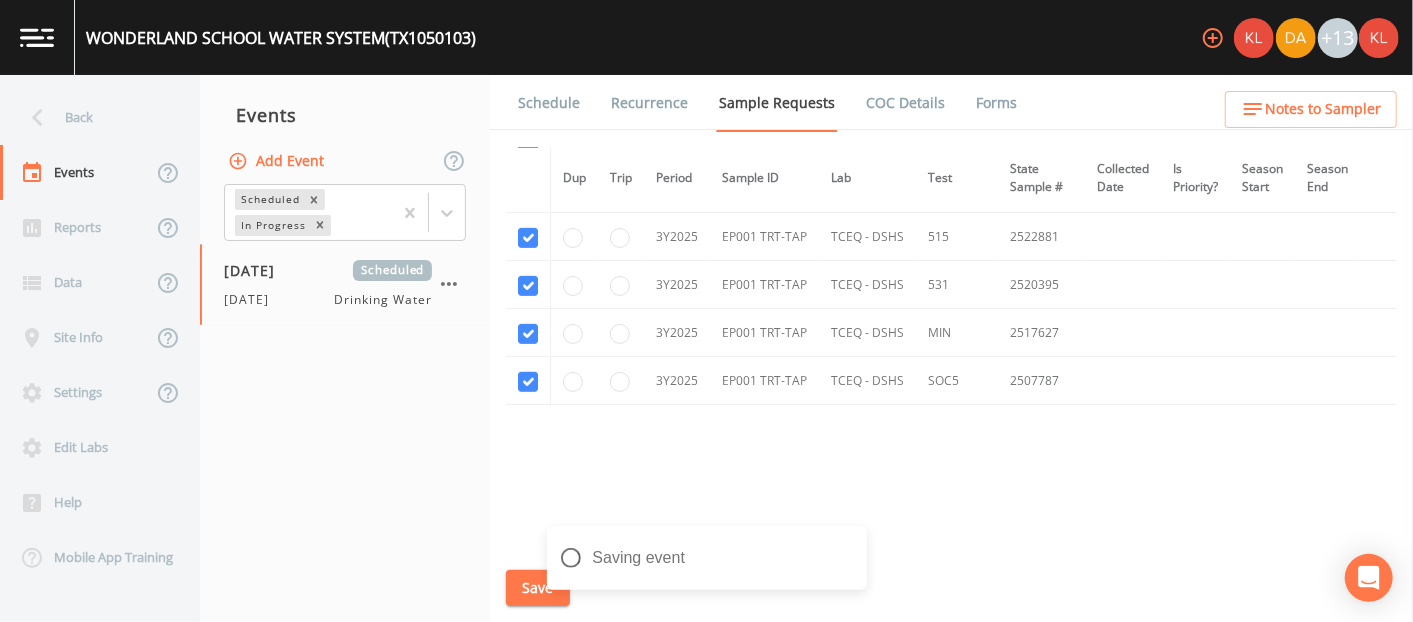 click on "Schedule" at bounding box center (549, 103) 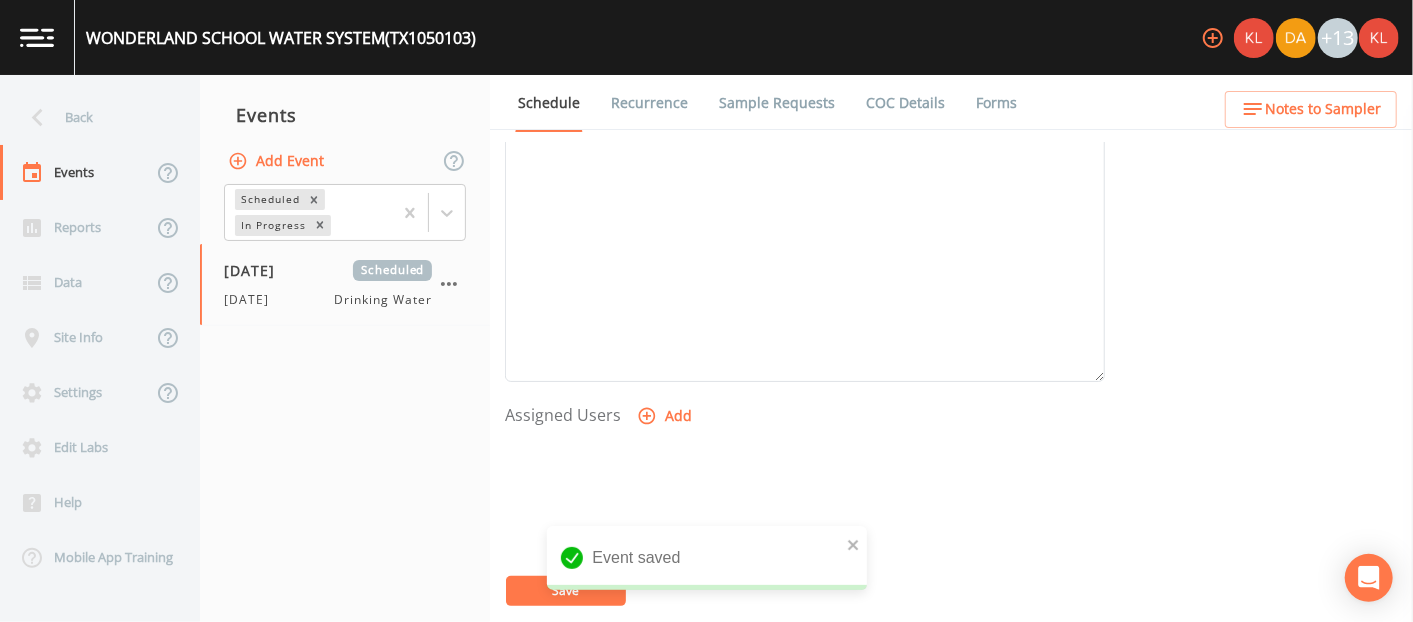 scroll, scrollTop: 657, scrollLeft: 0, axis: vertical 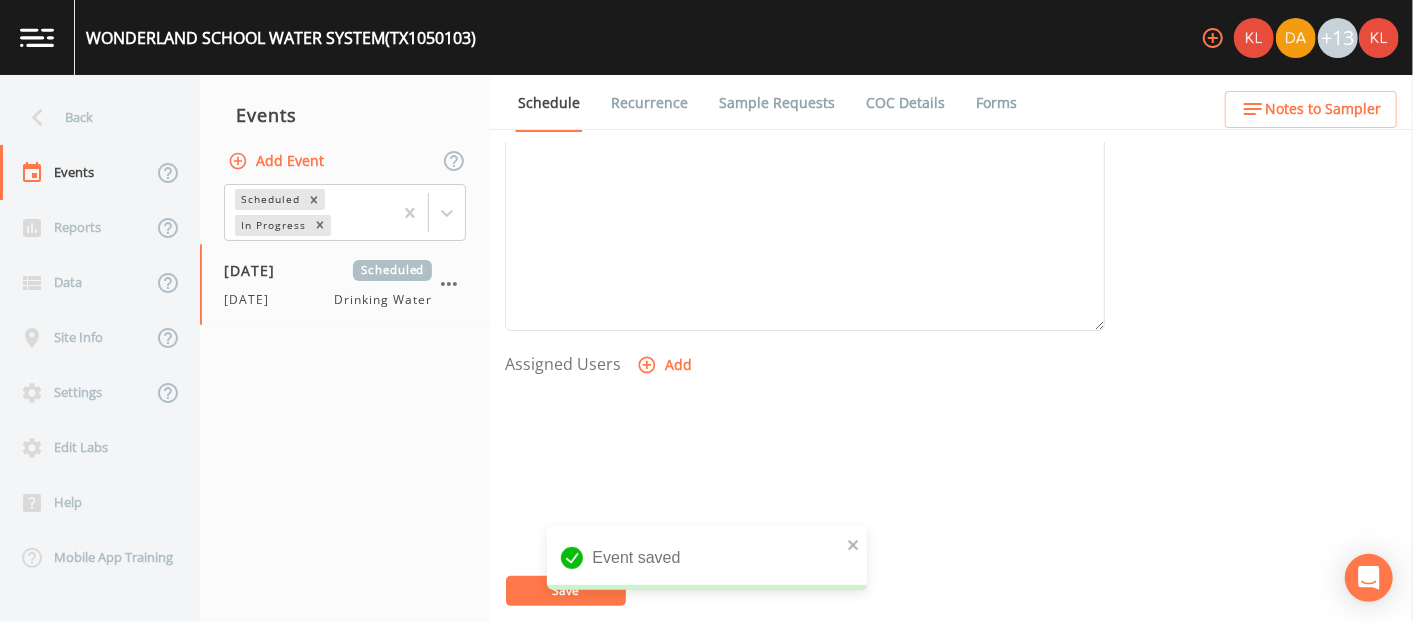 click on "Add" at bounding box center [666, 365] 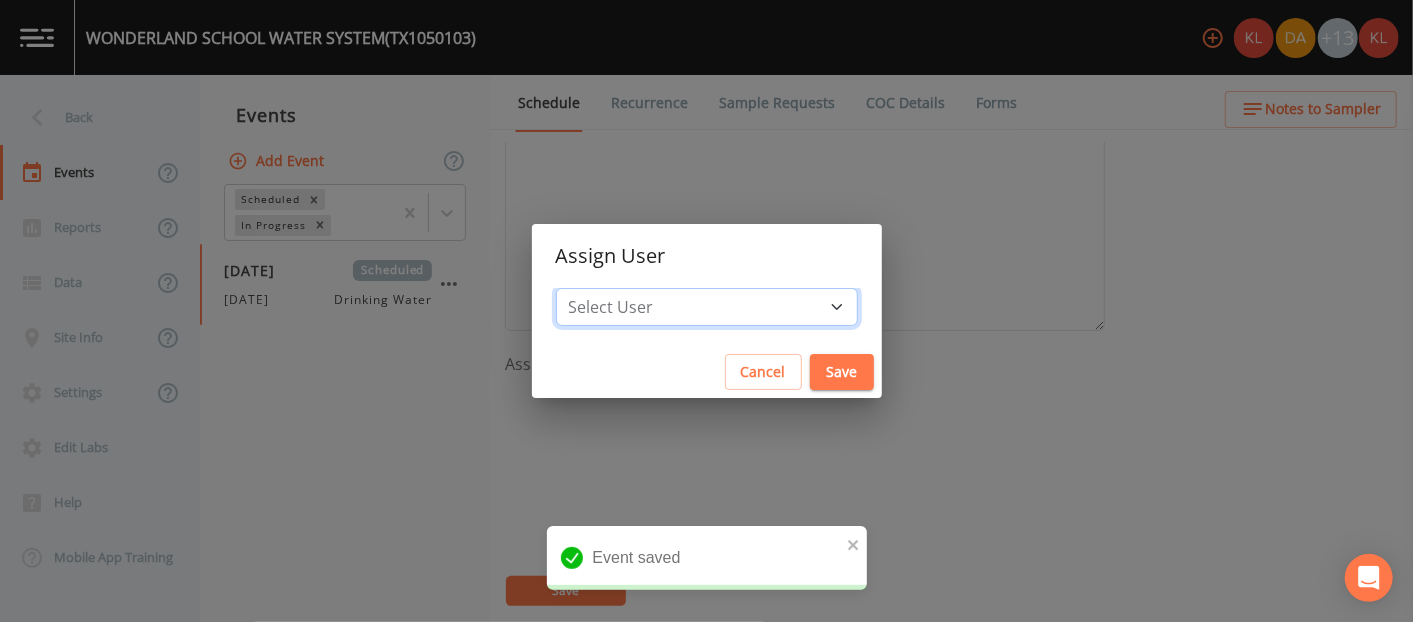 click on "Select User Kler  Teran David  Weber Joshua gere  Paul Mike  Franklin Rodolfo  Ramirez Zachary  Evans Stafford  Johnson Miriaha  Caddie Annie  Huebner Baley  Jones Reagan  Janecek Lauren  Saenz Sloan  Rigamonti Charles  Medina Paul  Vann" at bounding box center (707, 307) 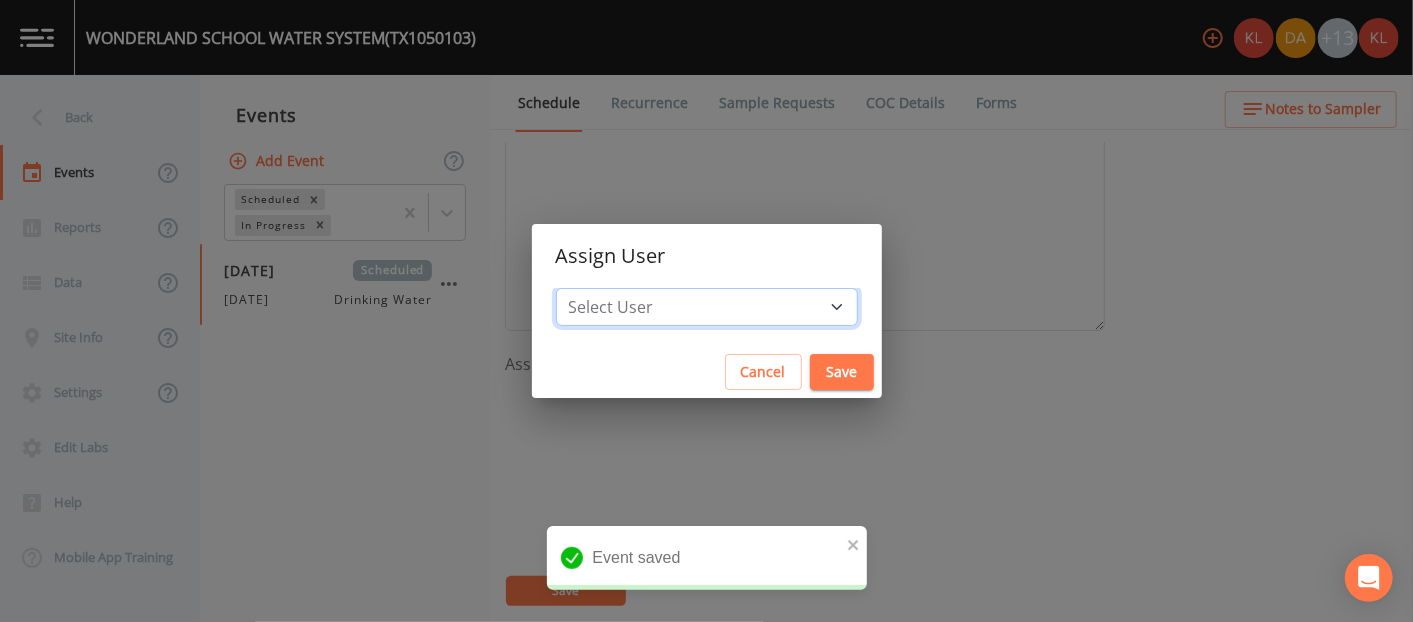 select on "cc3a99b6-42a3-44aa-bed9-88599eb009c7" 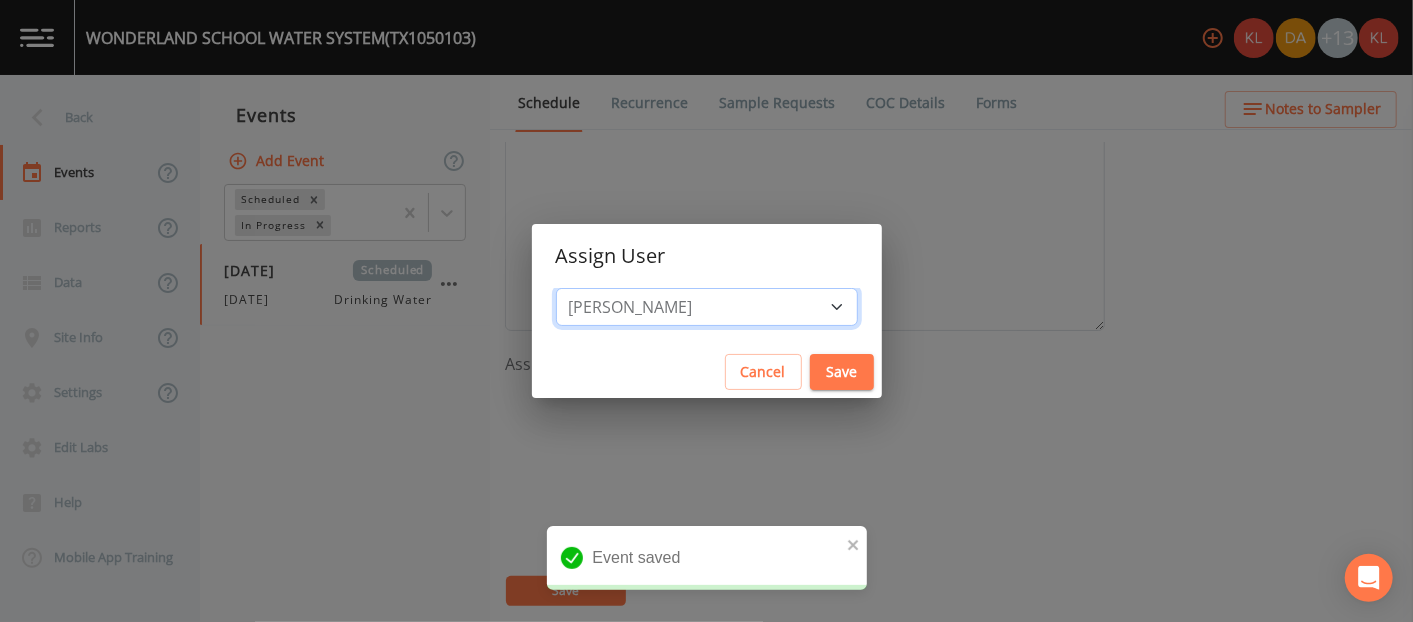 click on "Select User Kler  Teran David  Weber Joshua gere  Paul Mike  Franklin Rodolfo  Ramirez Zachary  Evans Stafford  Johnson Miriaha  Caddie Annie  Huebner Baley  Jones Reagan  Janecek Lauren  Saenz Sloan  Rigamonti Charles  Medina Paul  Vann" at bounding box center (707, 307) 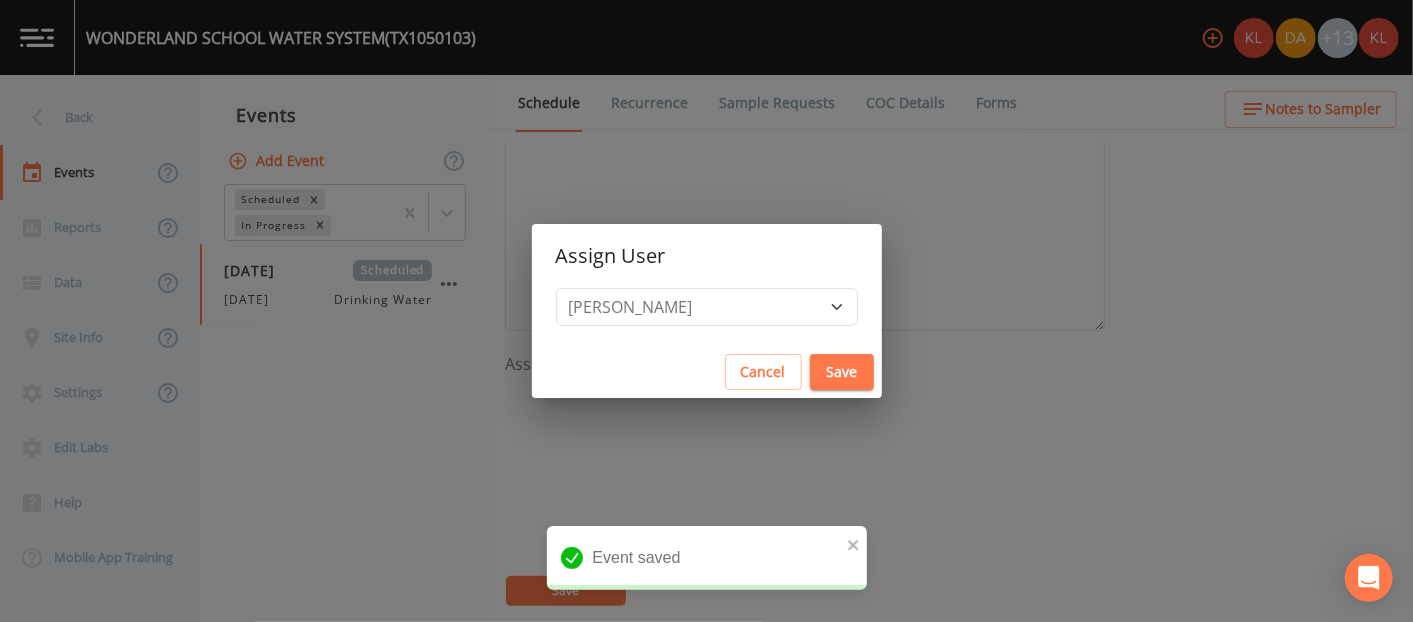 click on "Save" at bounding box center [842, 372] 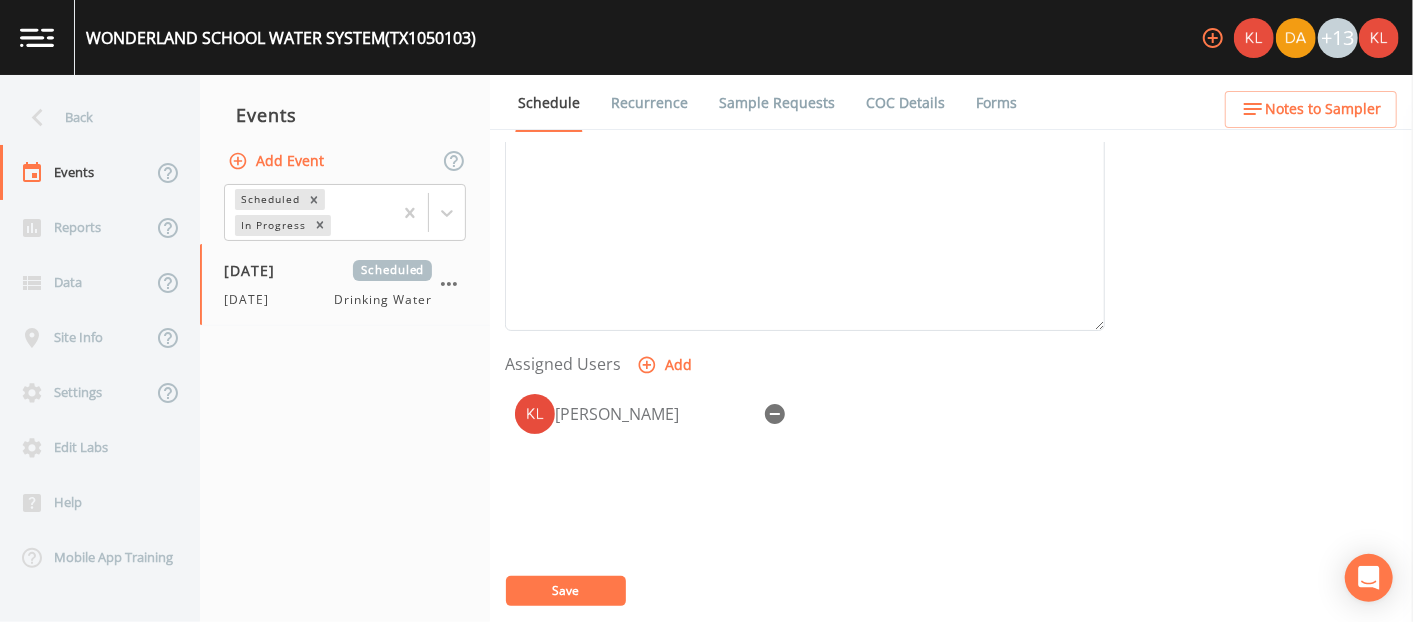 click on "Save" at bounding box center (566, 591) 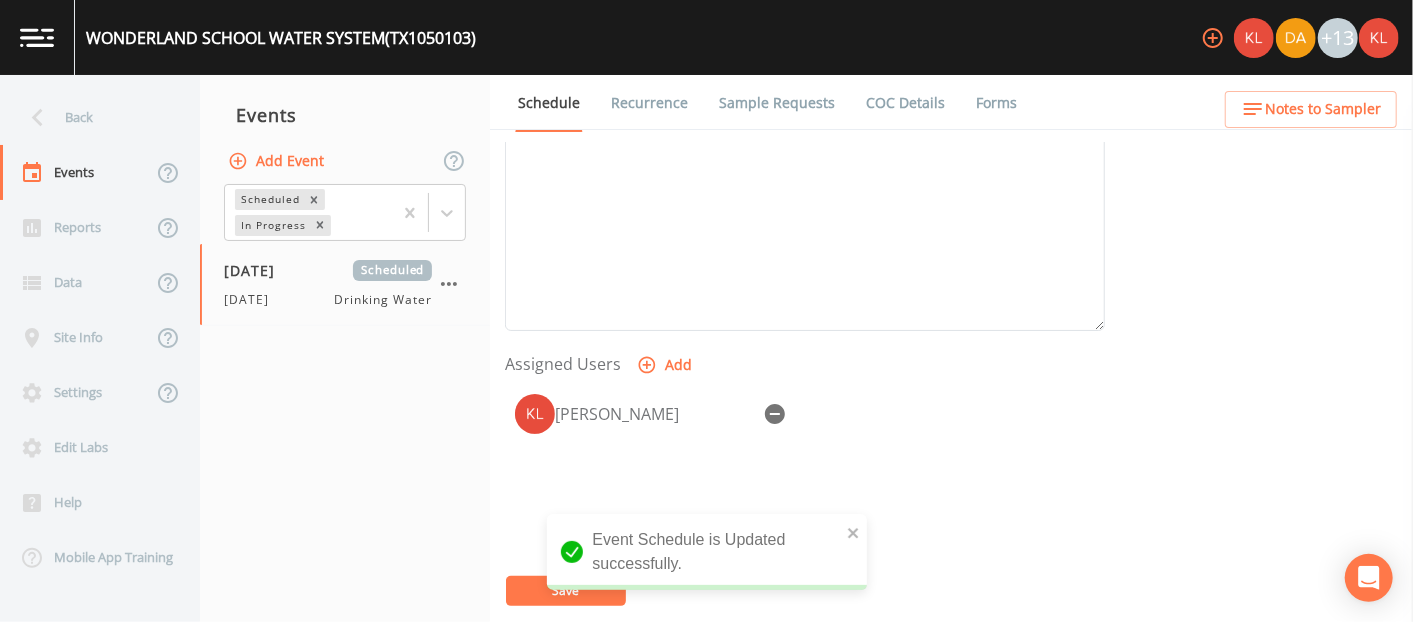 click at bounding box center [37, 37] 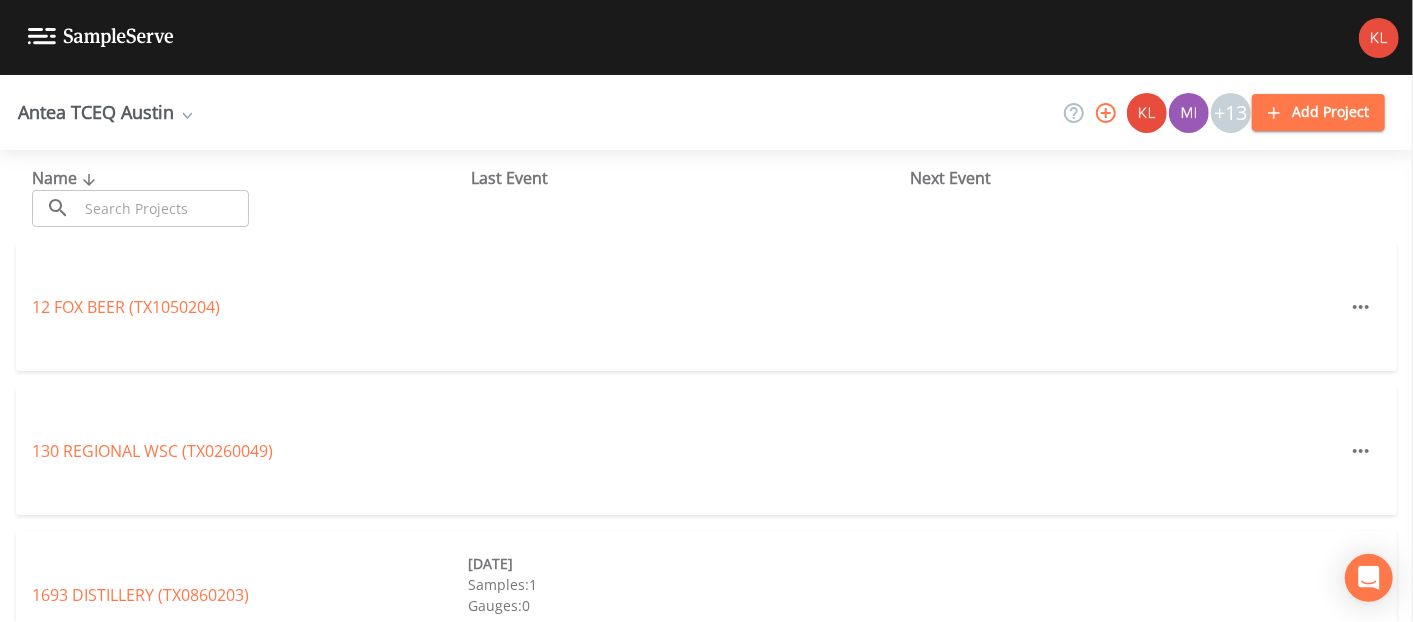 click at bounding box center [163, 208] 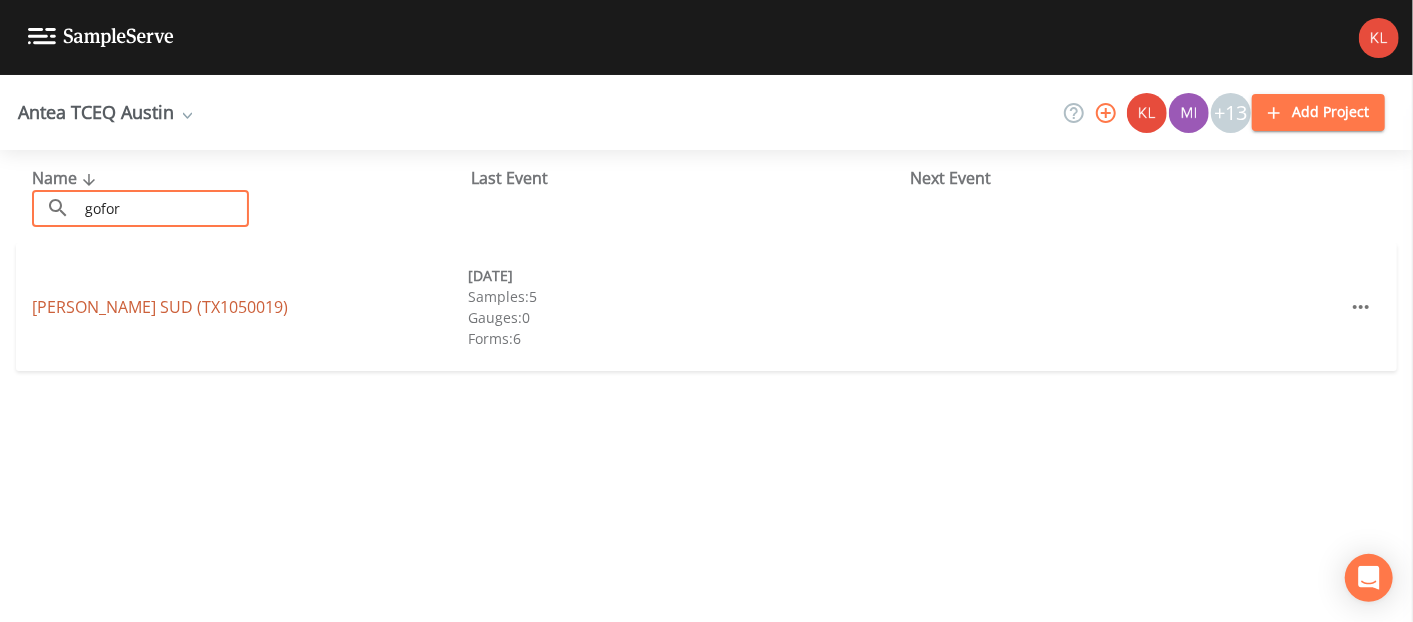 type on "gofor" 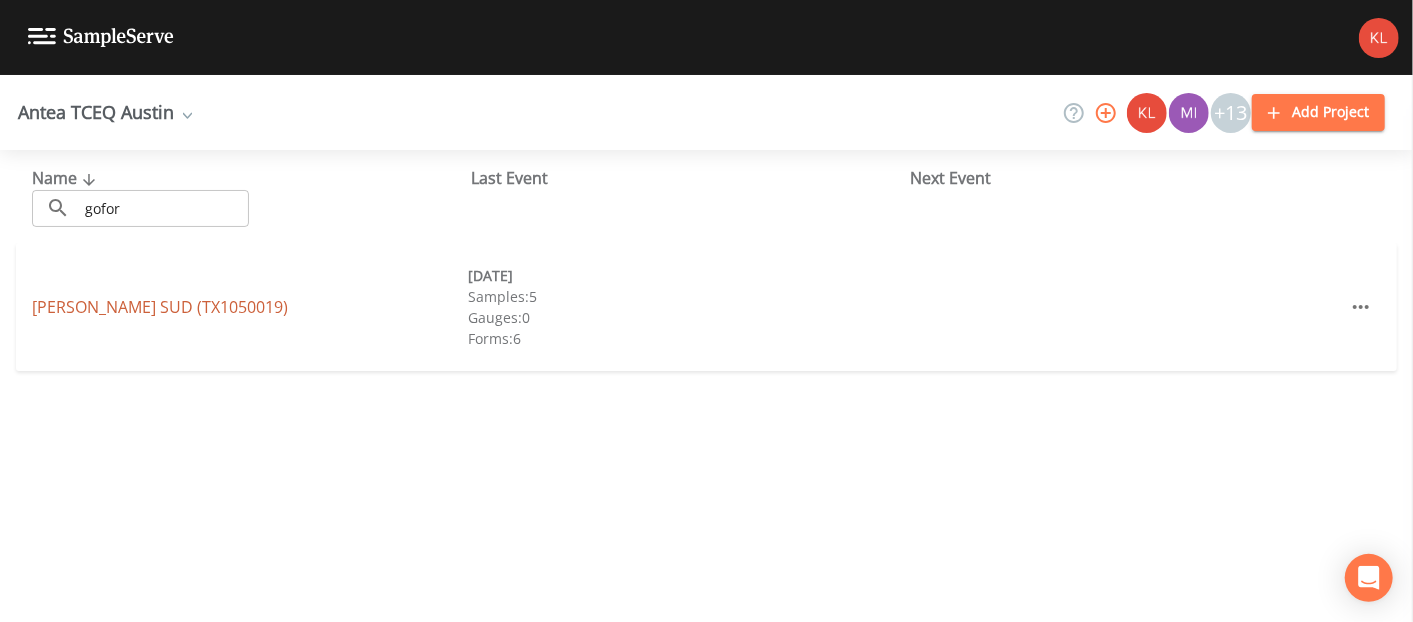 click on "GOFORTH SUD   (TX1050019)" at bounding box center (160, 307) 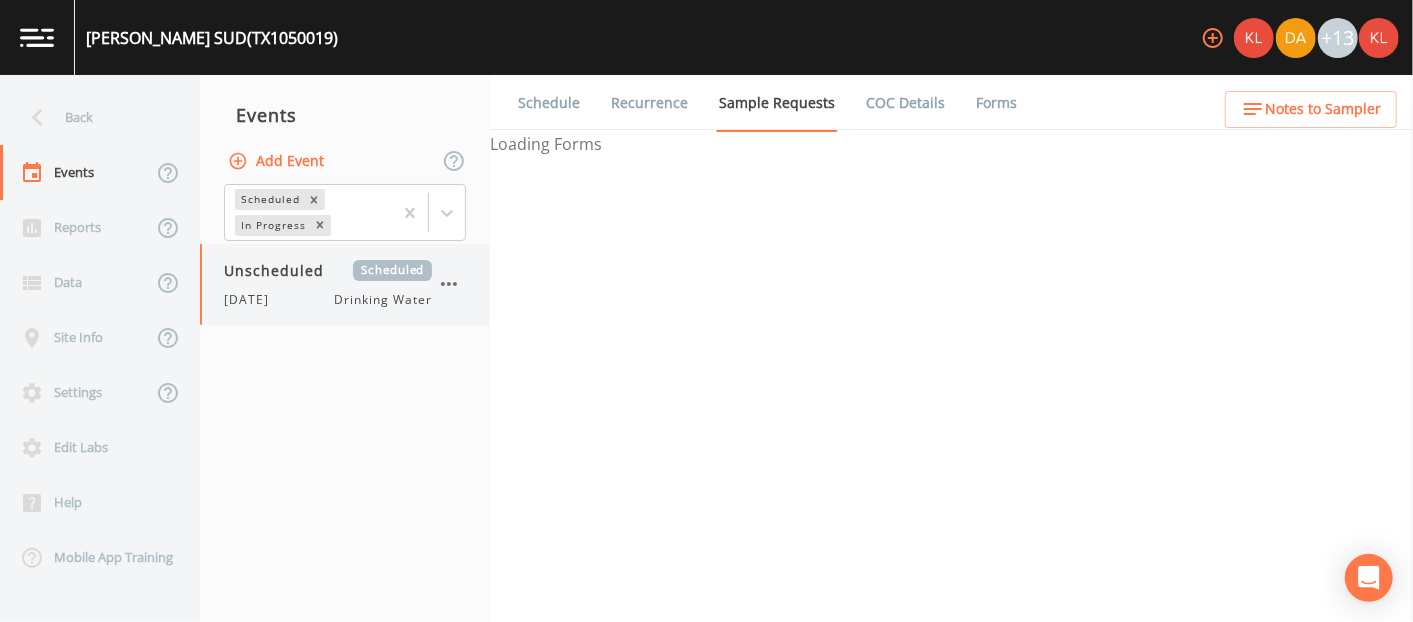 click on "Unscheduled" at bounding box center (281, 270) 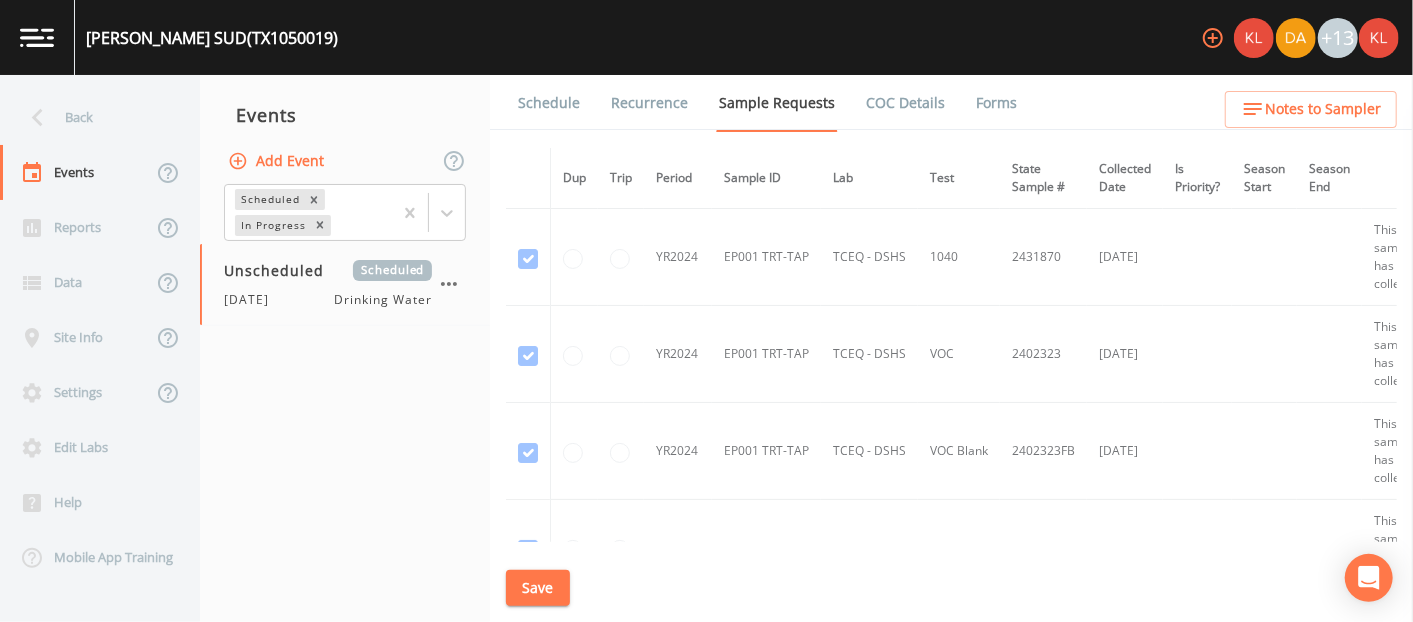 click on "Schedule" at bounding box center [549, 103] 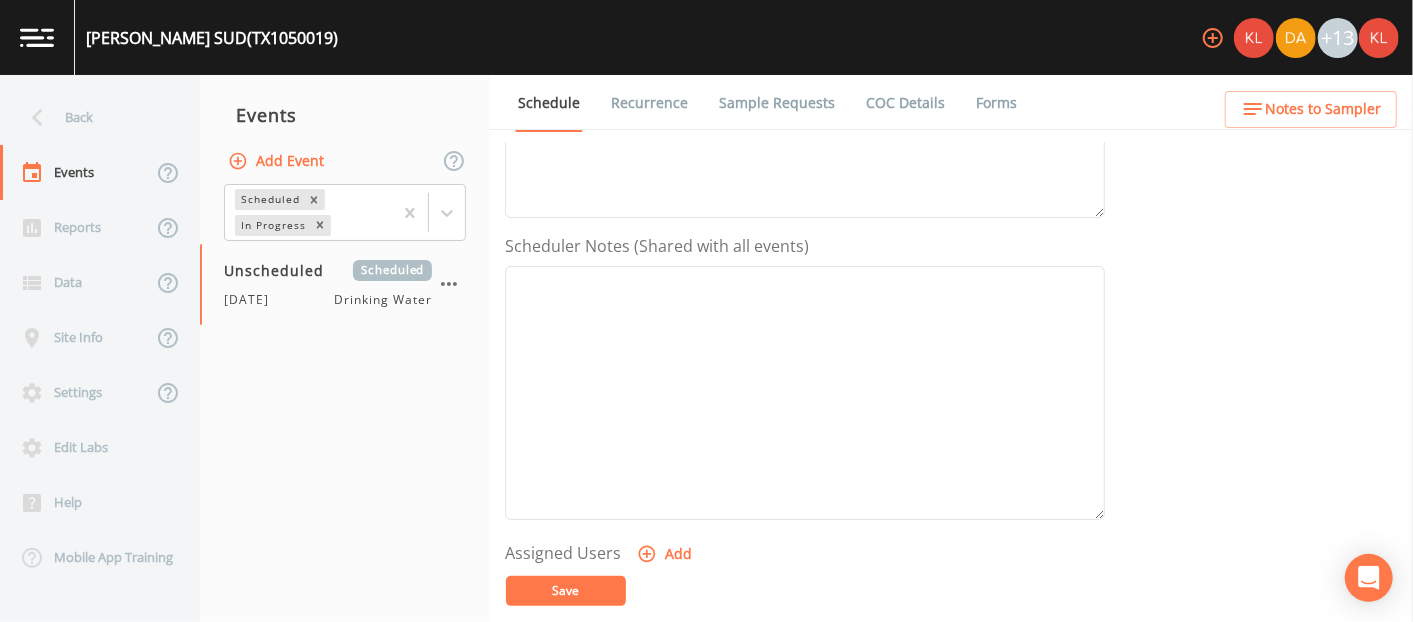 scroll, scrollTop: 564, scrollLeft: 0, axis: vertical 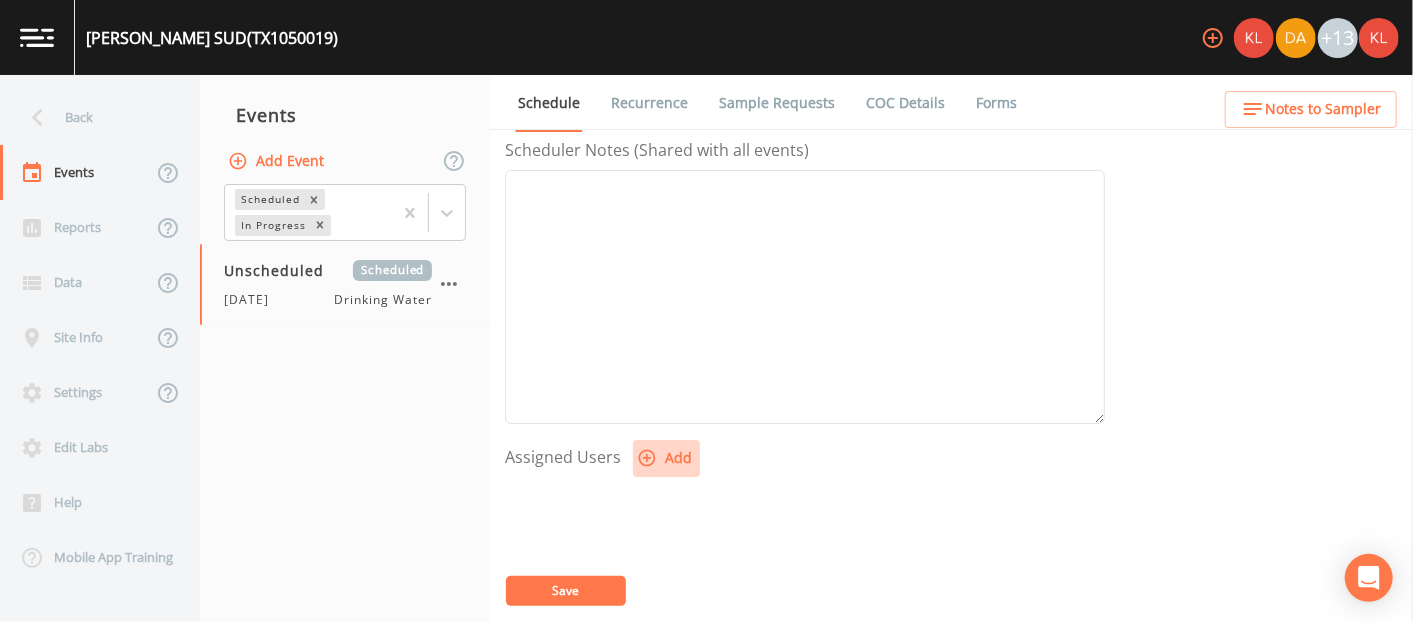 click on "Add" at bounding box center [666, 458] 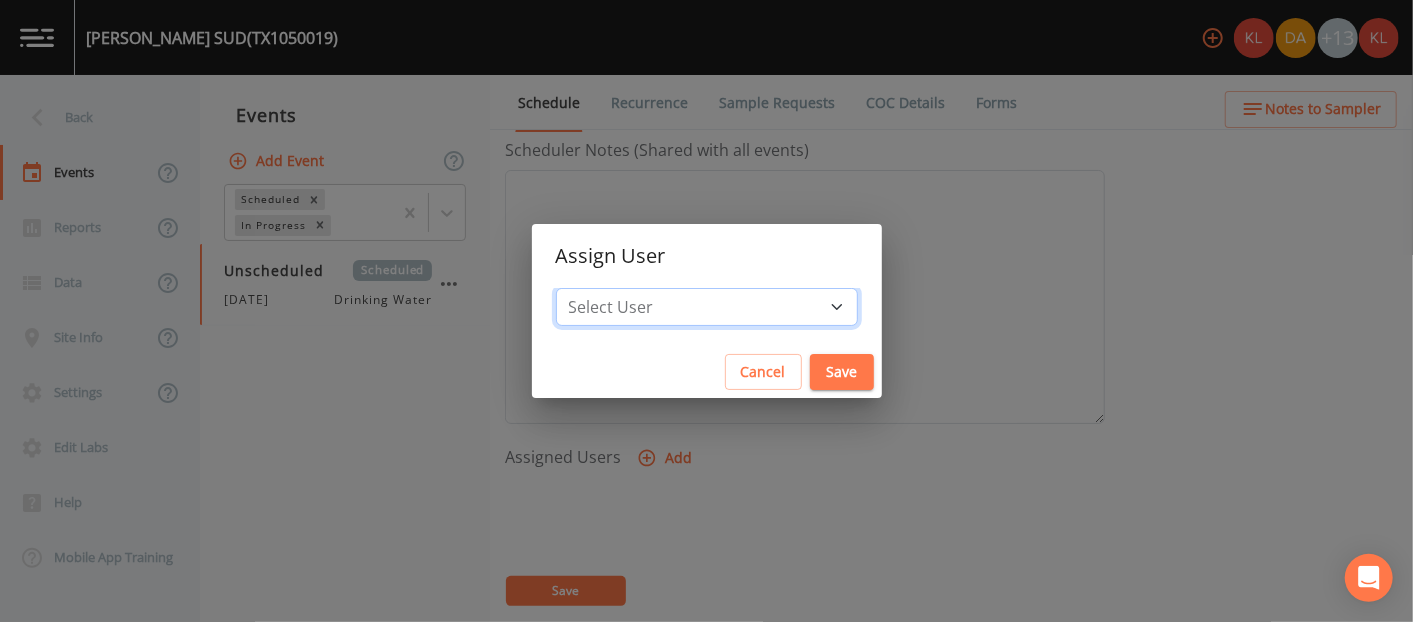 click on "Select User Kler  Teran David  Weber Joshua gere  Paul Mike  Franklin Rodolfo  Ramirez Zachary  Evans Stafford  Johnson Miriaha  Caddie Annie  Huebner Baley  Jones Reagan  Janecek Lauren  Saenz Sloan  Rigamonti Charles  Medina Paul  Vann" at bounding box center (707, 307) 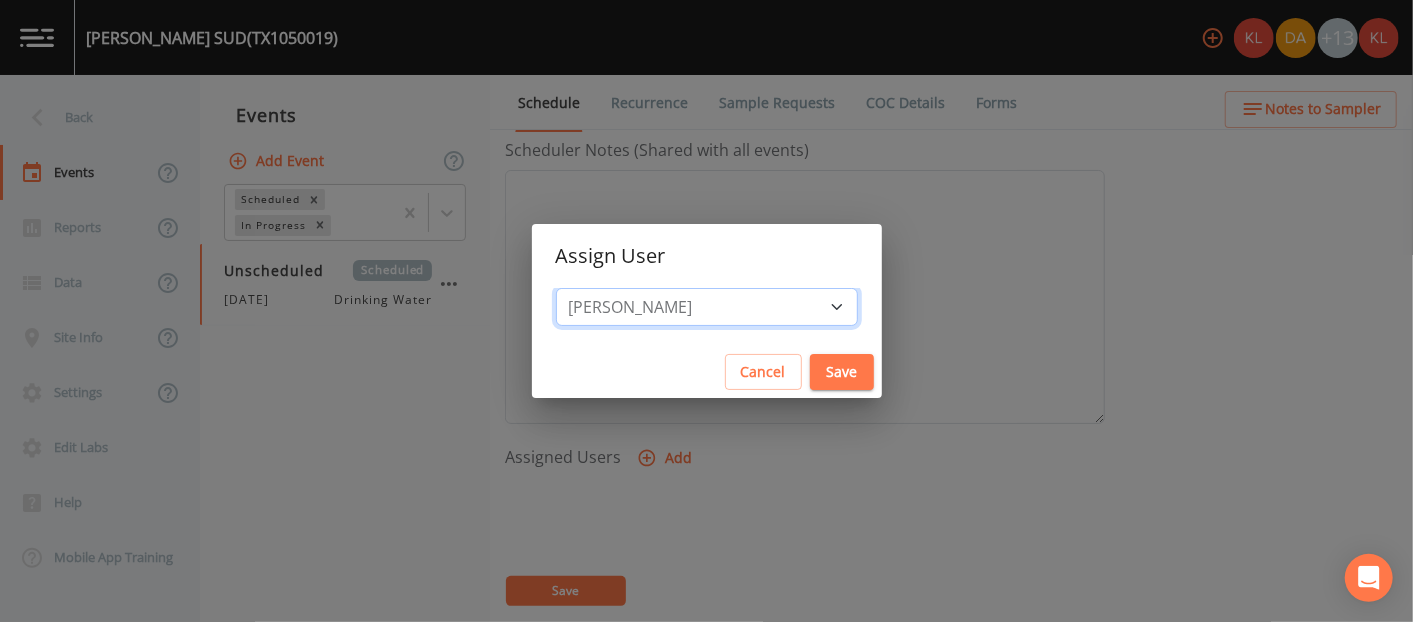 click on "Select User Kler  Teran David  Weber Joshua gere  Paul Mike  Franklin Rodolfo  Ramirez Zachary  Evans Stafford  Johnson Miriaha  Caddie Annie  Huebner Baley  Jones Reagan  Janecek Lauren  Saenz Sloan  Rigamonti Charles  Medina Paul  Vann" at bounding box center (707, 307) 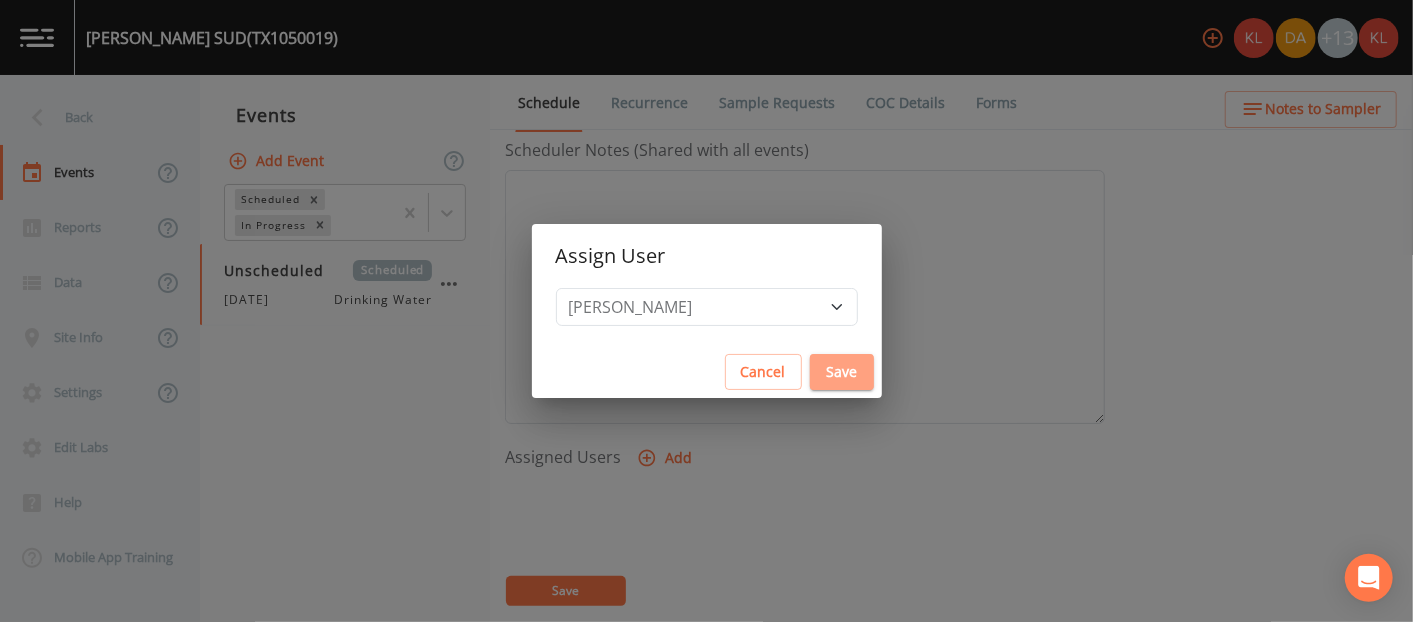 click on "Save" at bounding box center (842, 372) 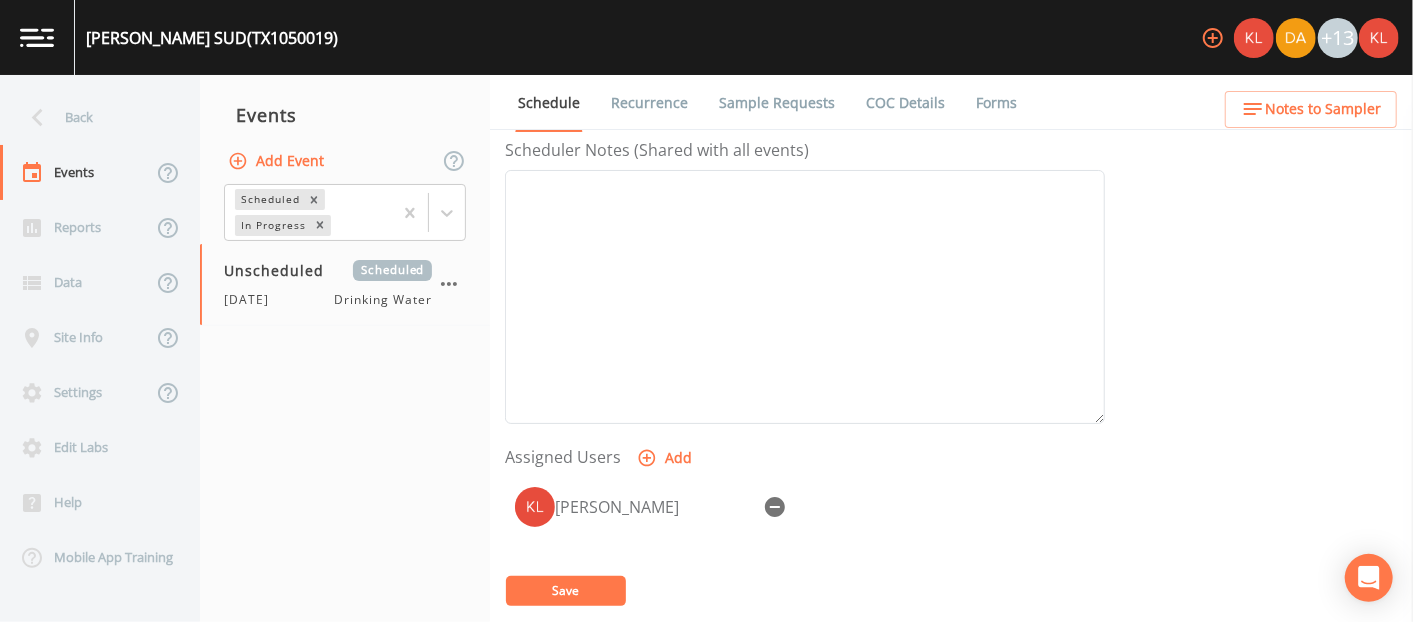 click on "Save" at bounding box center [566, 591] 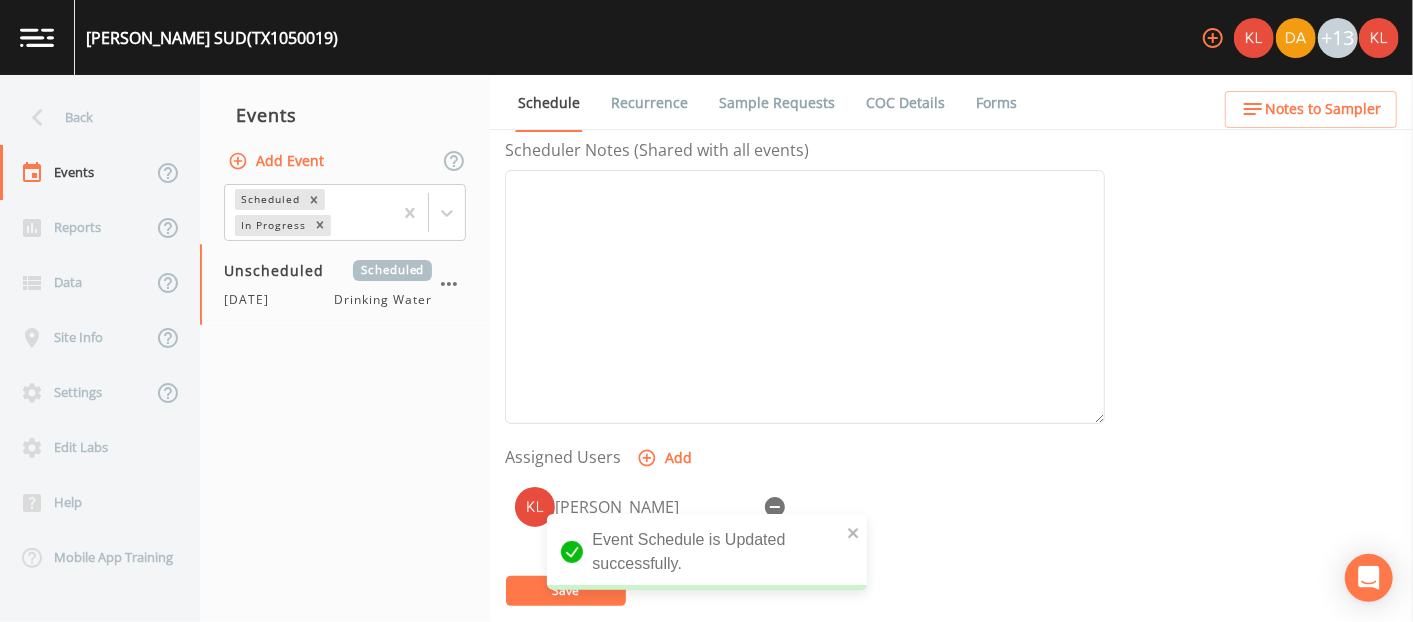 click at bounding box center [37, 37] 